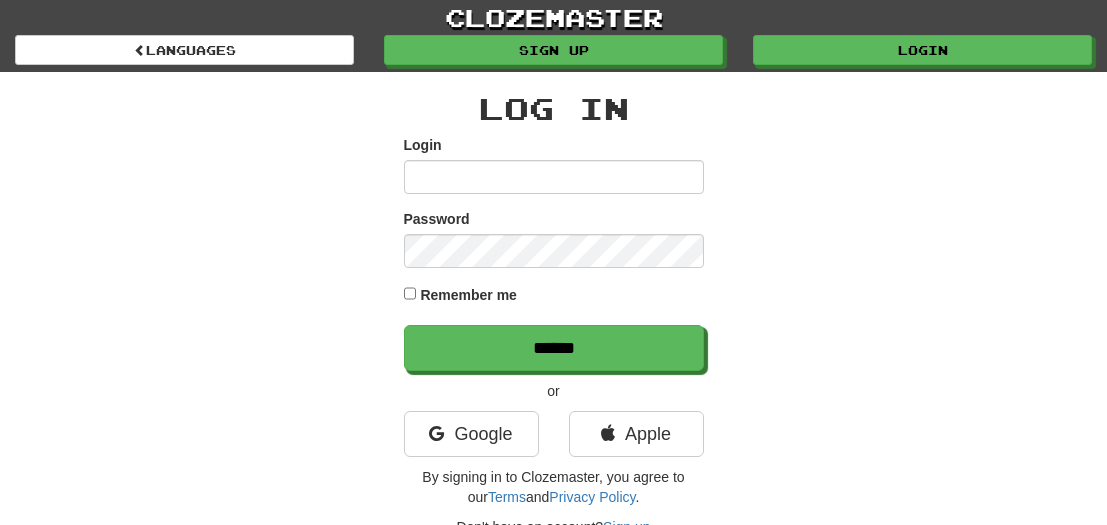 scroll, scrollTop: 0, scrollLeft: 0, axis: both 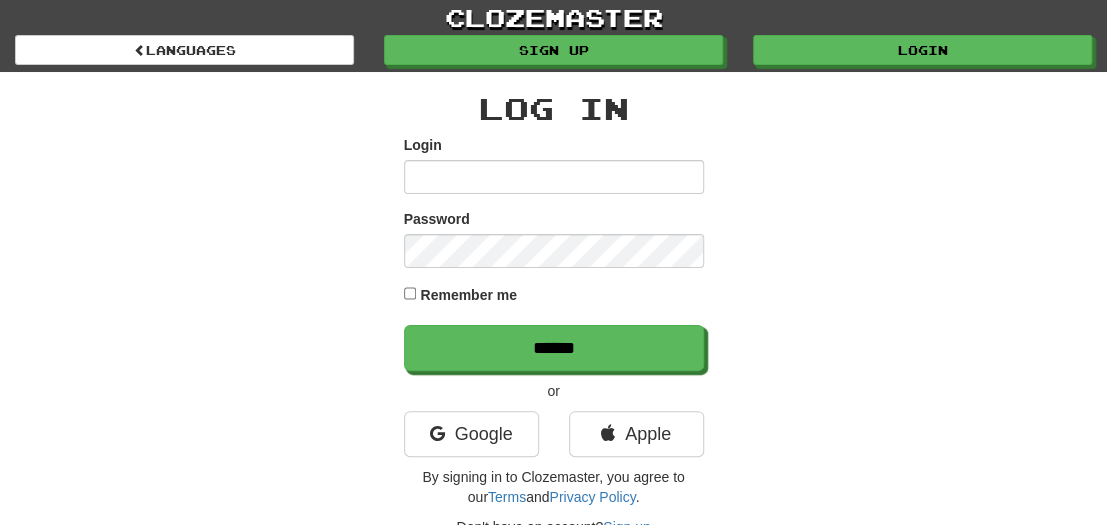 click on "Login" at bounding box center [554, 177] 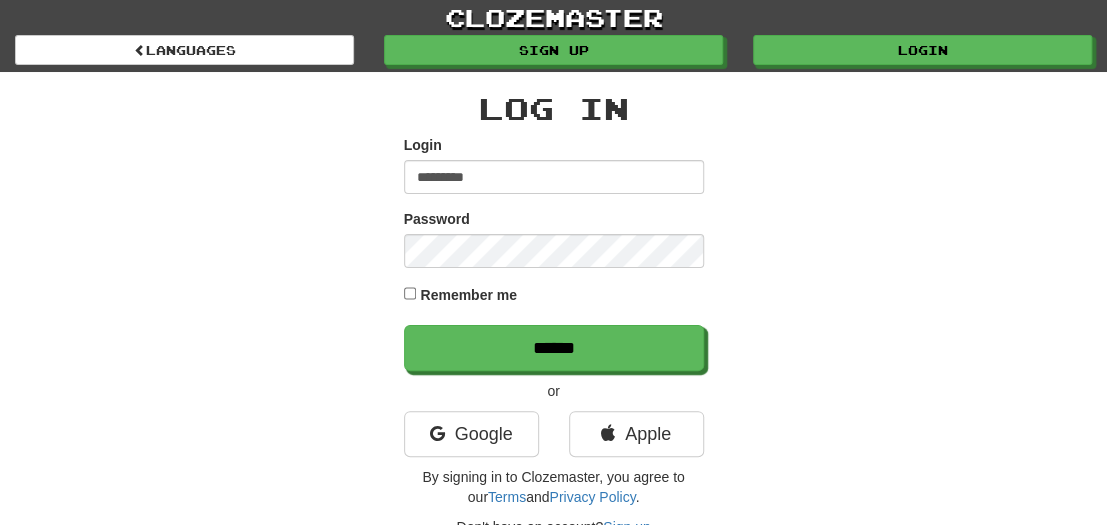 type on "*********" 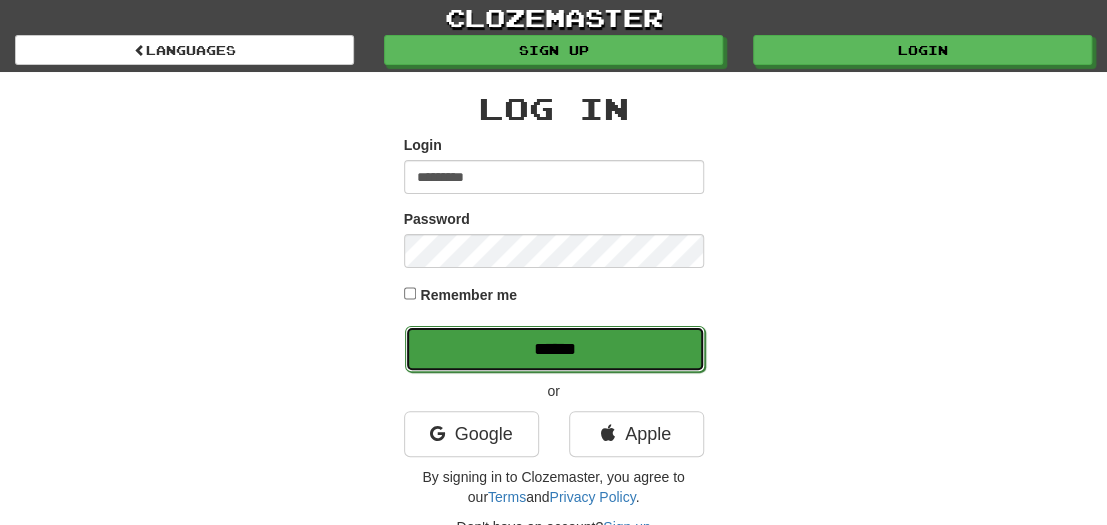 click on "******" at bounding box center (555, 349) 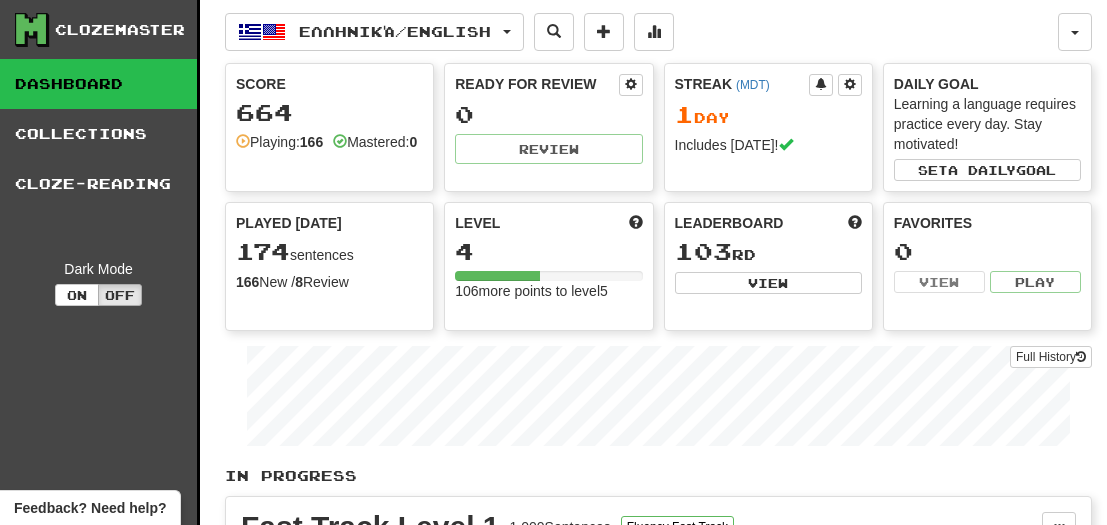 scroll, scrollTop: 0, scrollLeft: 0, axis: both 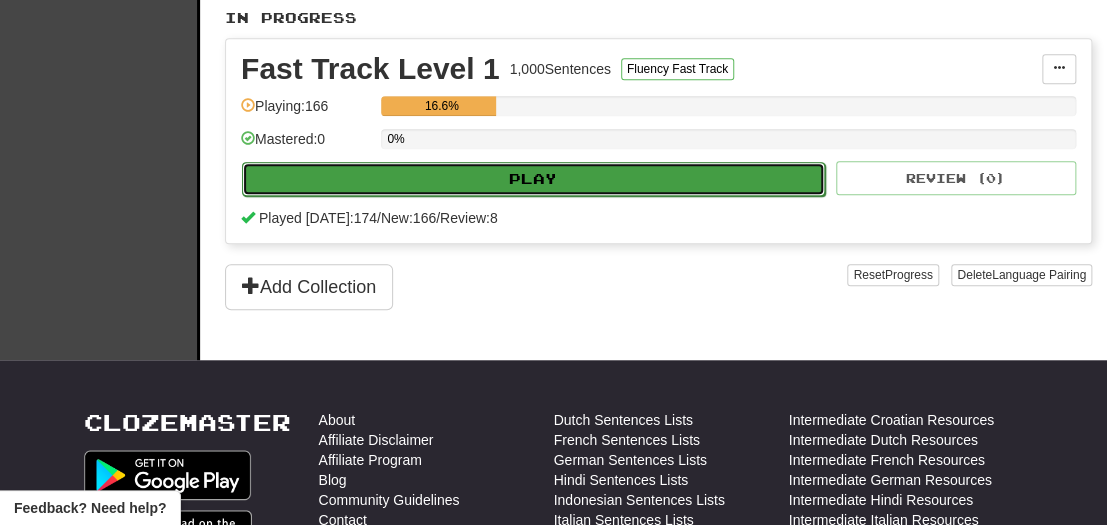 click on "Play" at bounding box center (533, 179) 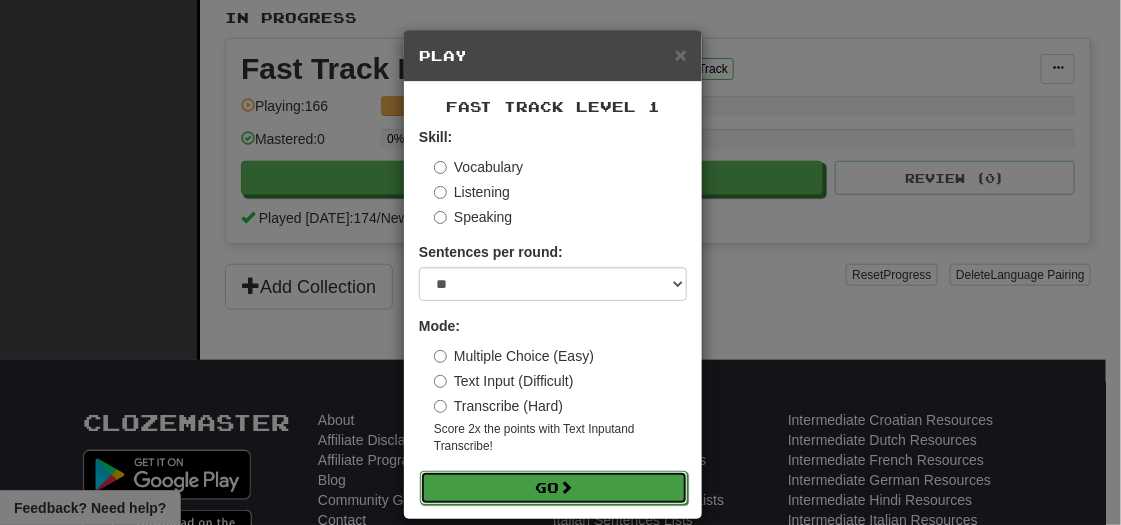click on "Go" at bounding box center (554, 488) 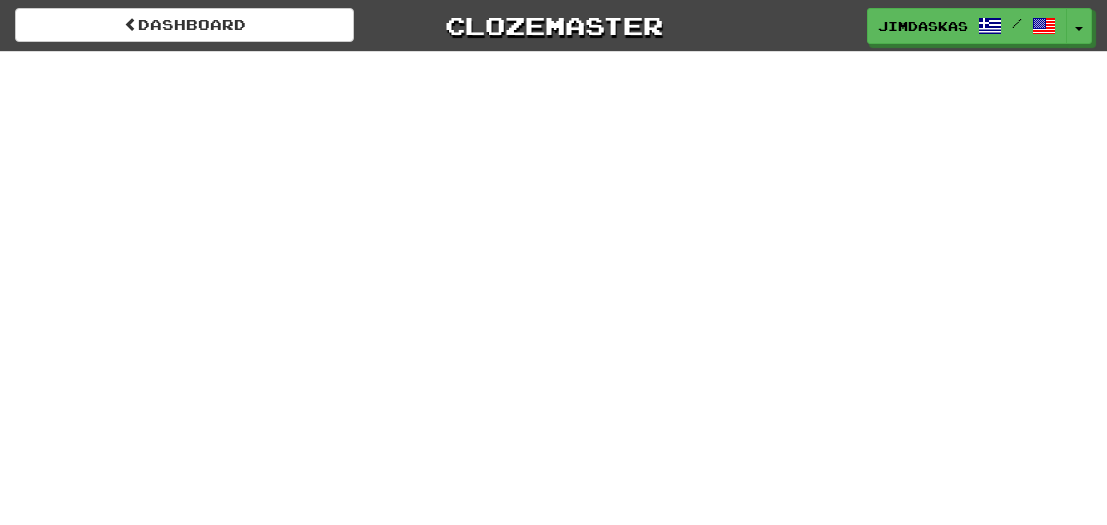 scroll, scrollTop: 0, scrollLeft: 0, axis: both 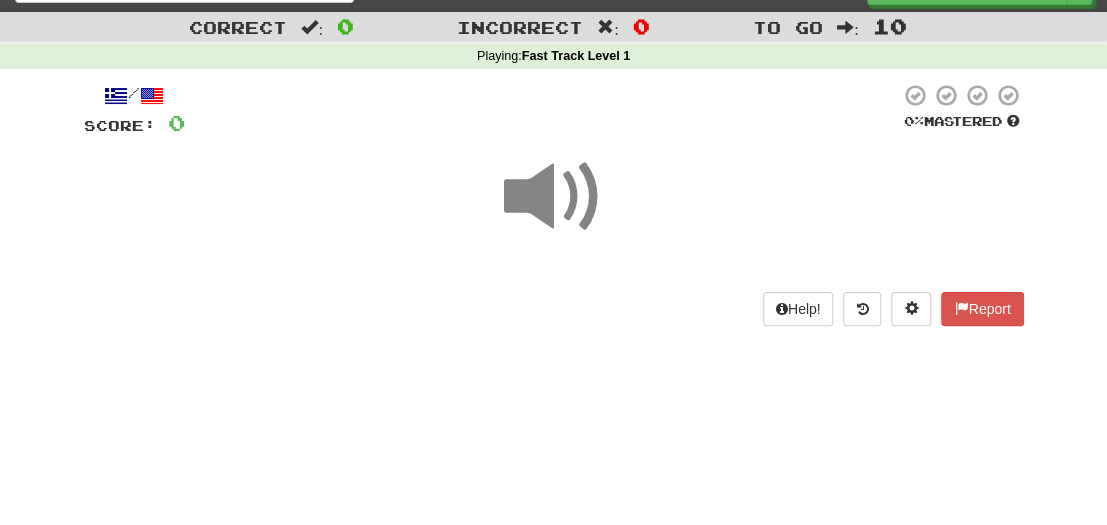 click at bounding box center (554, 197) 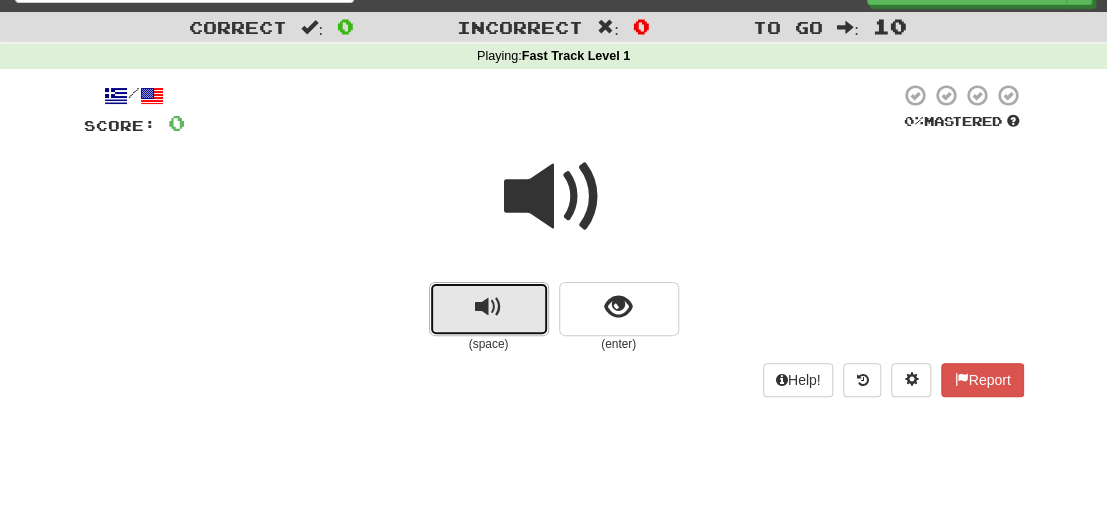 click at bounding box center [488, 307] 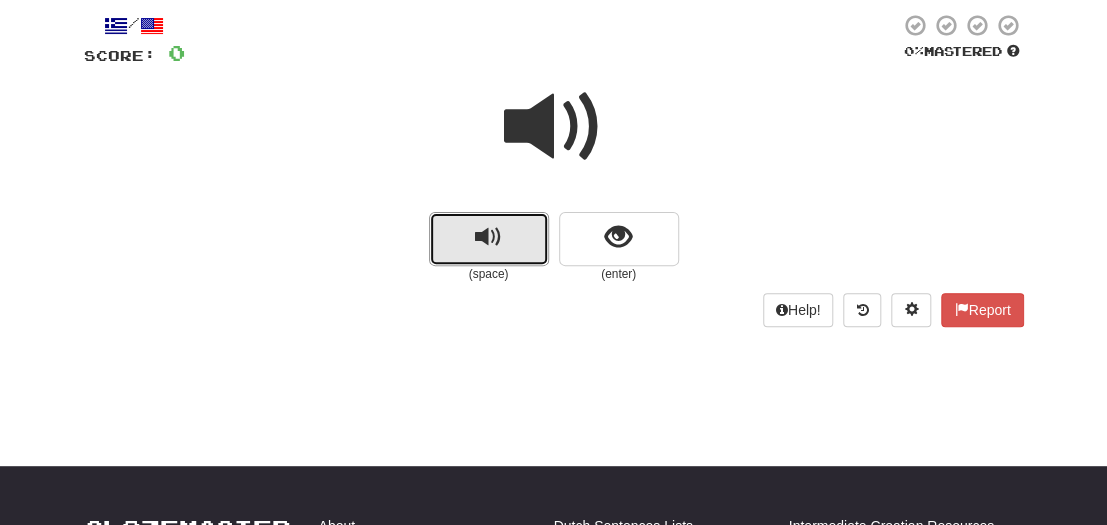 scroll, scrollTop: 119, scrollLeft: 0, axis: vertical 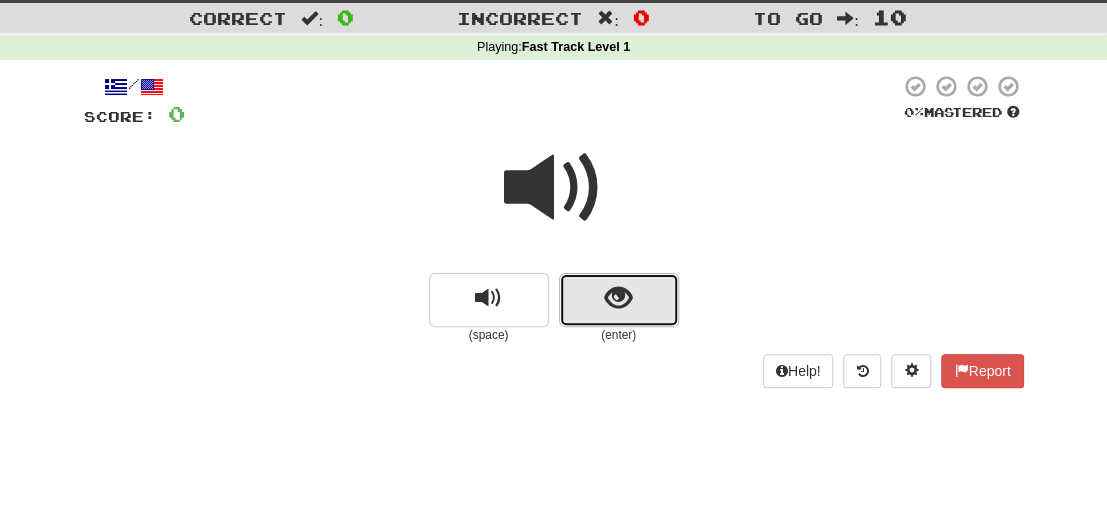 click at bounding box center [618, 298] 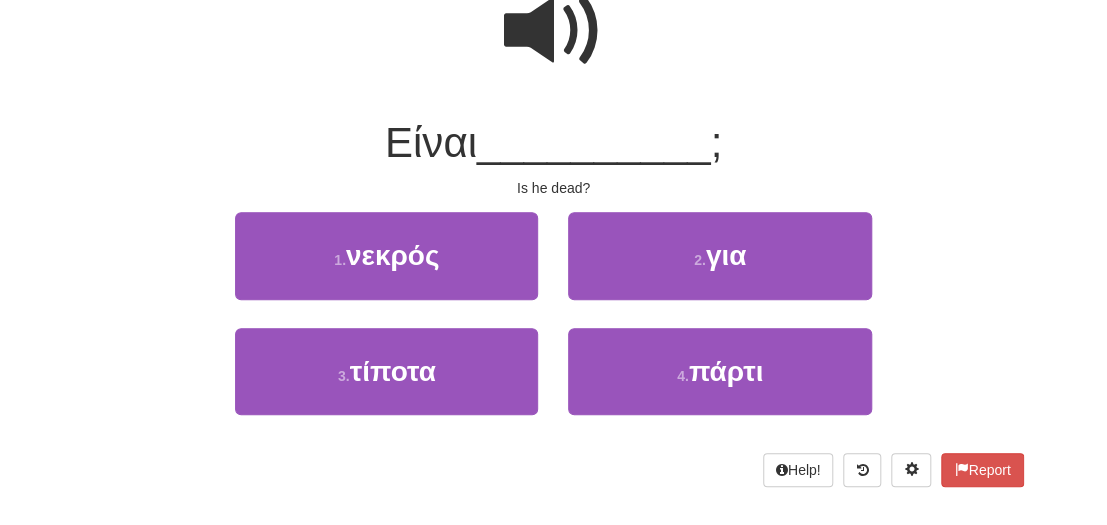scroll, scrollTop: 208, scrollLeft: 0, axis: vertical 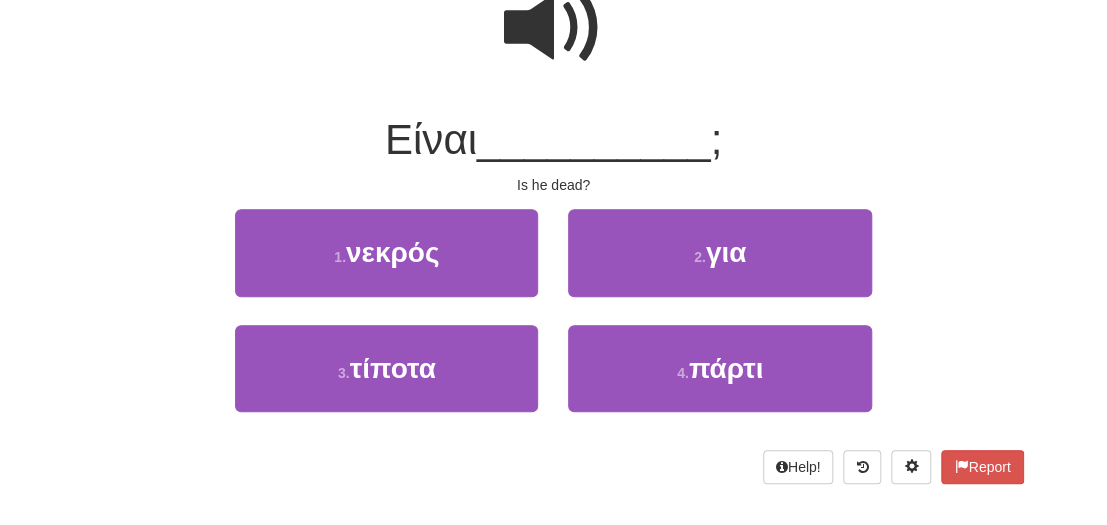 click at bounding box center (554, 28) 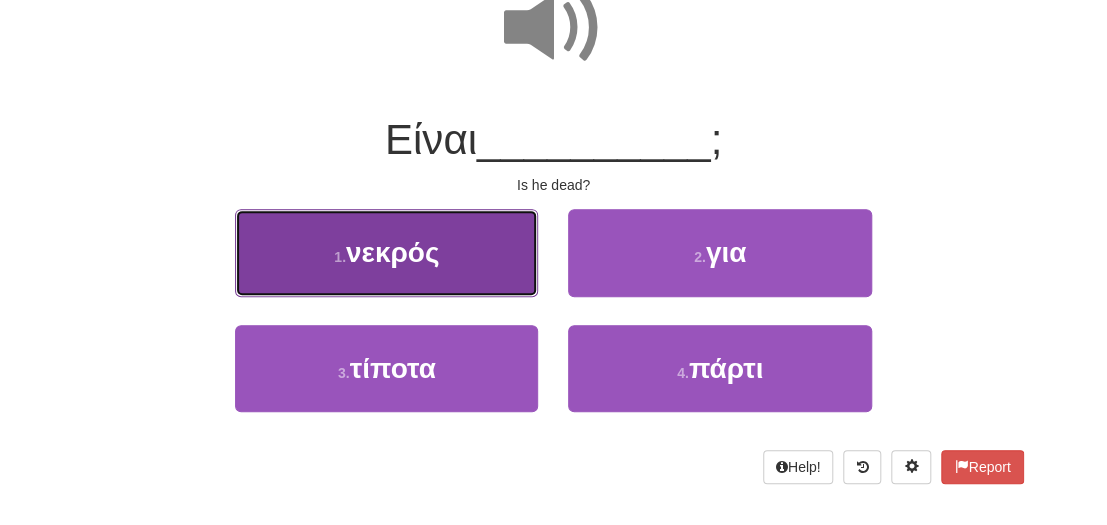 click on "νεκρός" at bounding box center (392, 252) 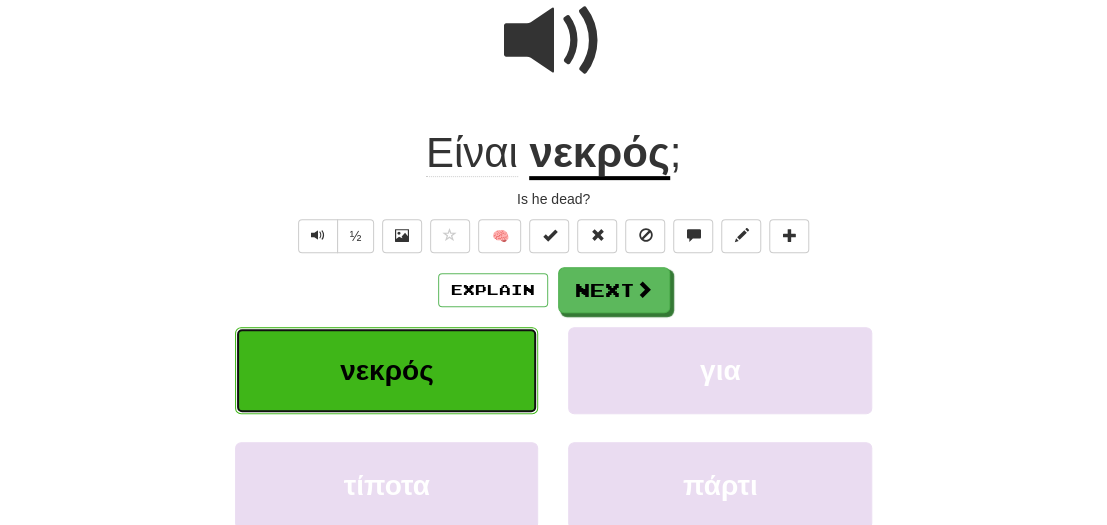 scroll, scrollTop: 221, scrollLeft: 0, axis: vertical 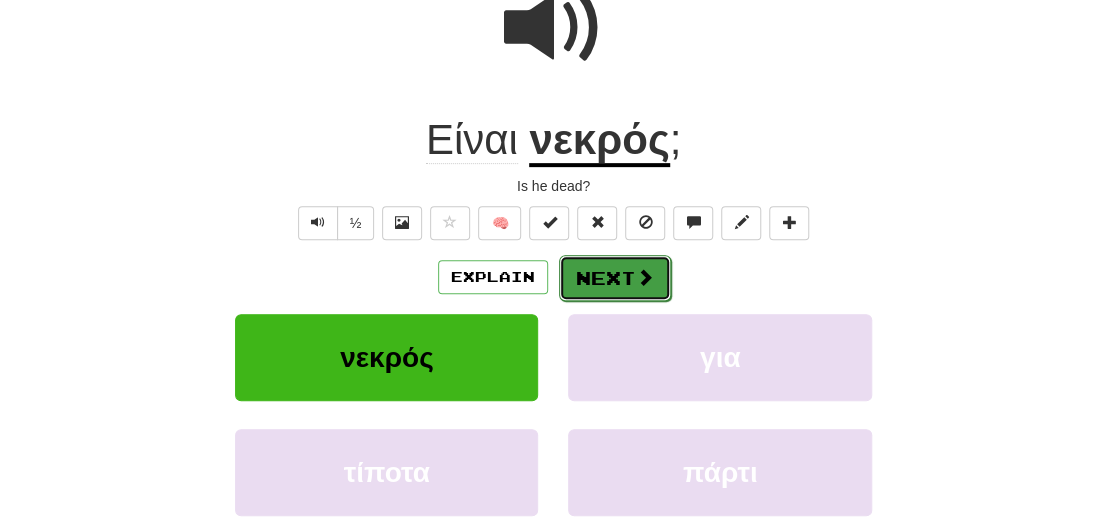 click on "Next" at bounding box center [615, 278] 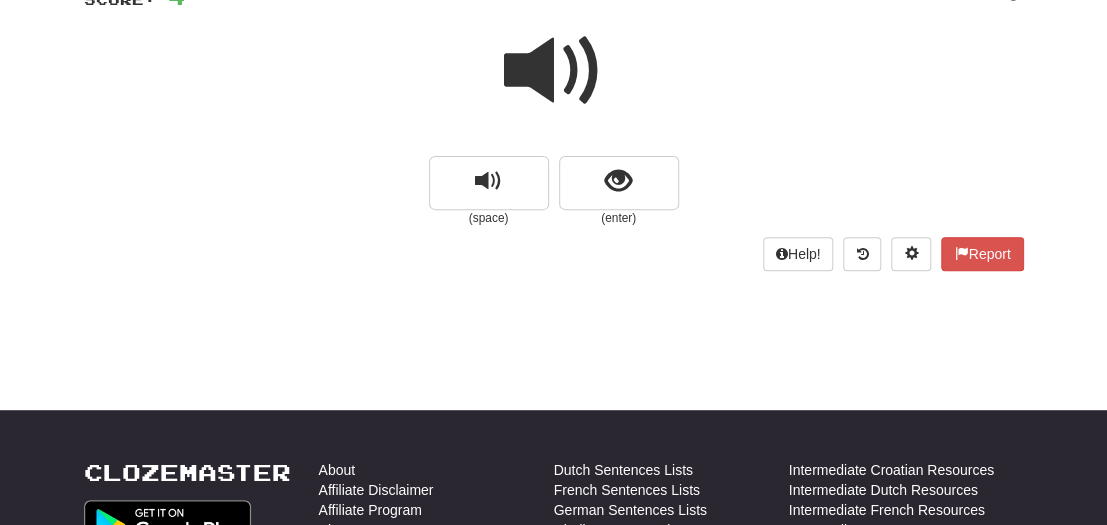 scroll, scrollTop: 167, scrollLeft: 0, axis: vertical 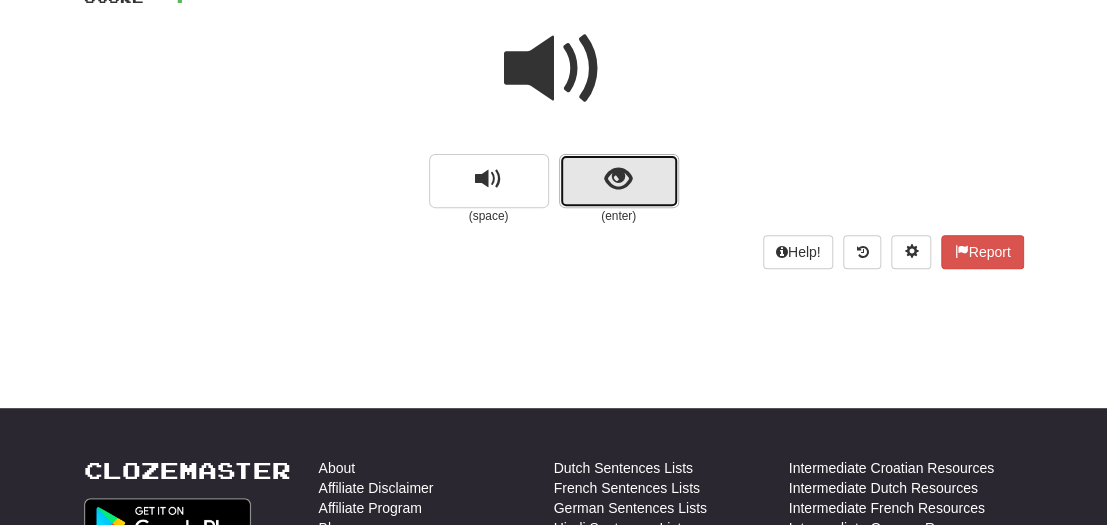 click at bounding box center (619, 181) 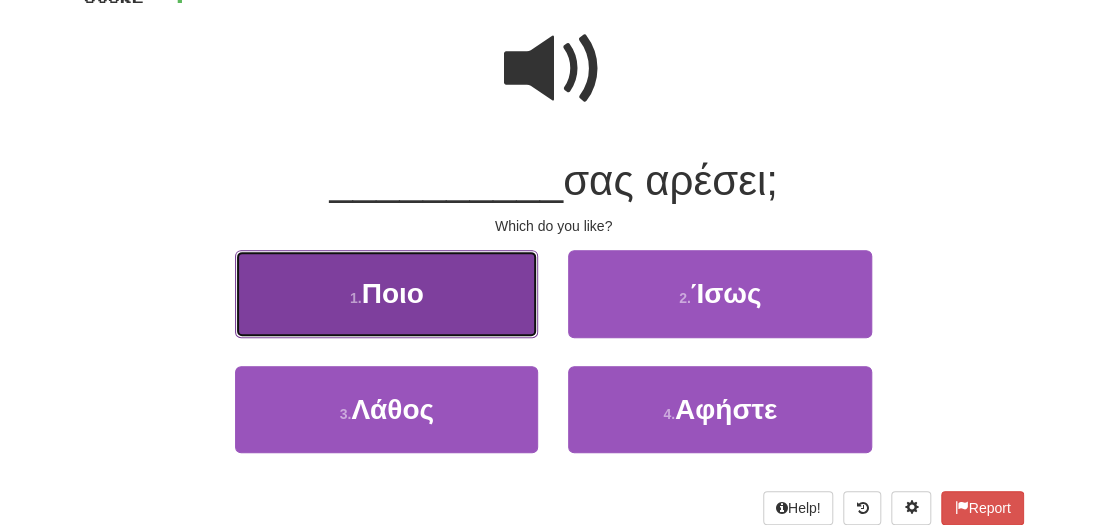 click on "1 .  Ποιο" at bounding box center [386, 293] 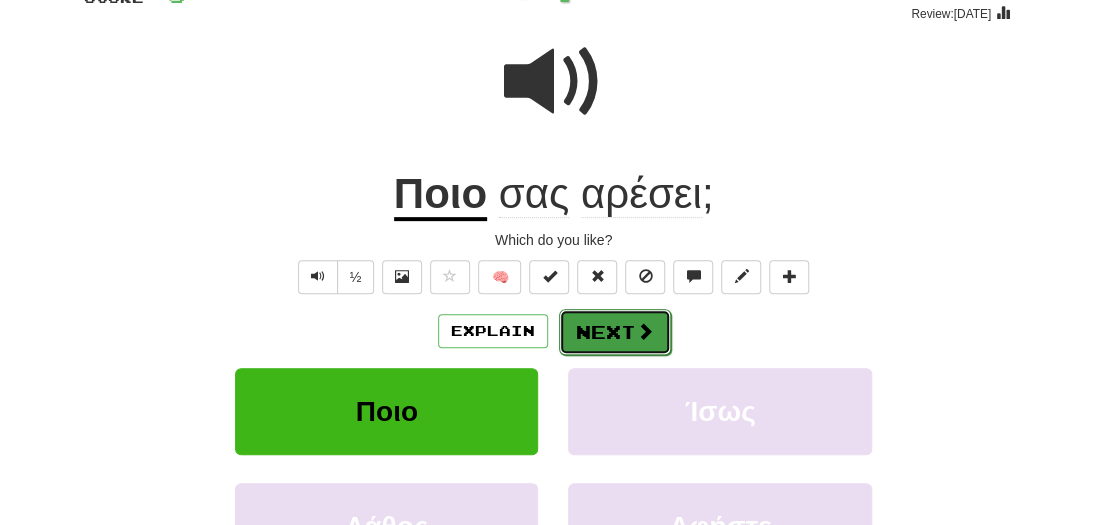 click on "Next" at bounding box center (615, 332) 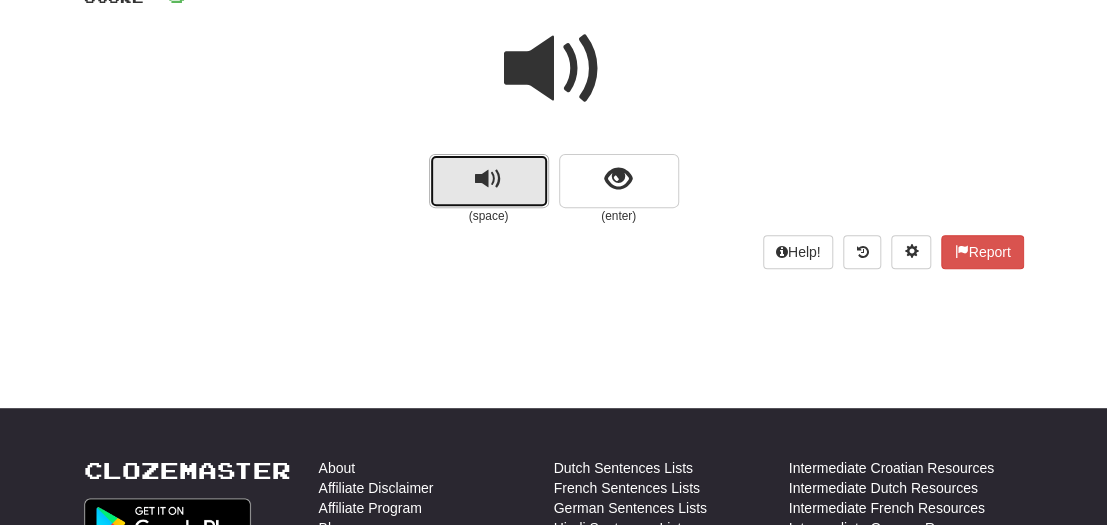 click at bounding box center (489, 181) 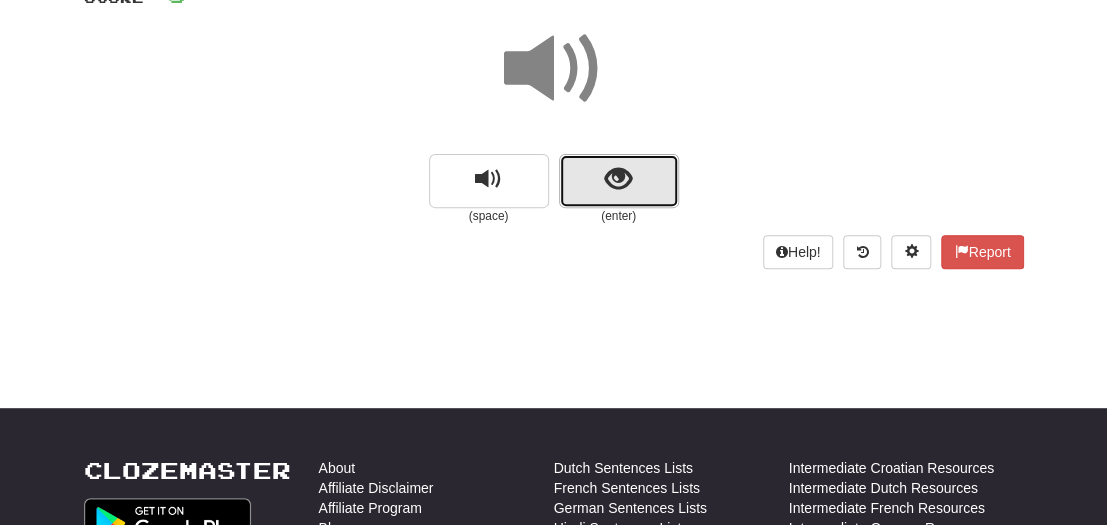 click at bounding box center [618, 179] 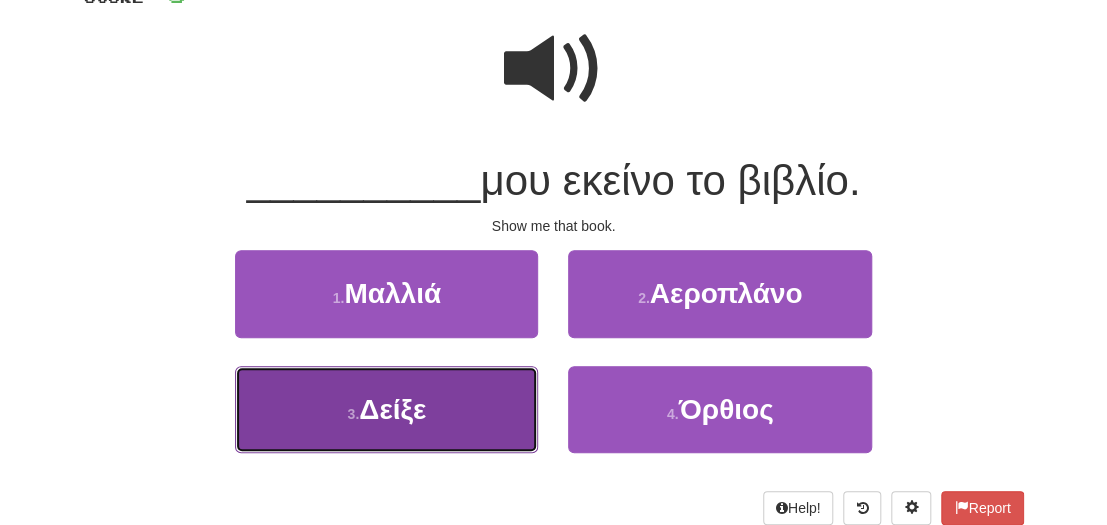 click on "3 .  Δείξε" at bounding box center (386, 409) 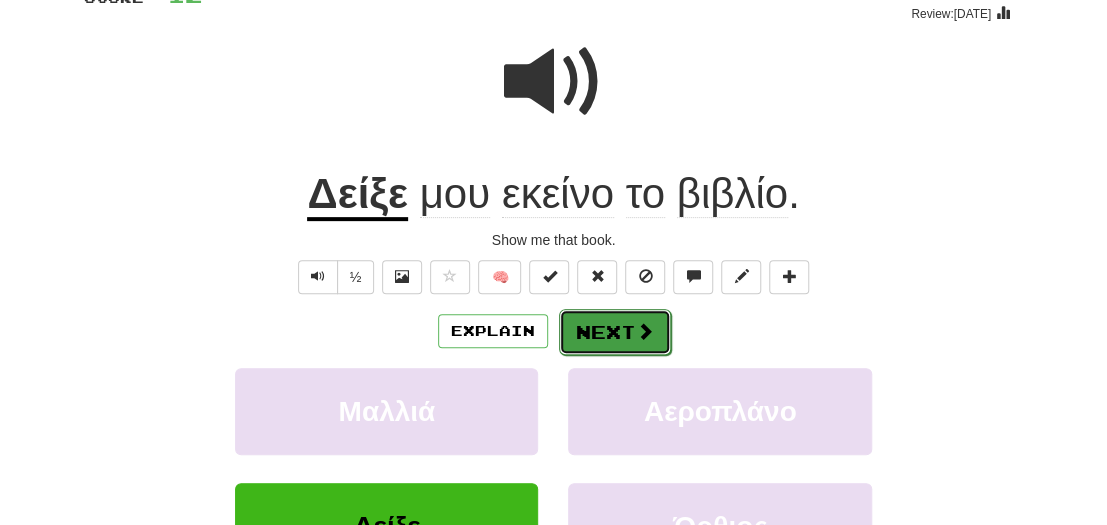 click on "Next" at bounding box center (615, 332) 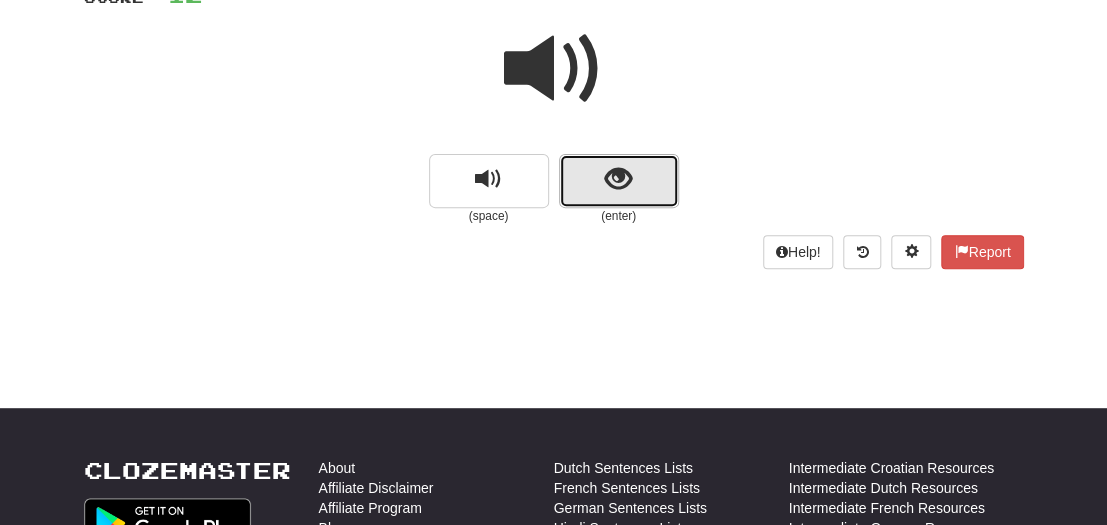 click at bounding box center (619, 181) 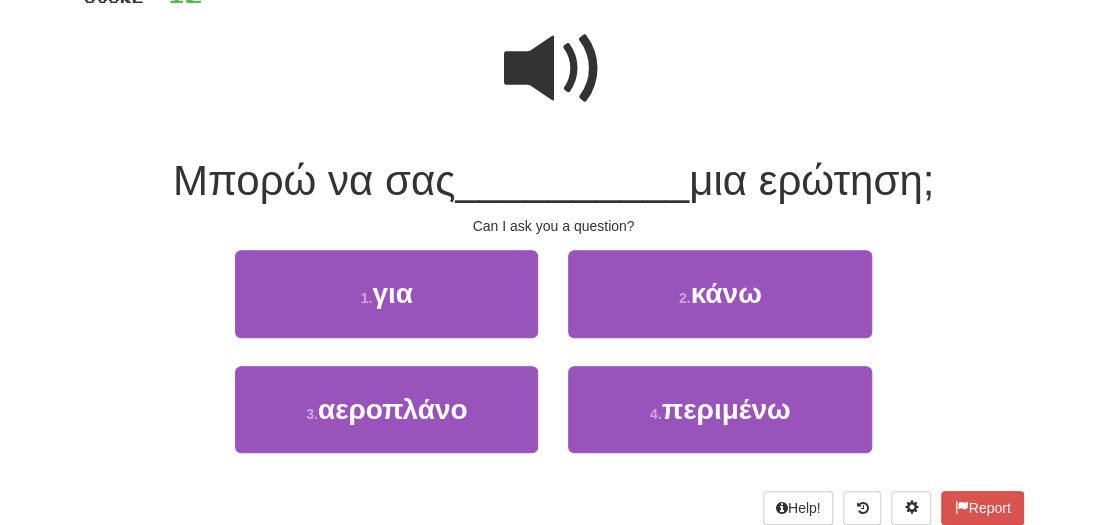 click at bounding box center [554, 69] 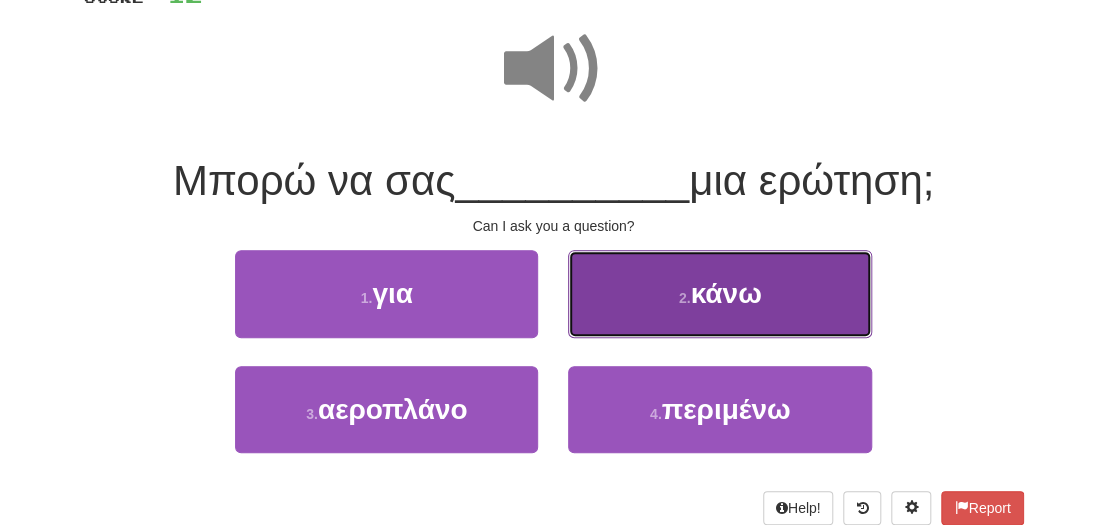 click on "κάνω" at bounding box center [725, 293] 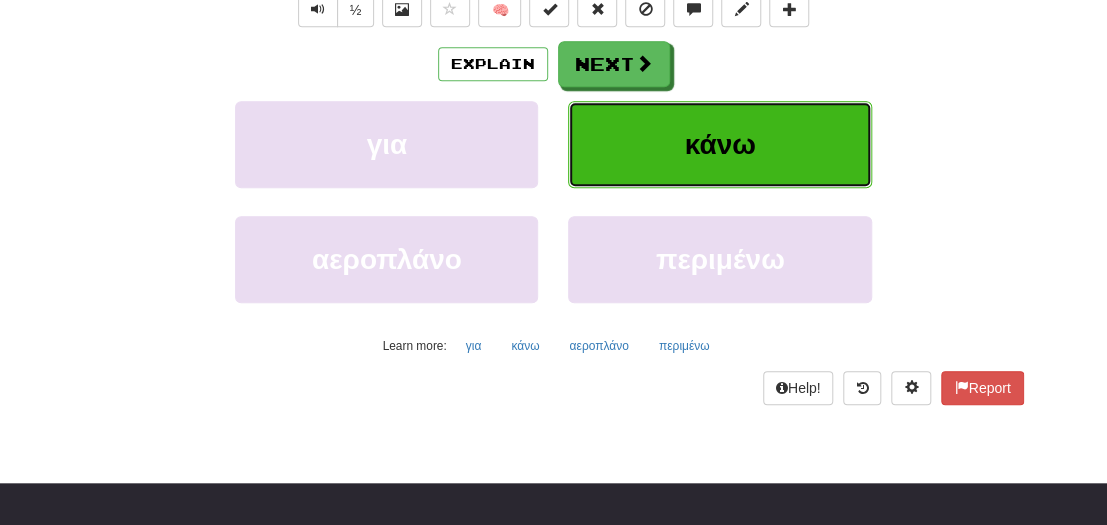 scroll, scrollTop: 426, scrollLeft: 0, axis: vertical 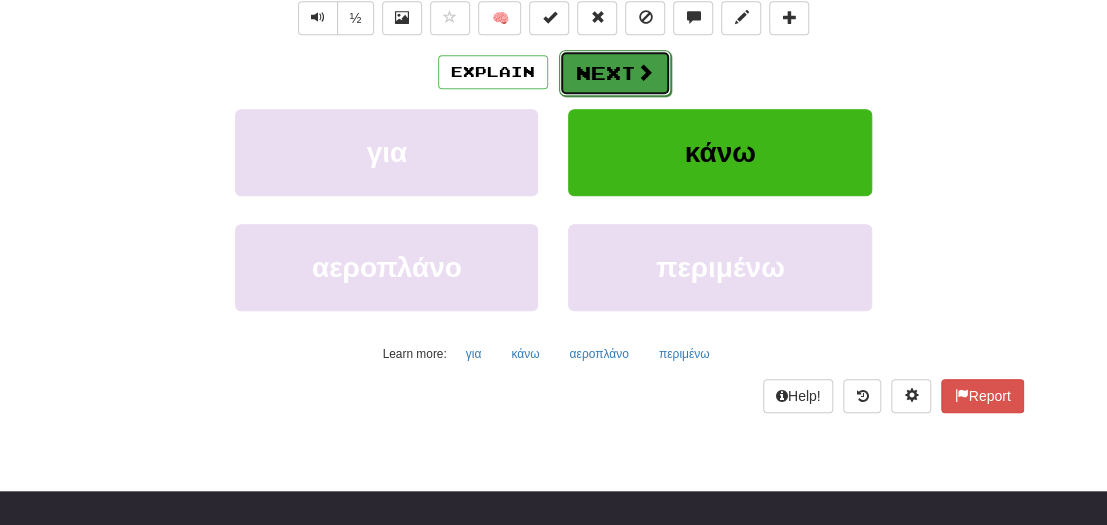 click on "Next" at bounding box center [615, 73] 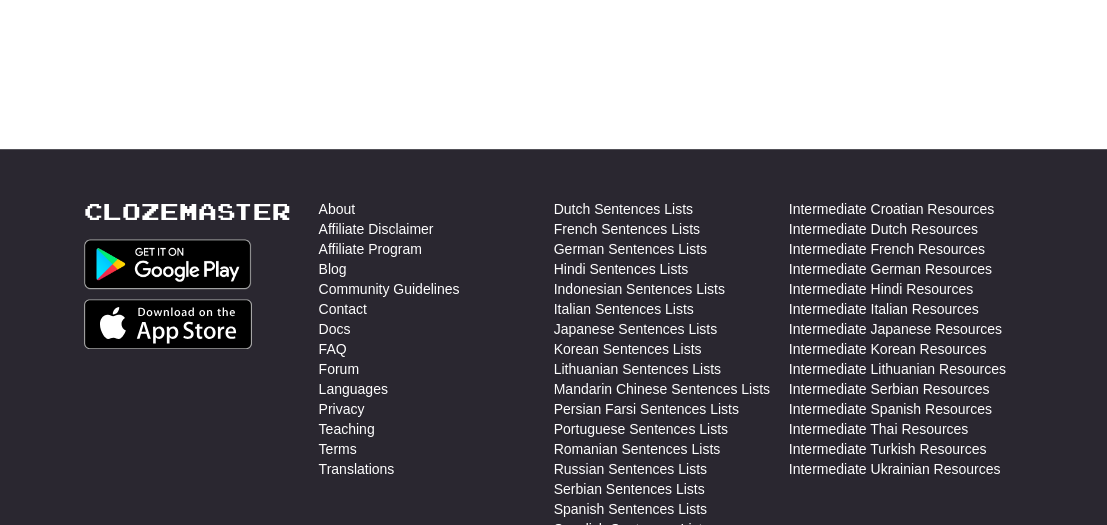 scroll, scrollTop: 0, scrollLeft: 0, axis: both 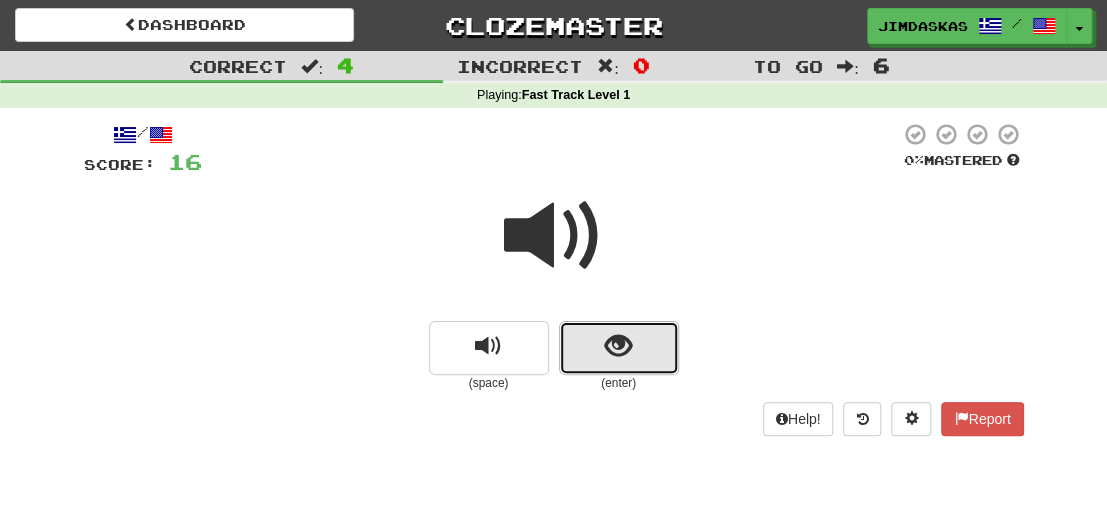 click at bounding box center (618, 346) 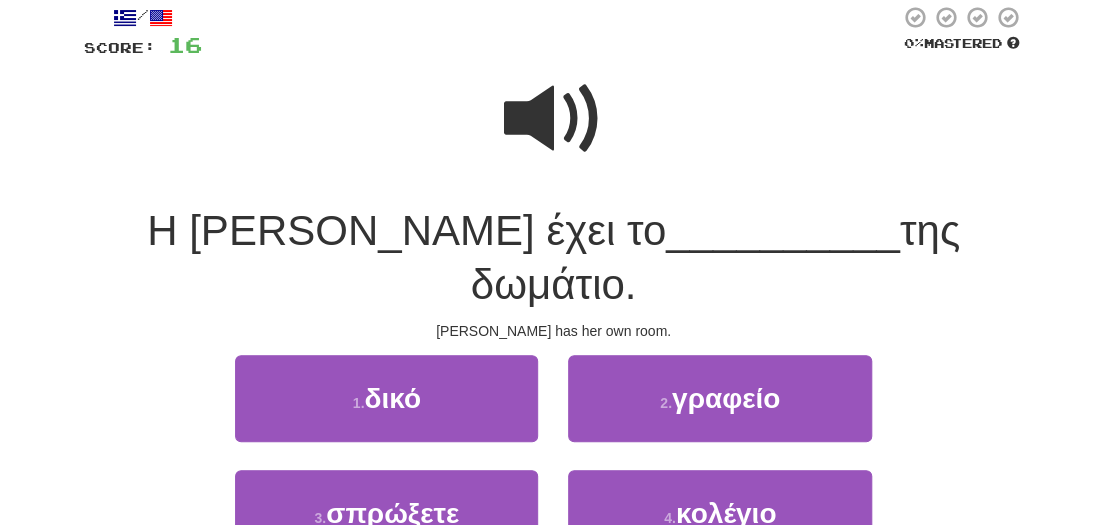 scroll, scrollTop: 119, scrollLeft: 0, axis: vertical 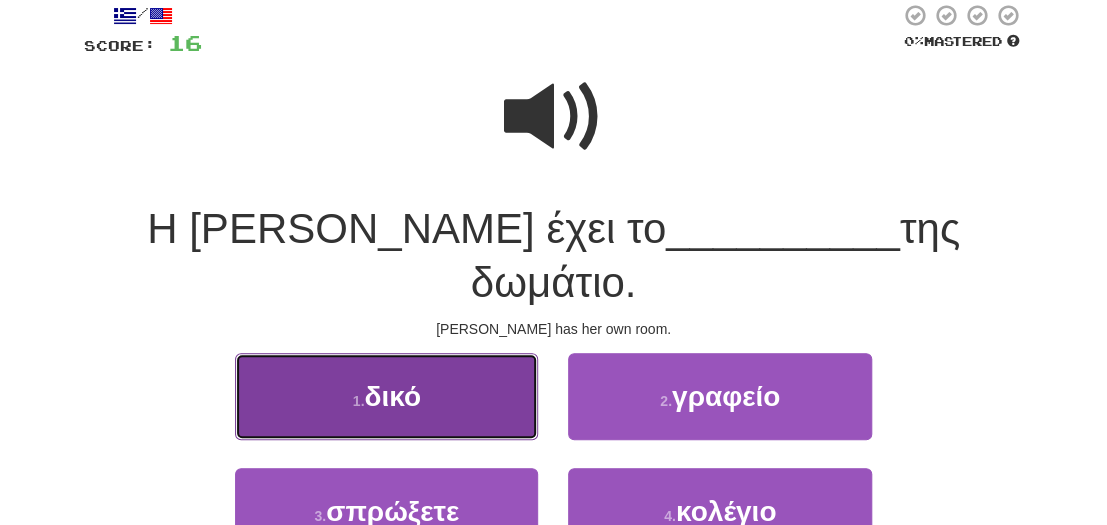 click on "1 .  δικό" at bounding box center [386, 396] 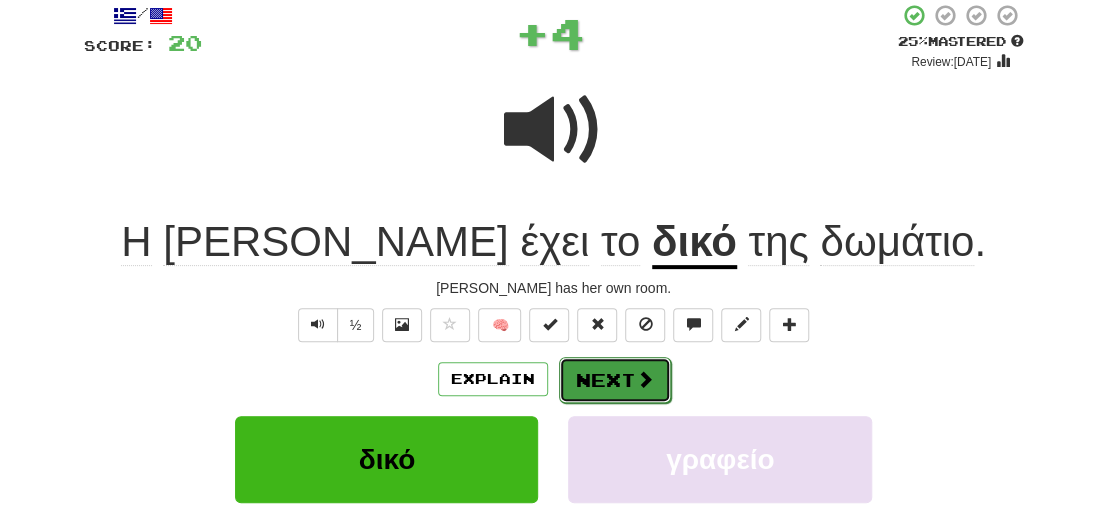 click on "Next" at bounding box center (615, 380) 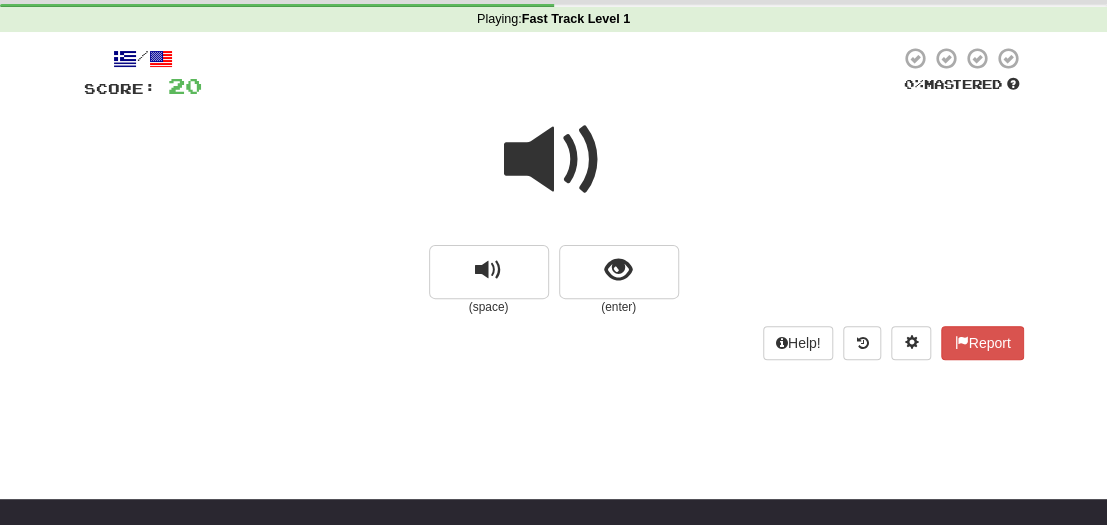 scroll, scrollTop: 74, scrollLeft: 0, axis: vertical 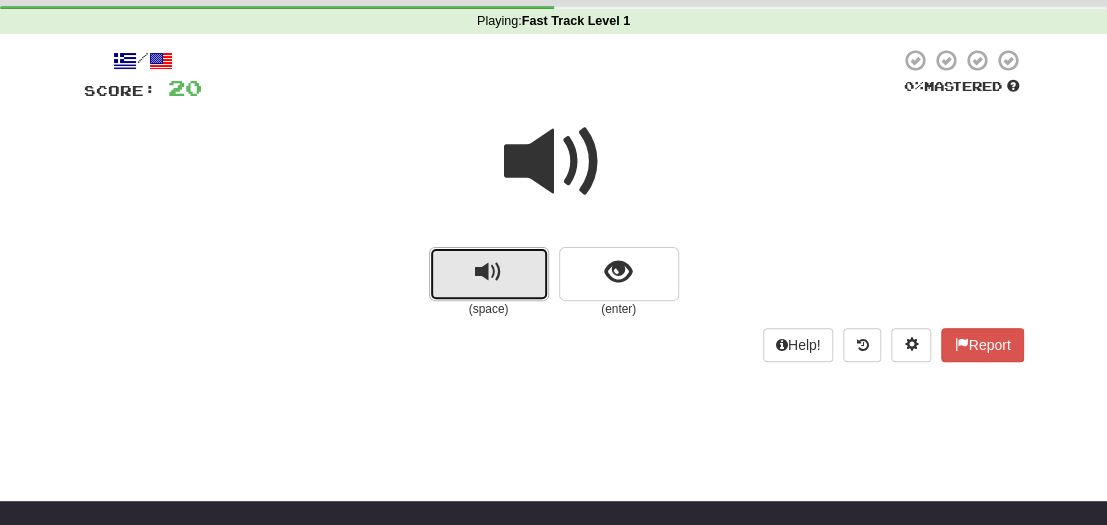 click at bounding box center [489, 274] 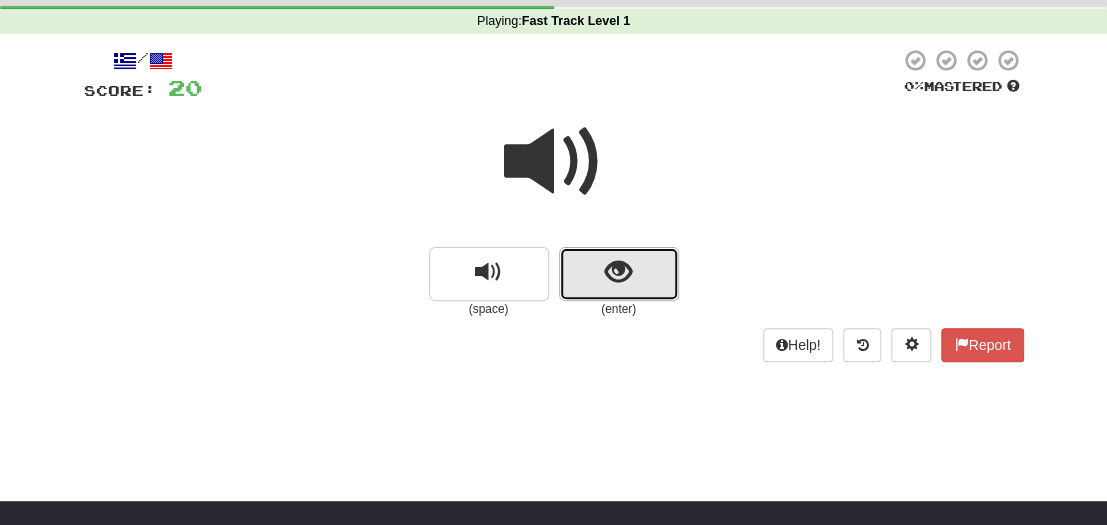 click at bounding box center [618, 272] 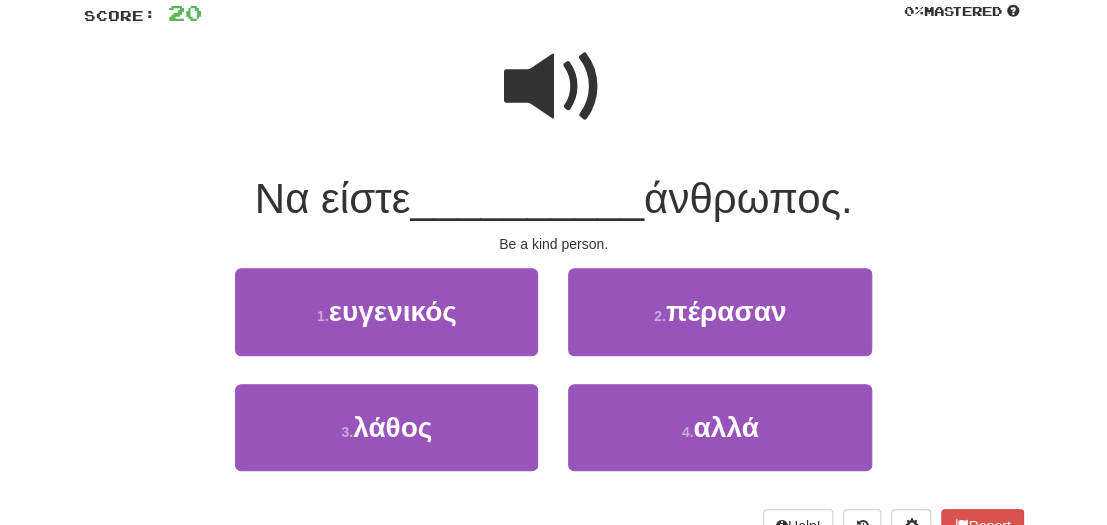 scroll, scrollTop: 154, scrollLeft: 0, axis: vertical 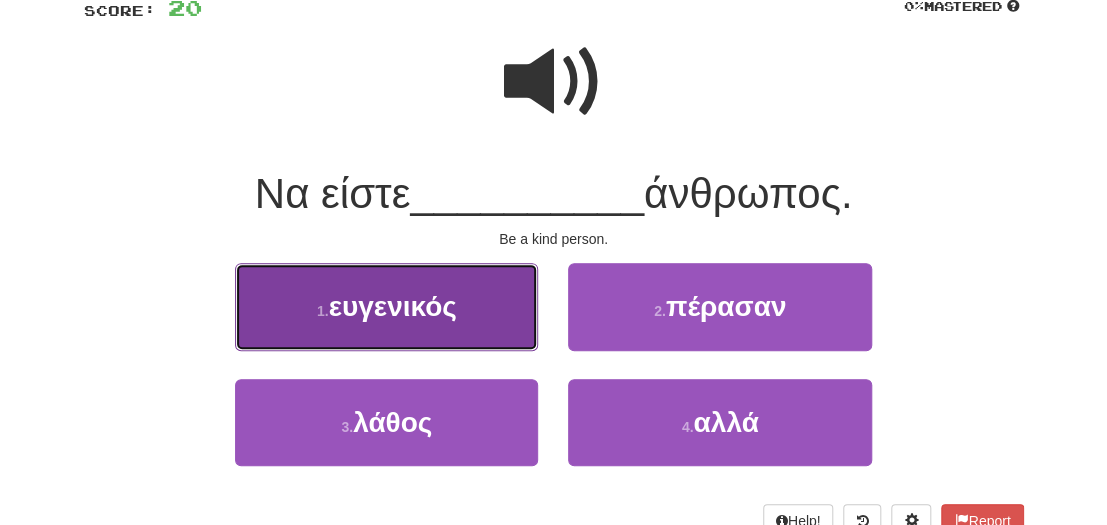 click on "ευγενικός" at bounding box center [393, 306] 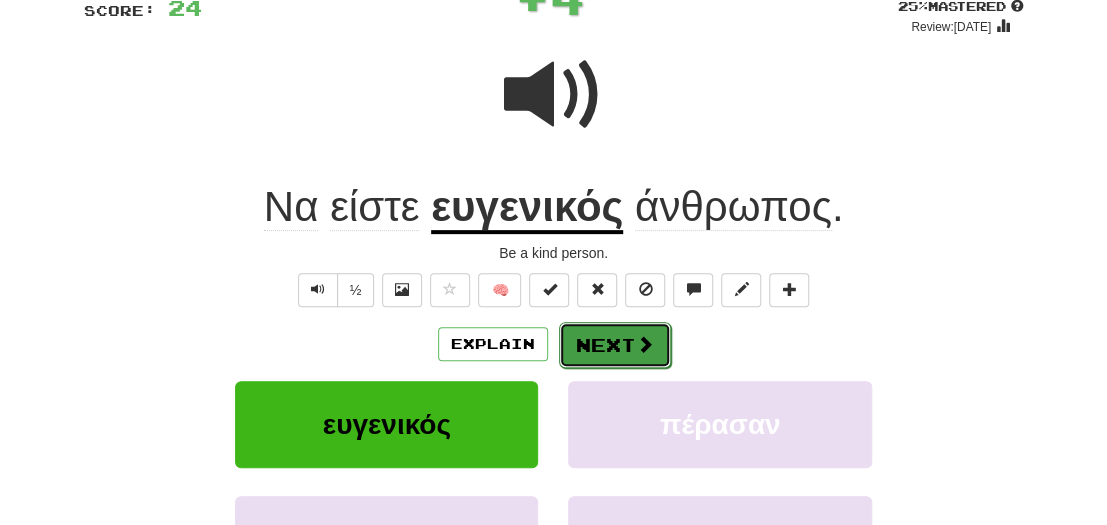 click on "Next" at bounding box center (615, 345) 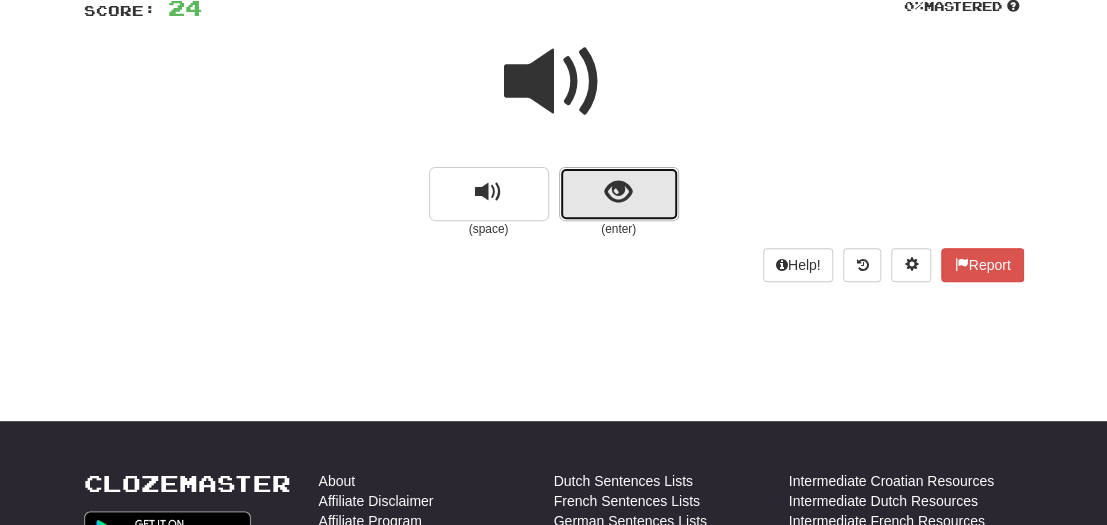 click at bounding box center (618, 192) 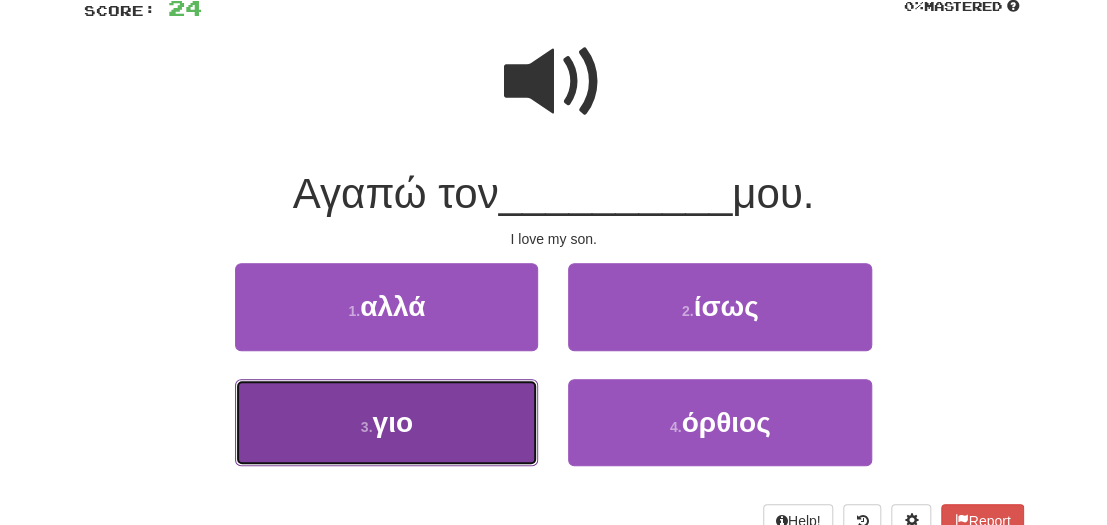 click on "3 .  γιο" at bounding box center (386, 422) 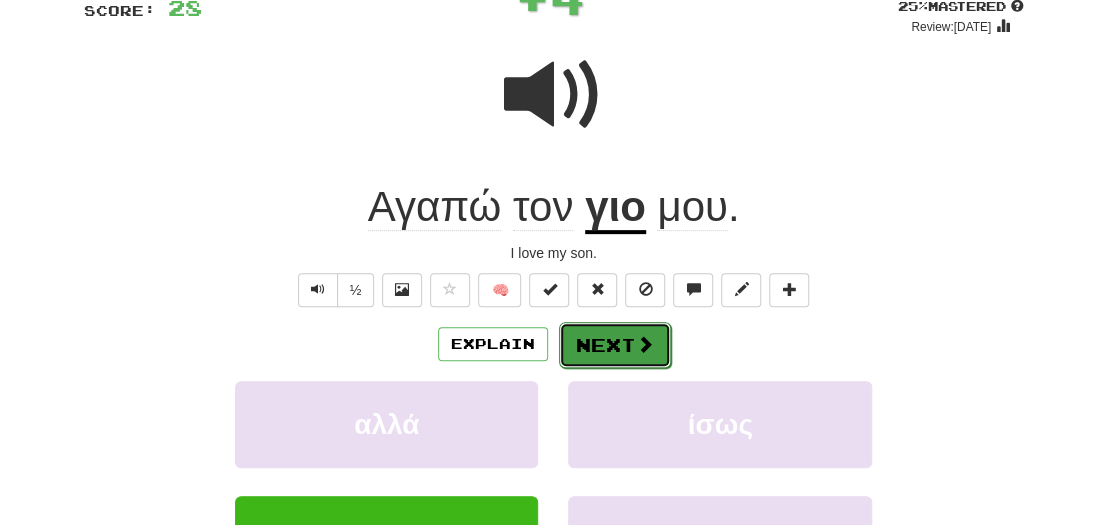 click on "Next" at bounding box center (615, 345) 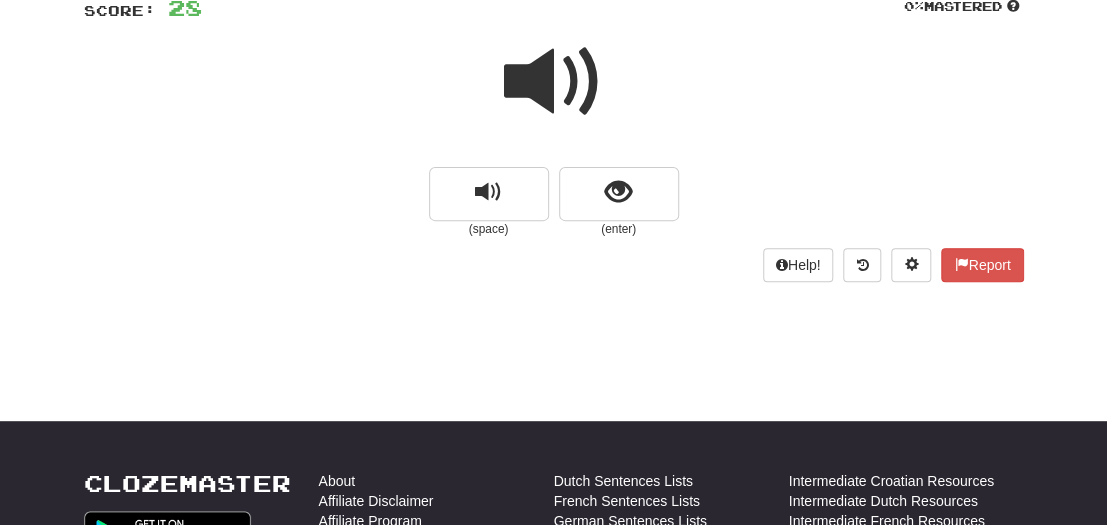 click at bounding box center (554, 82) 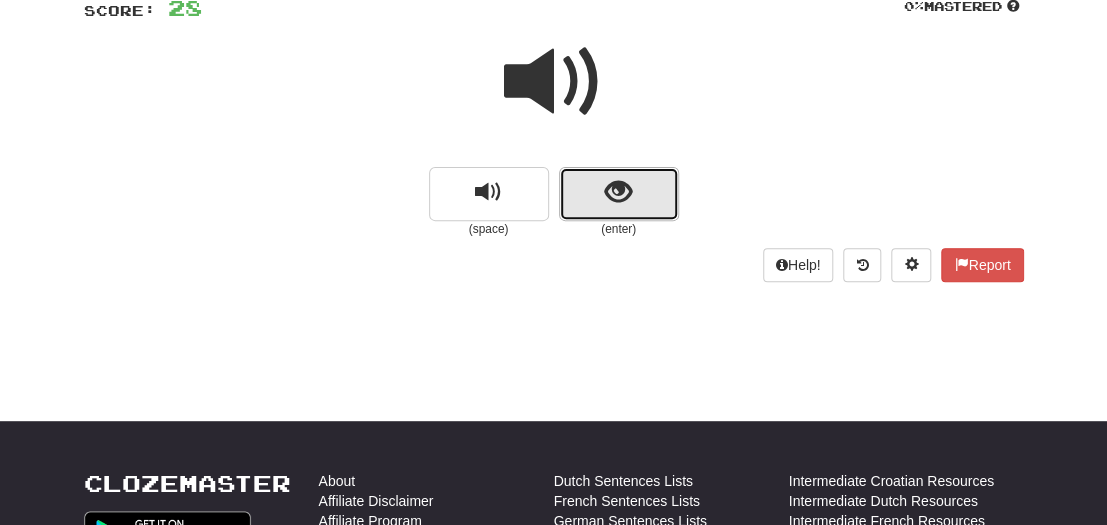 click at bounding box center [618, 192] 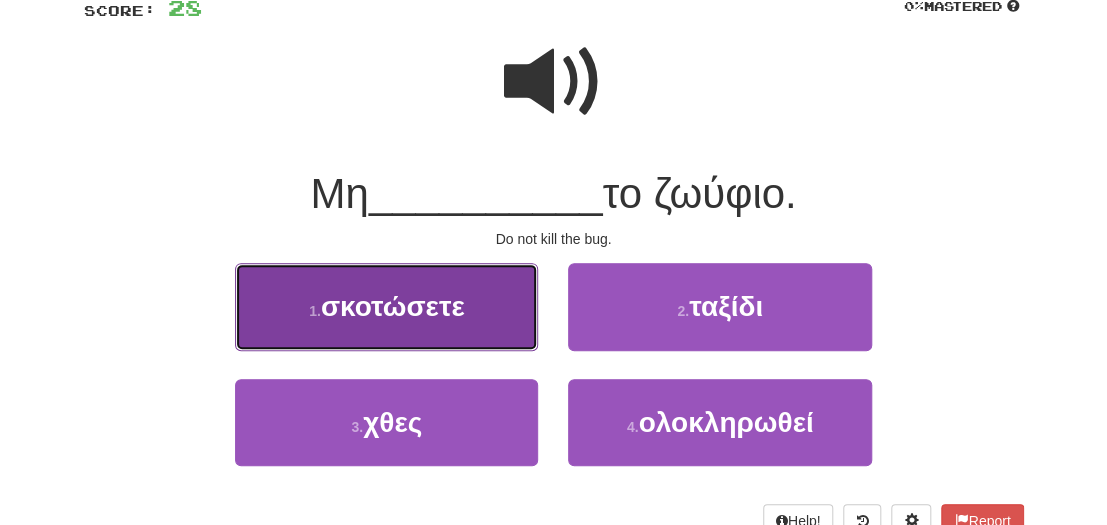 click on "σκοτώσετε" at bounding box center [393, 306] 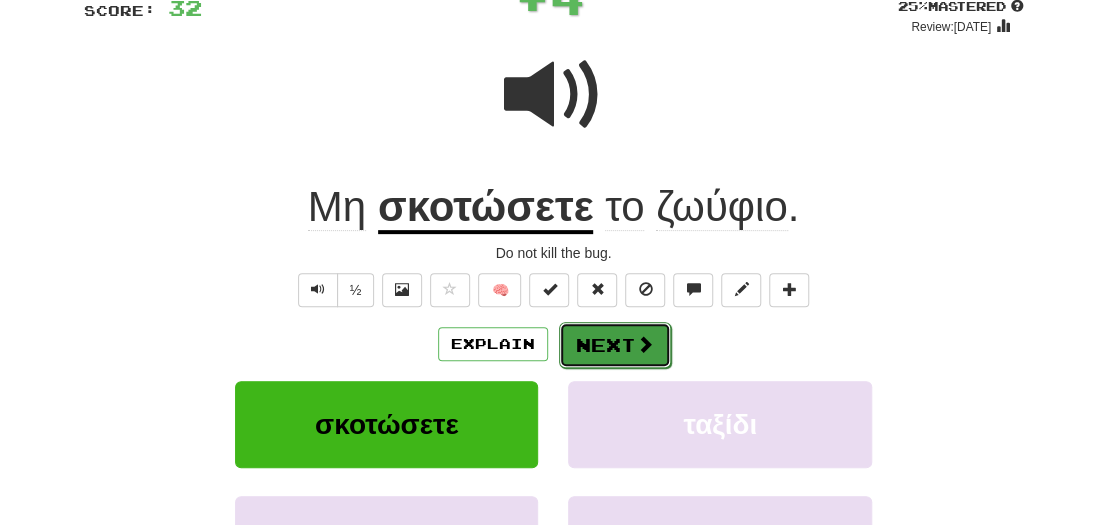 click on "Next" at bounding box center [615, 345] 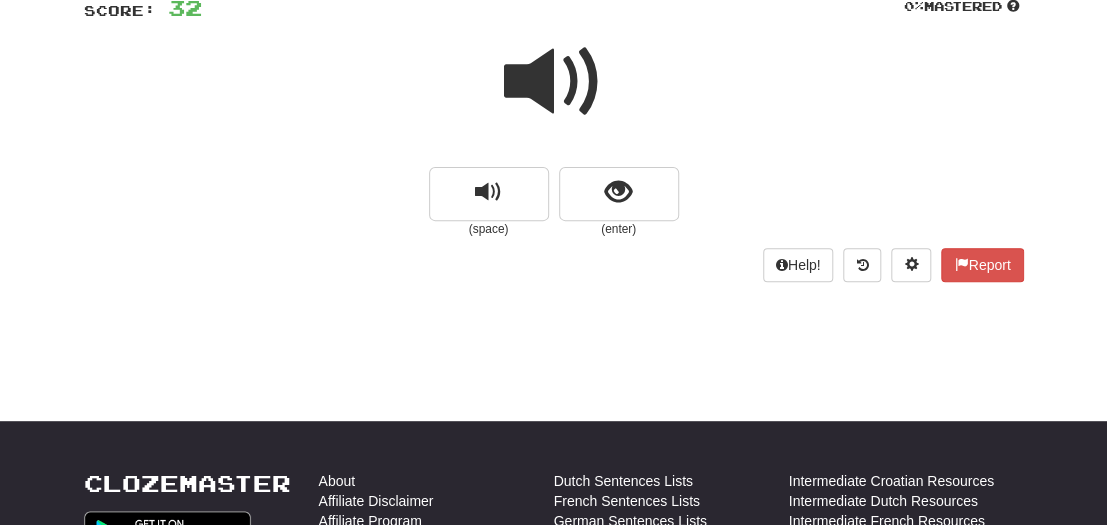 click at bounding box center (554, 82) 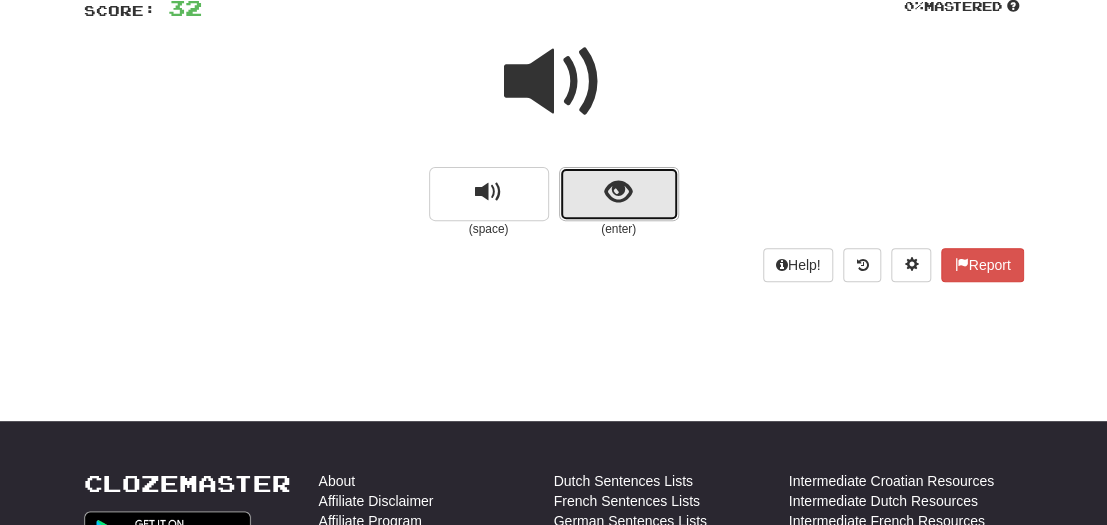 click at bounding box center (618, 192) 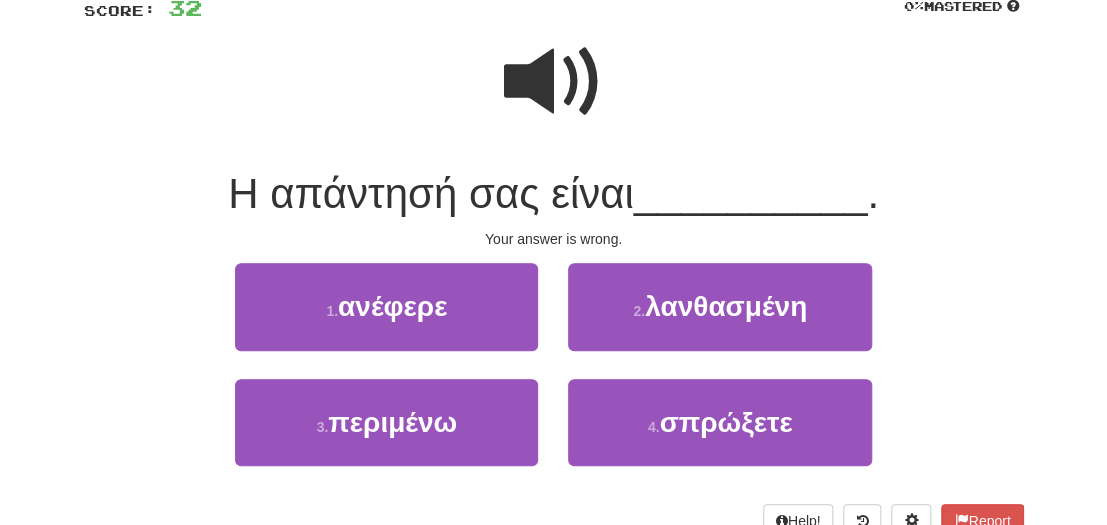 click at bounding box center (554, 82) 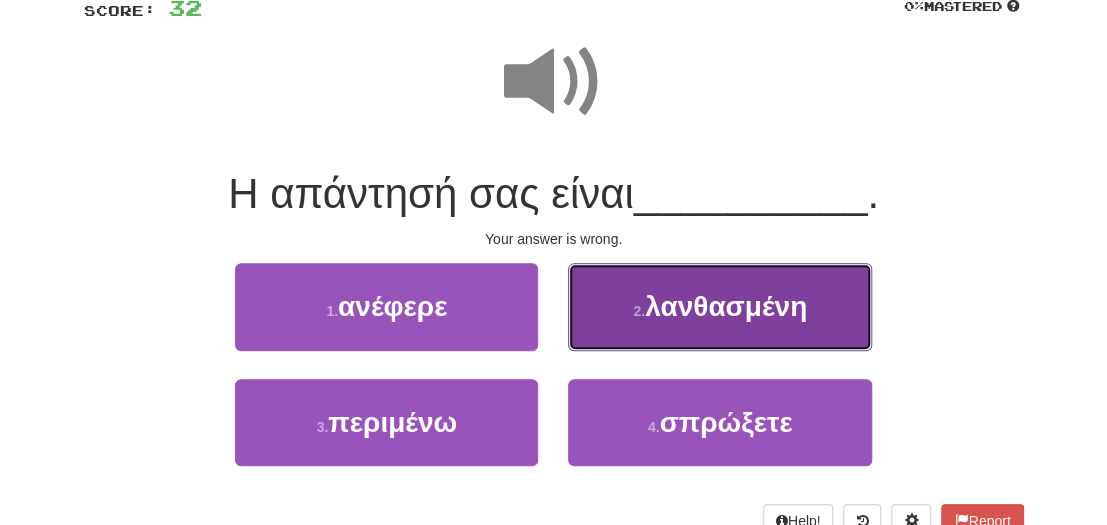 click on "λανθασμένη" at bounding box center [726, 306] 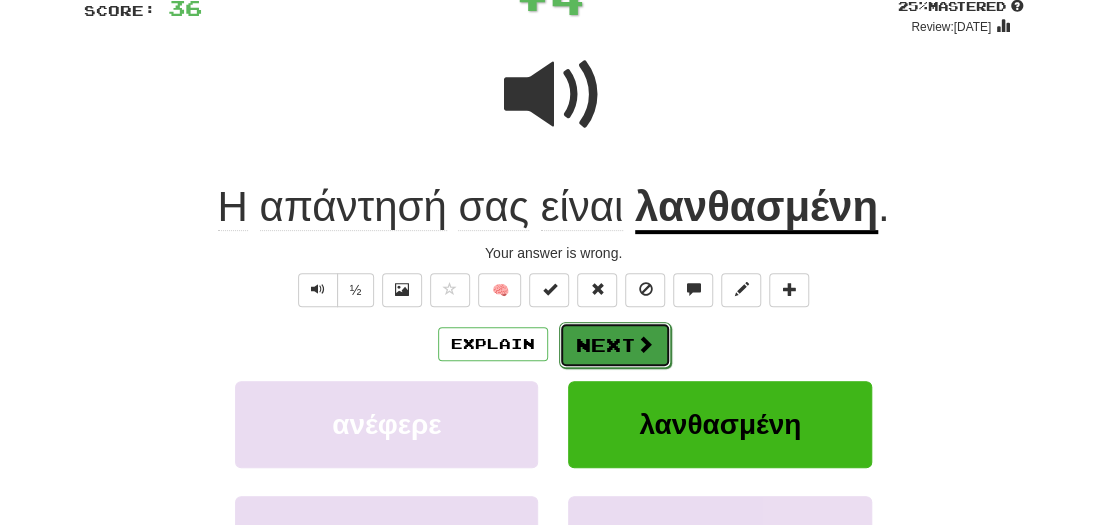 click at bounding box center [645, 344] 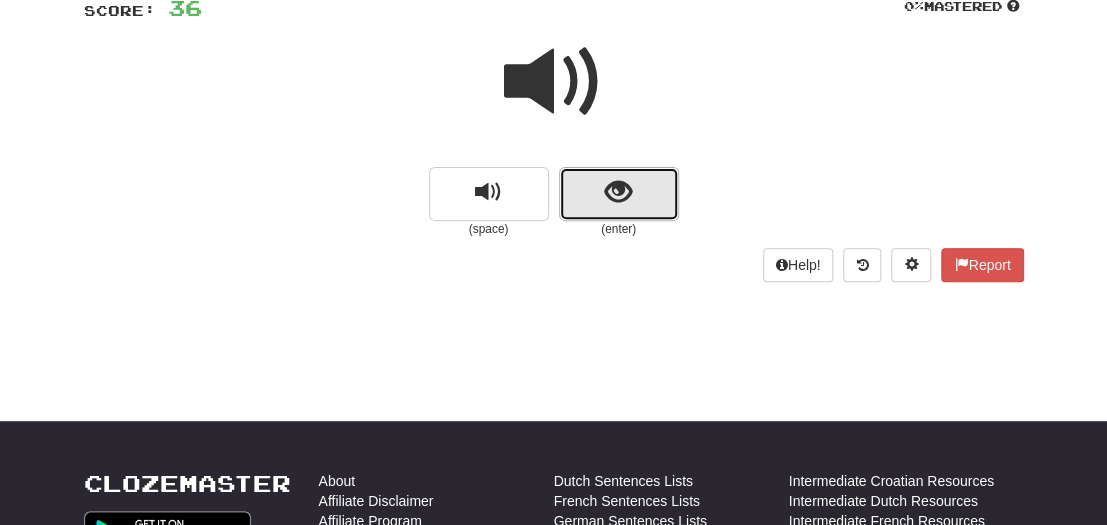 click at bounding box center (619, 194) 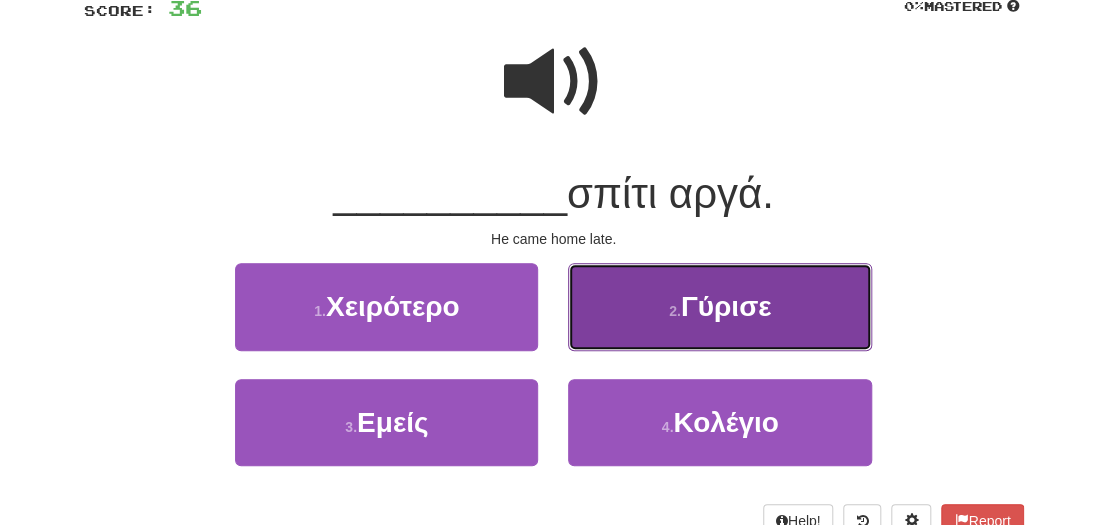click on "2 .  Γύρισε" at bounding box center (719, 306) 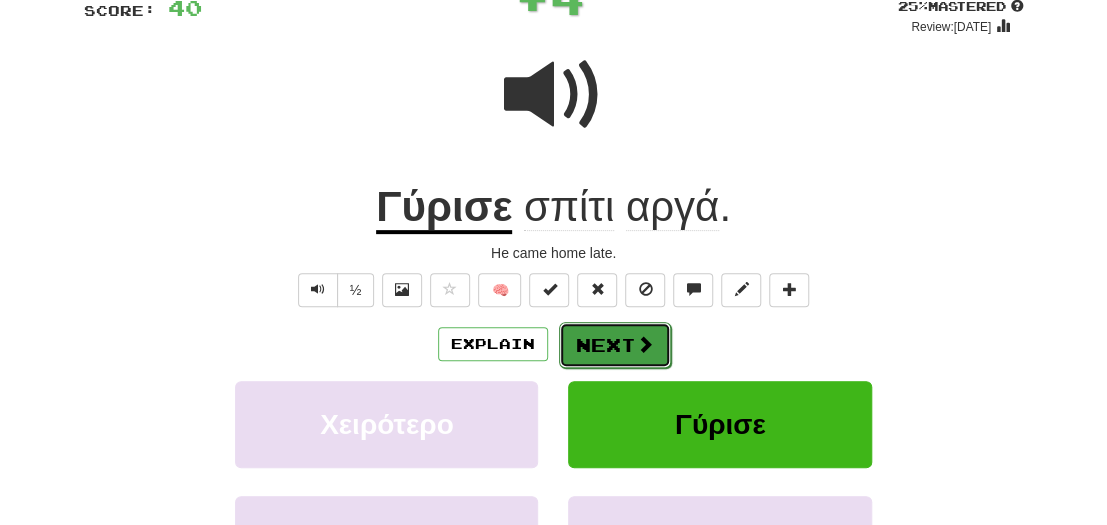 click on "Next" at bounding box center [615, 345] 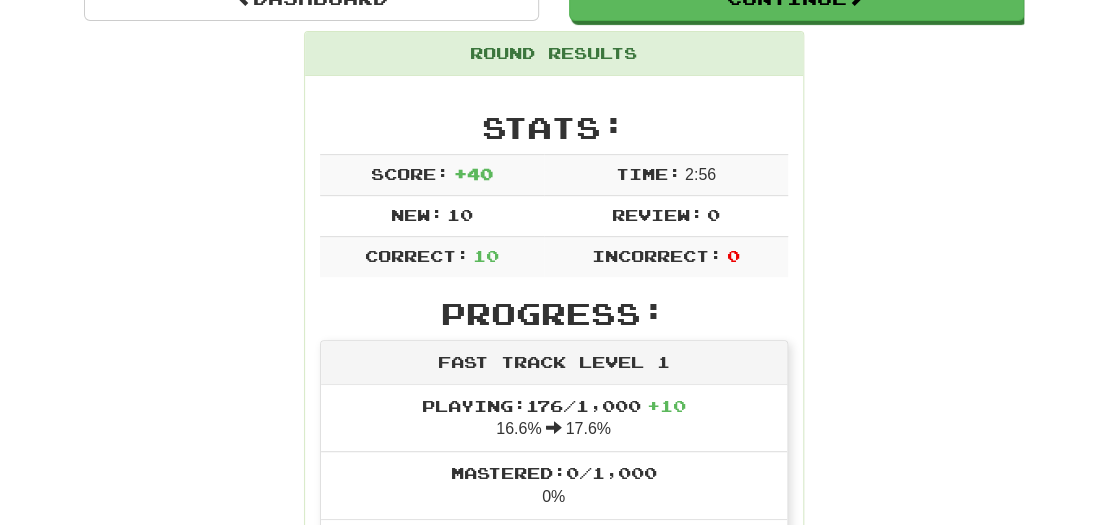 scroll, scrollTop: 242, scrollLeft: 0, axis: vertical 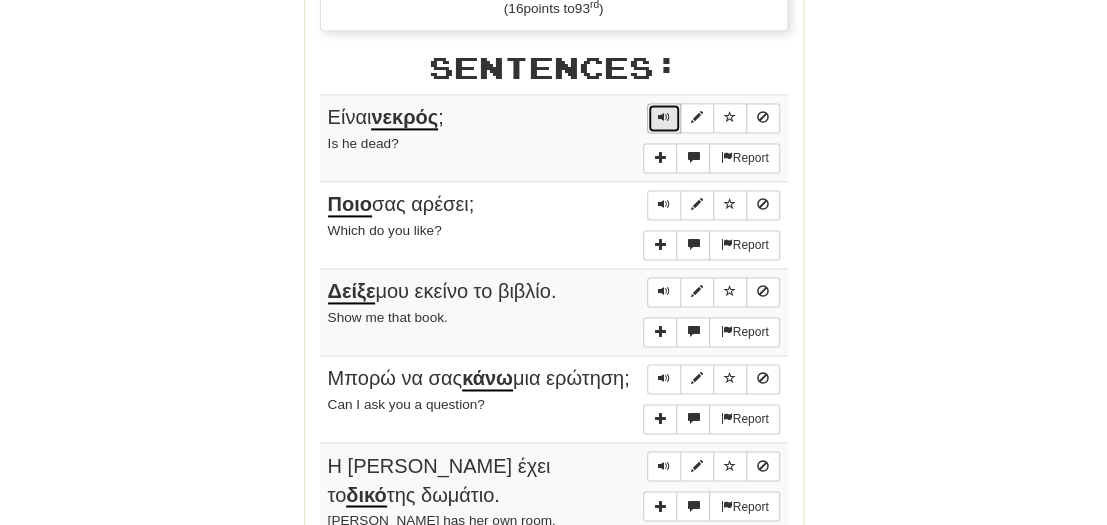 click at bounding box center [664, 117] 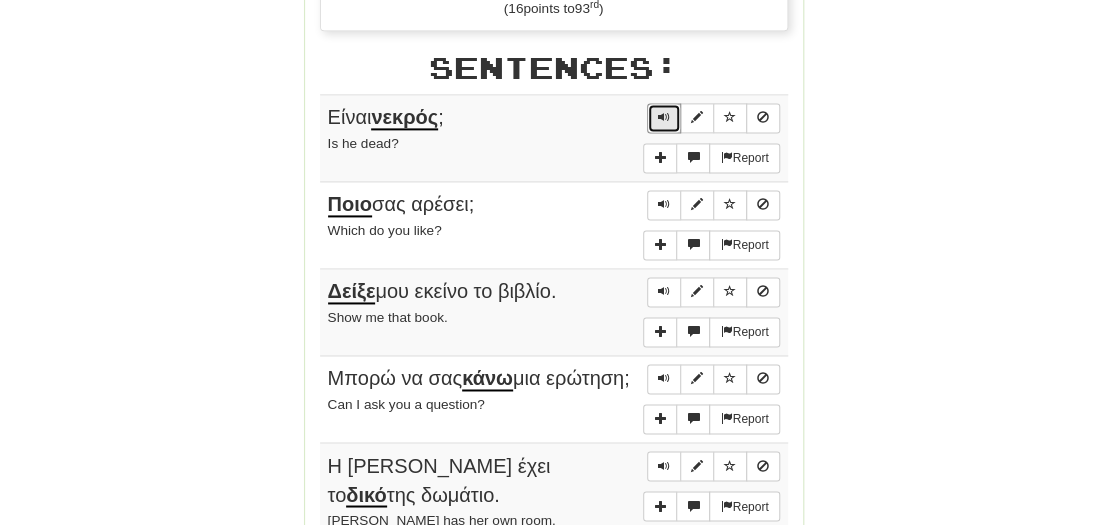 scroll, scrollTop: 521, scrollLeft: 0, axis: vertical 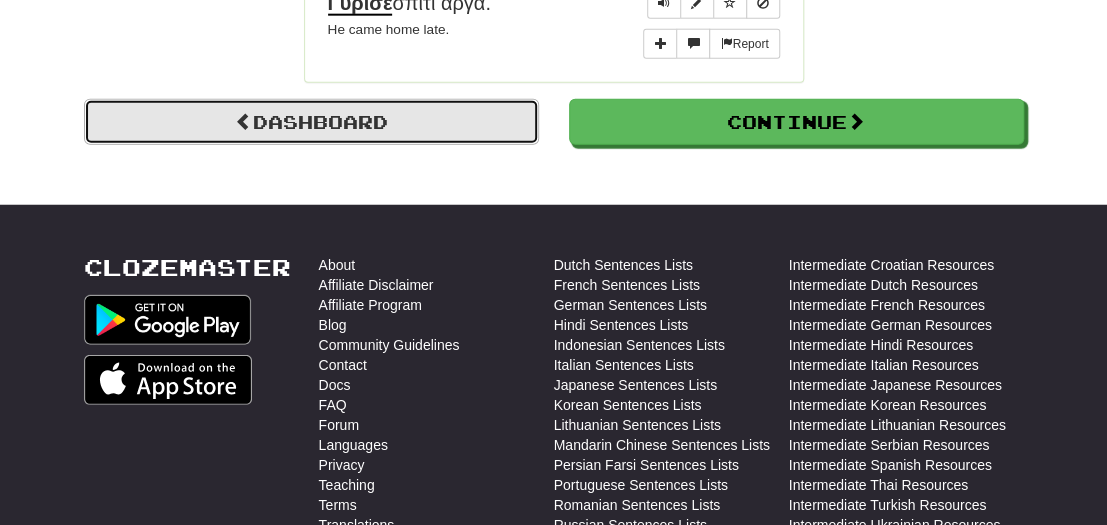 click on "Dashboard" at bounding box center (311, 122) 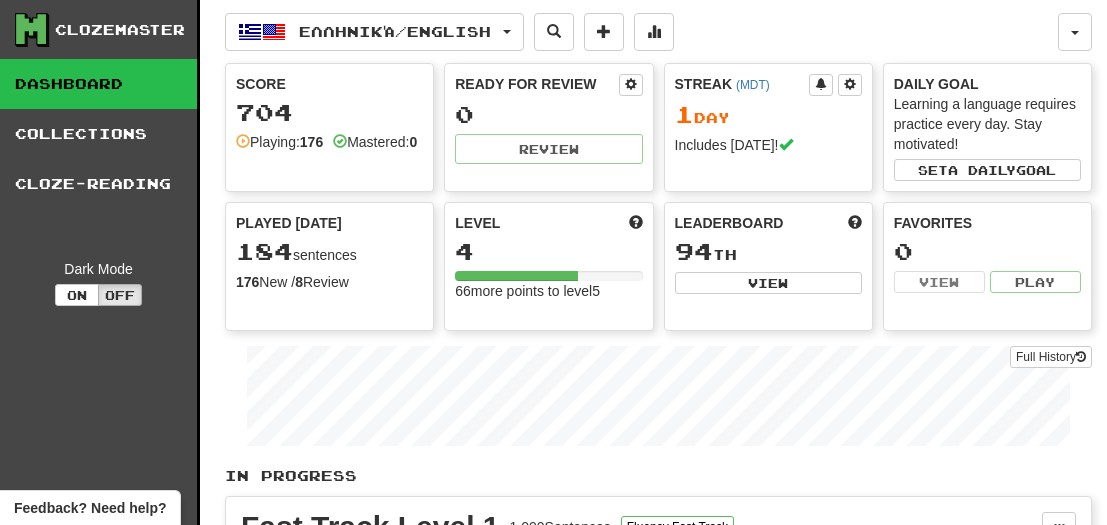 scroll, scrollTop: 0, scrollLeft: 0, axis: both 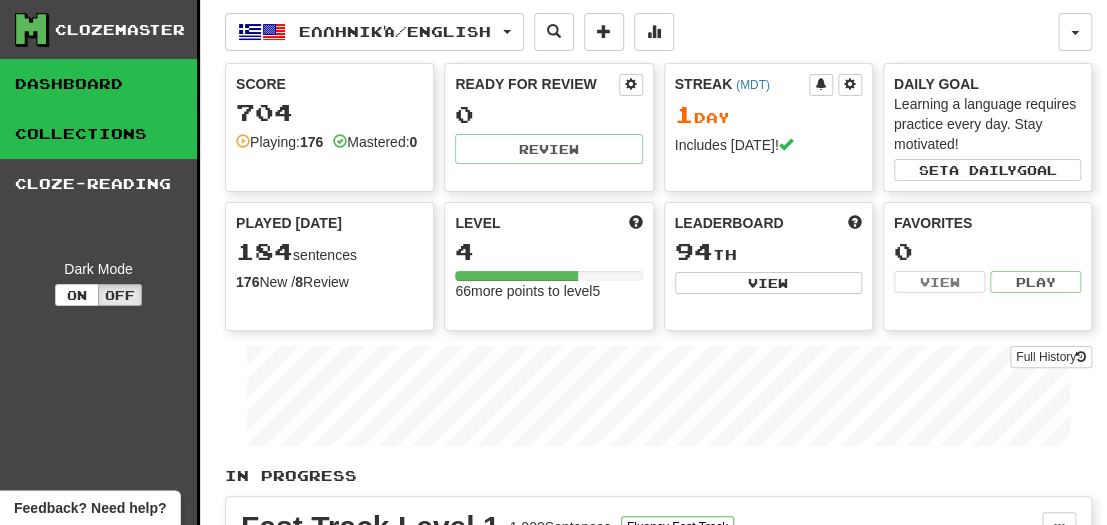 click on "Collections" at bounding box center (98, 134) 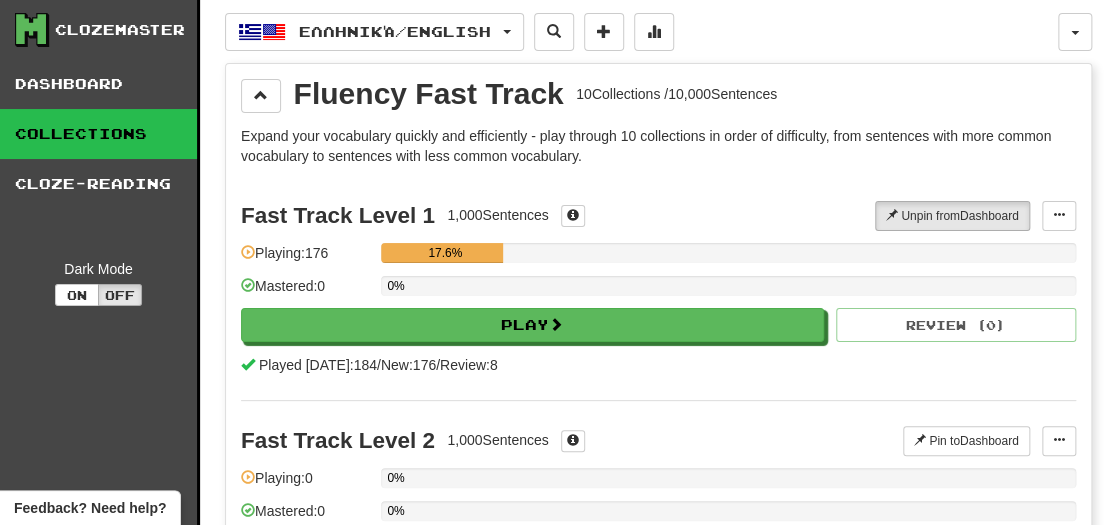 scroll, scrollTop: 458, scrollLeft: 0, axis: vertical 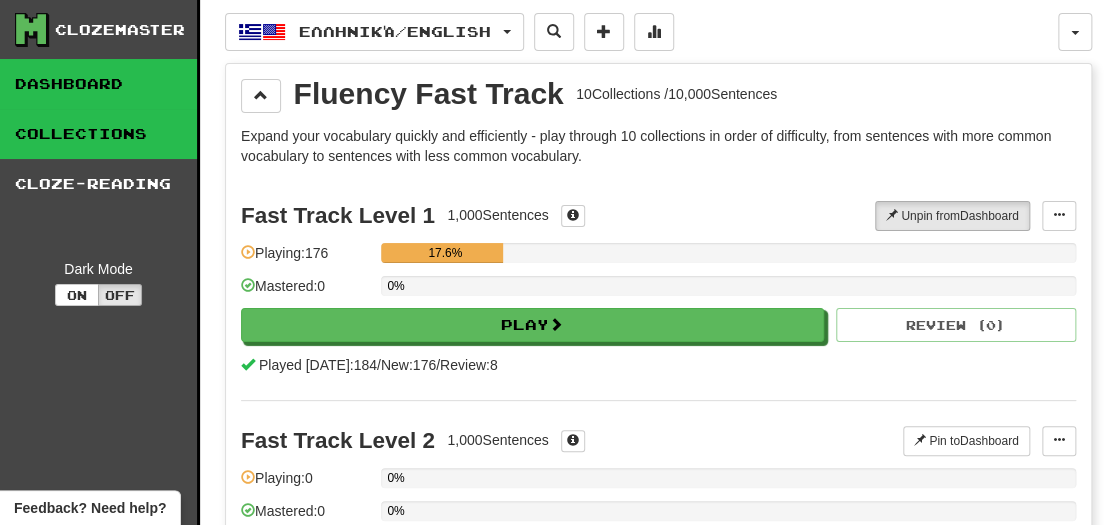 click on "Dashboard" at bounding box center (98, 84) 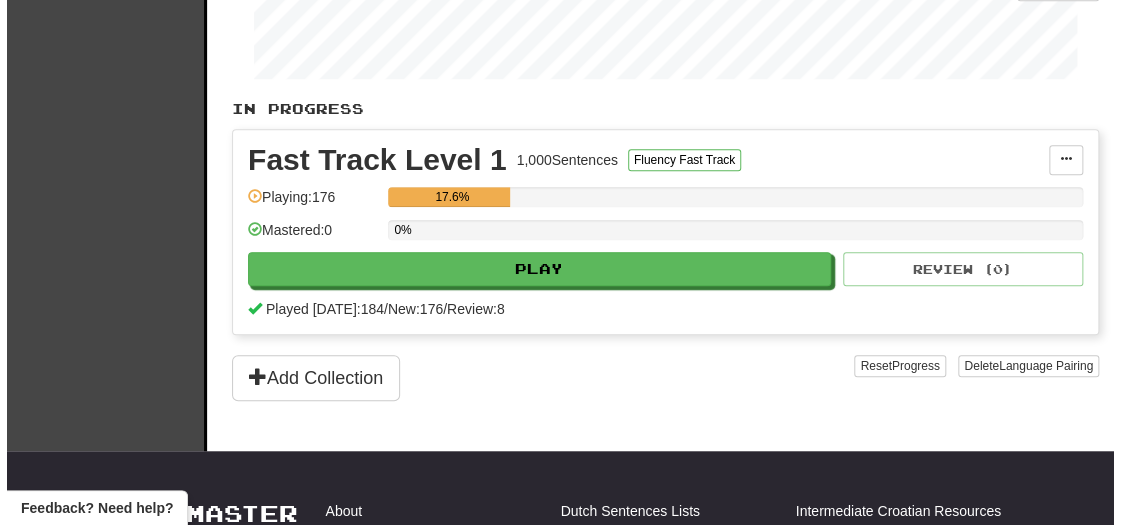 scroll, scrollTop: 400, scrollLeft: 0, axis: vertical 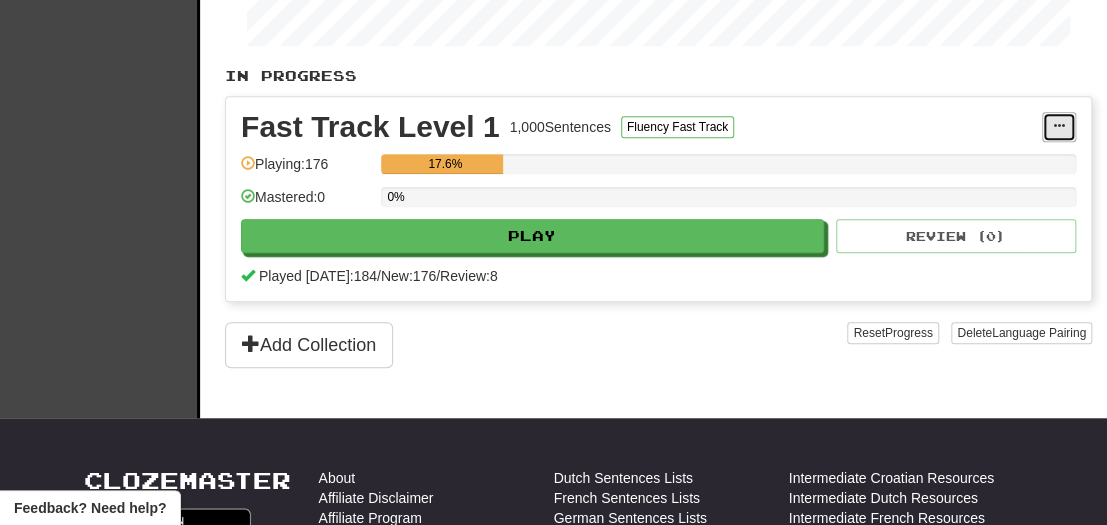 click at bounding box center (1059, 127) 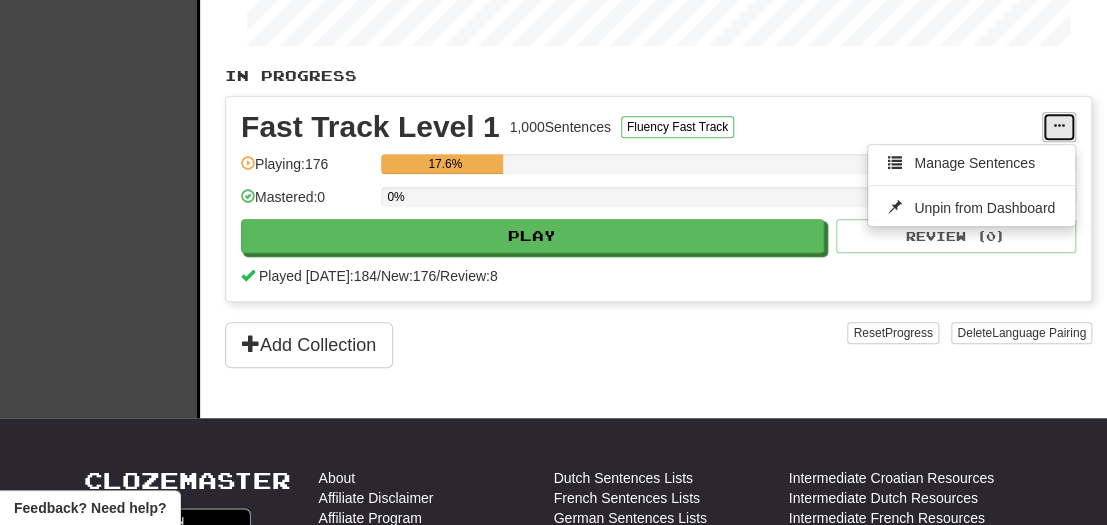 click at bounding box center (1059, 127) 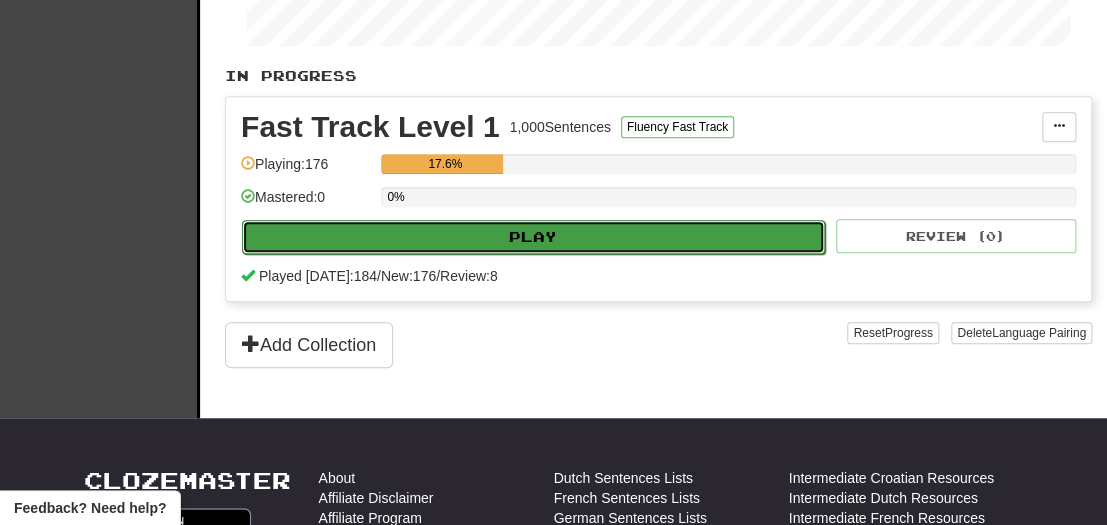 click on "Play" at bounding box center (533, 237) 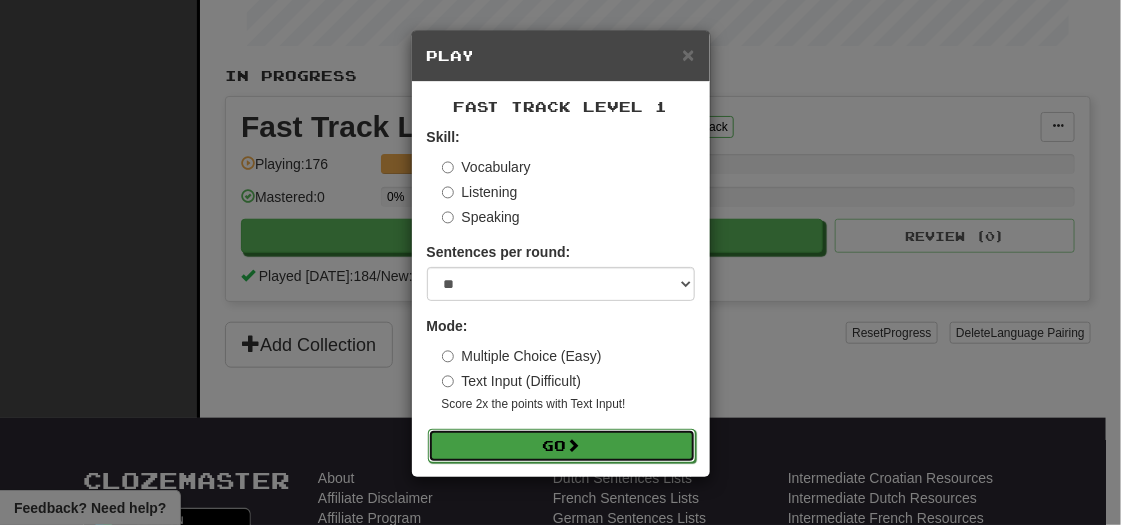 click at bounding box center (574, 445) 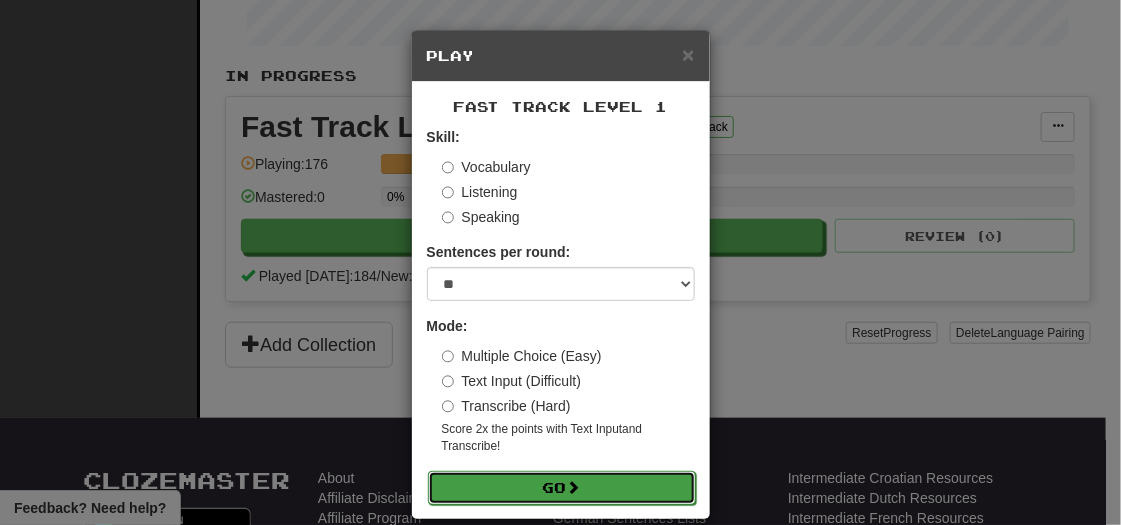 click on "Go" at bounding box center [562, 488] 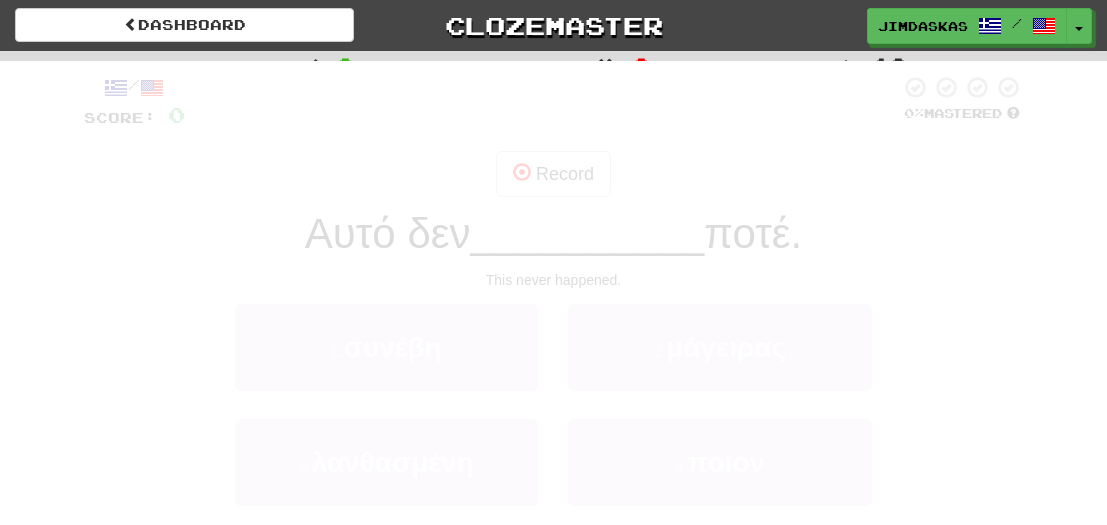 scroll, scrollTop: 0, scrollLeft: 0, axis: both 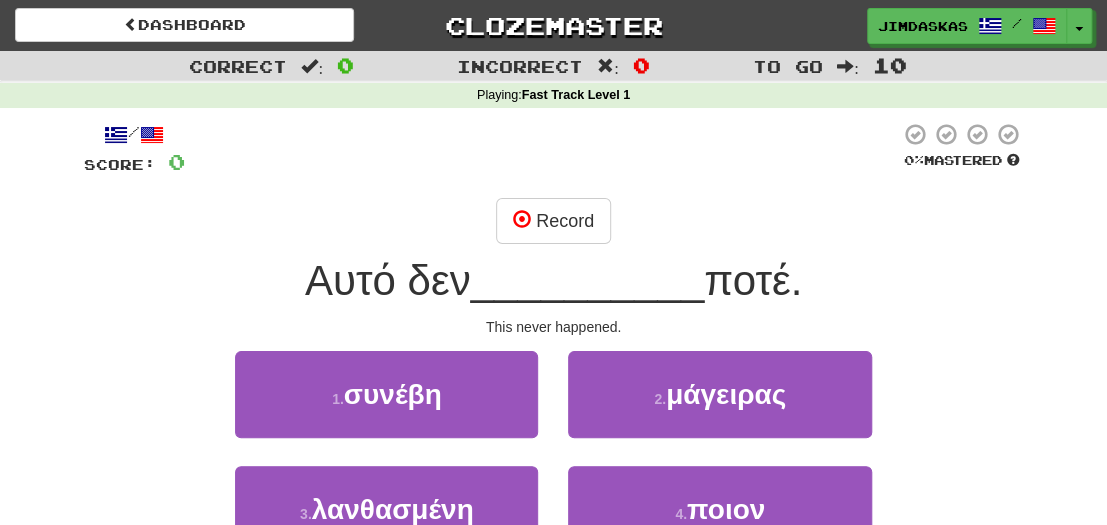 click on "/  Score:   0 0 %  Mastered   Record Αυτό δεν  __________  ποτέ. This never happened. 1 .  συνέβη 2 .  μάγειρας 3 .  λανθασμένη 4 .  ποιον  Help!  Report" at bounding box center (554, 380) 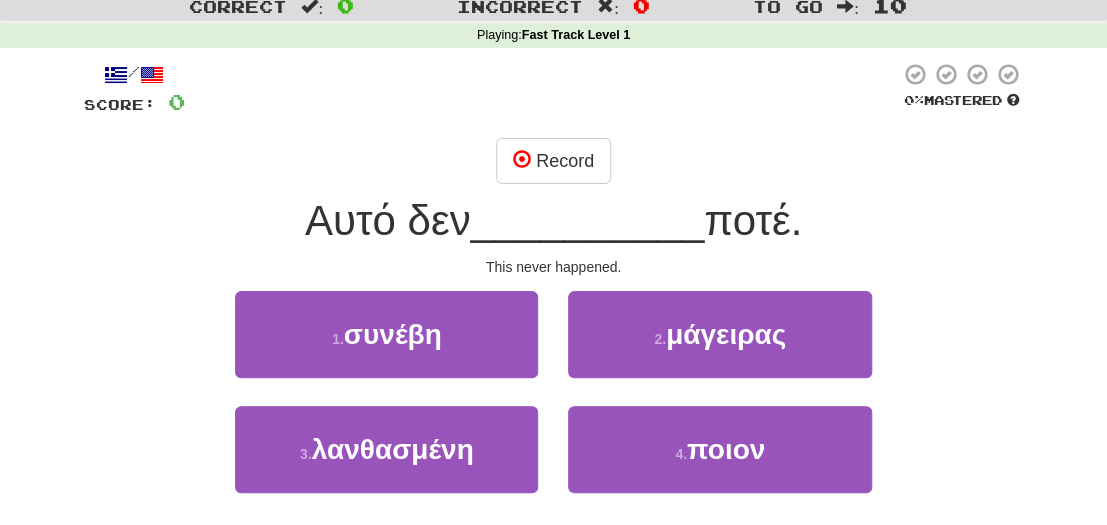 scroll, scrollTop: 80, scrollLeft: 0, axis: vertical 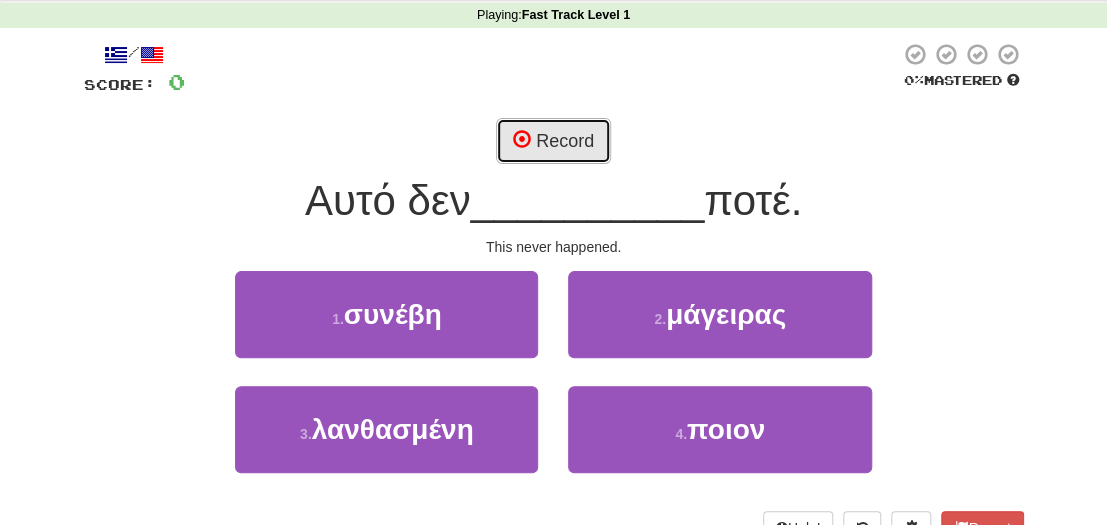 click on "Record" at bounding box center (553, 141) 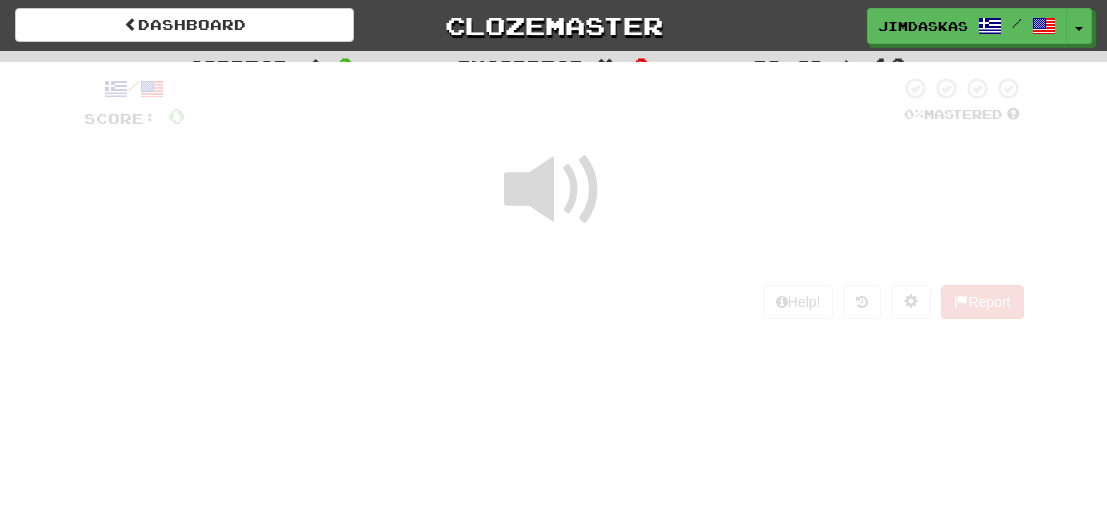 scroll, scrollTop: 0, scrollLeft: 0, axis: both 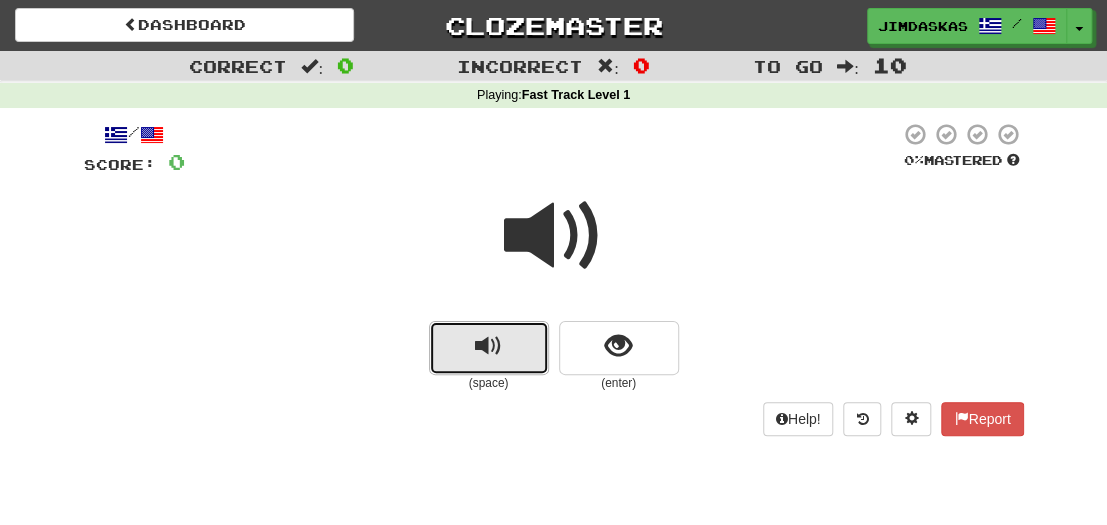 click at bounding box center [488, 346] 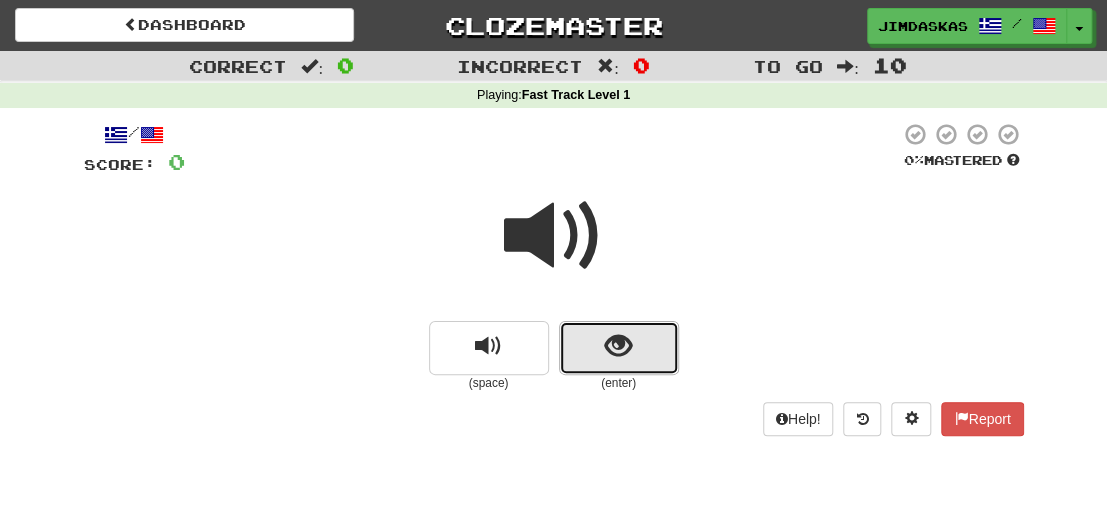 click at bounding box center [619, 348] 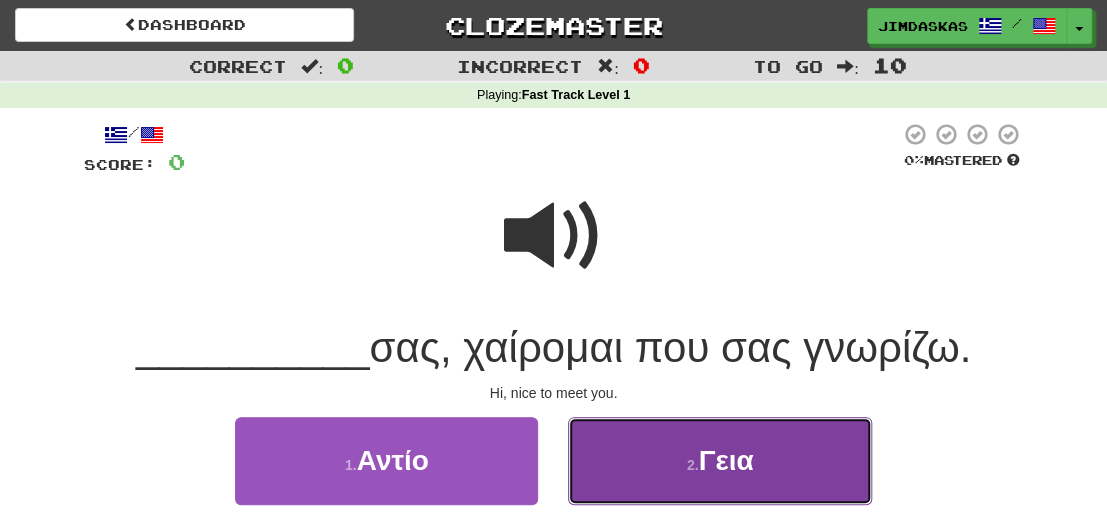 click on "2 .  Γεια" at bounding box center (719, 460) 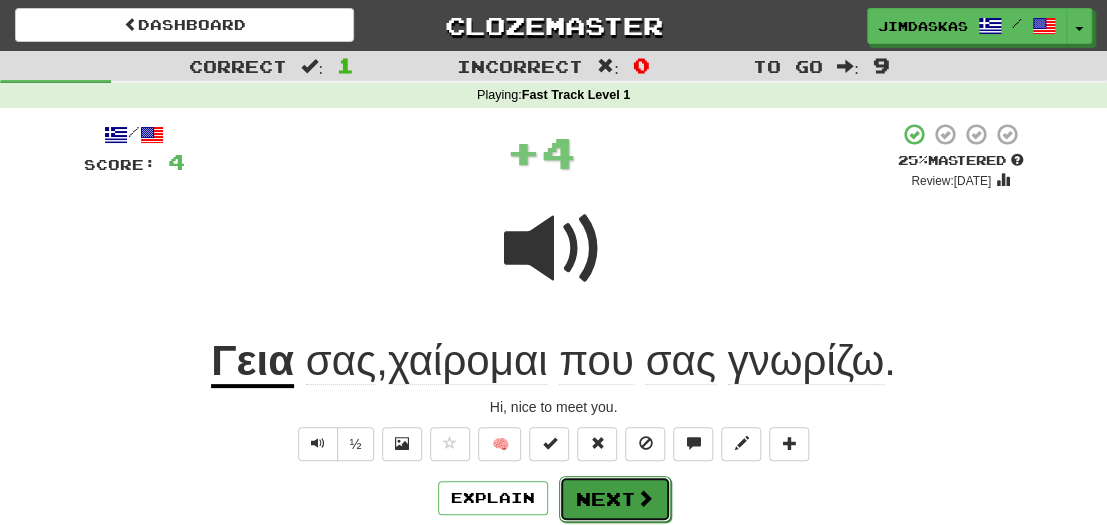 click on "Next" at bounding box center (615, 499) 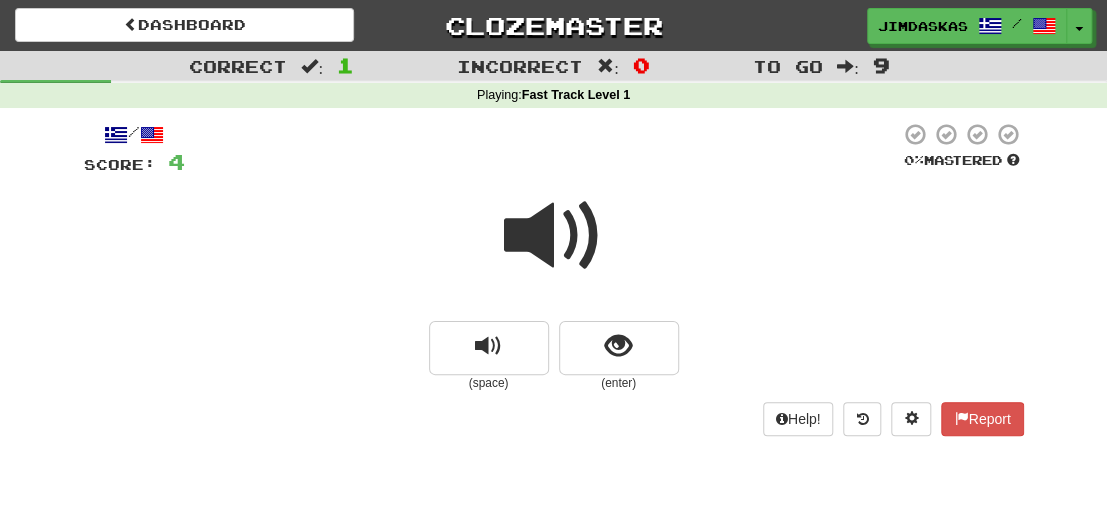 click at bounding box center [554, 236] 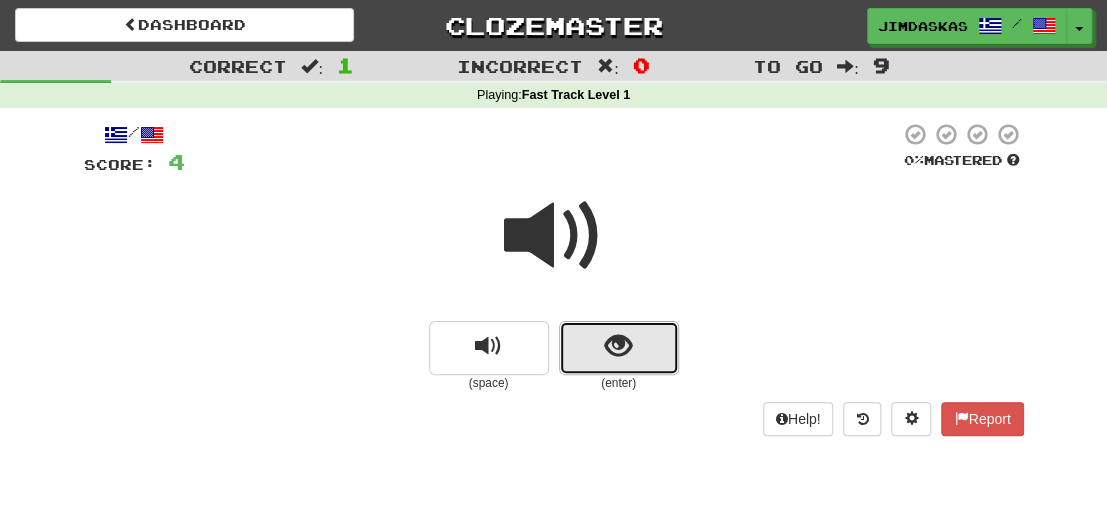 click at bounding box center (619, 348) 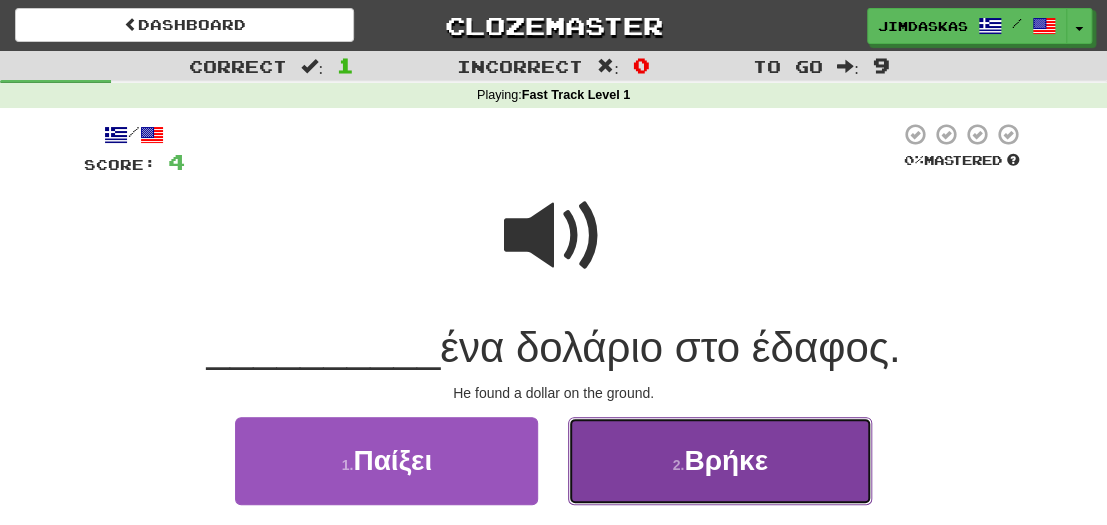 click on "2 .  Βρήκε" at bounding box center (719, 460) 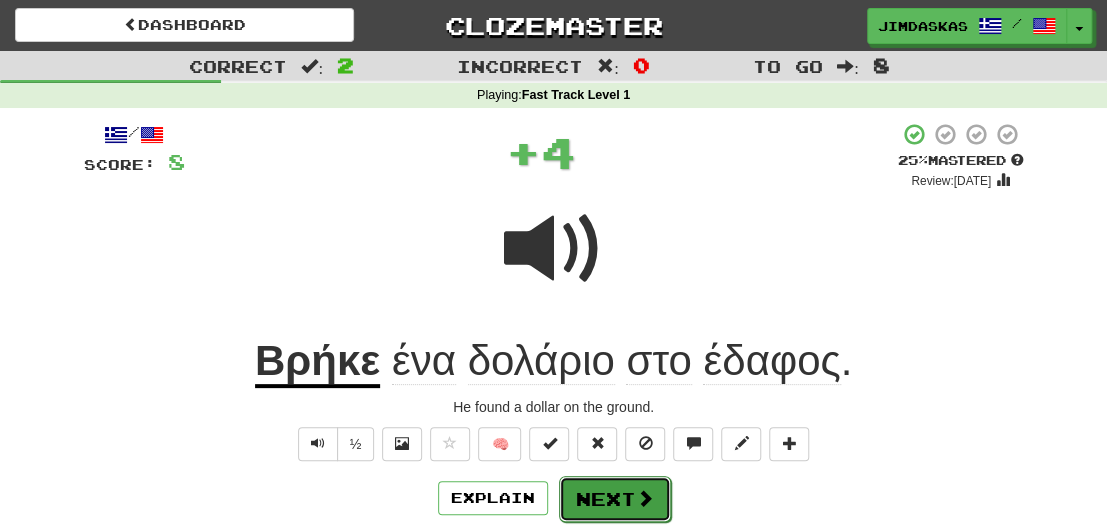 click at bounding box center [645, 498] 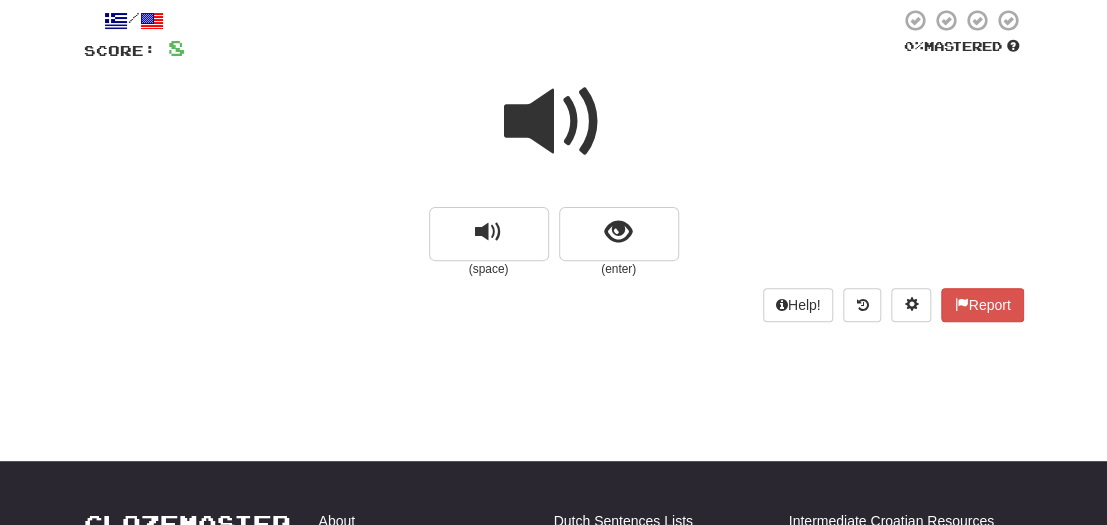 scroll, scrollTop: 119, scrollLeft: 0, axis: vertical 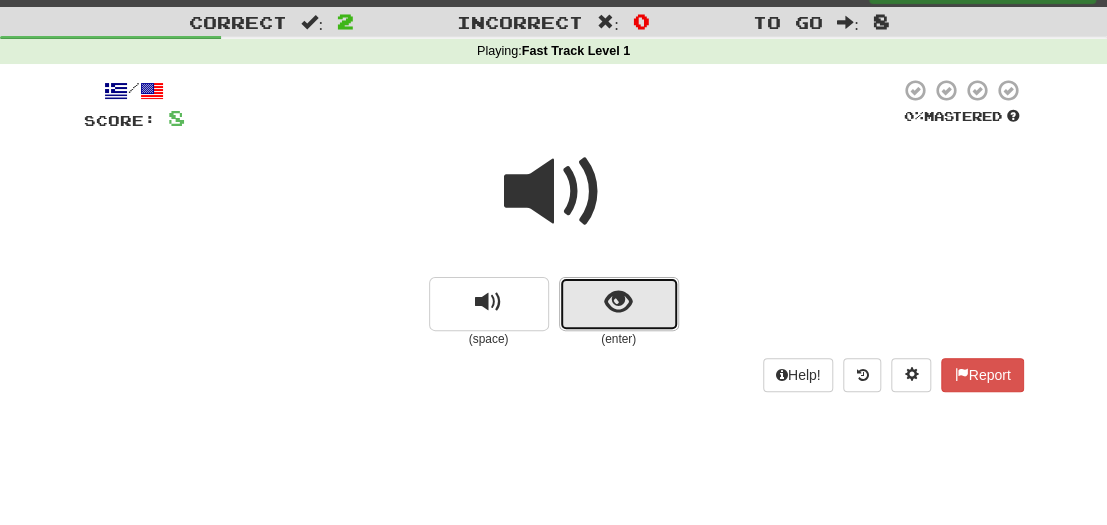 click at bounding box center (619, 304) 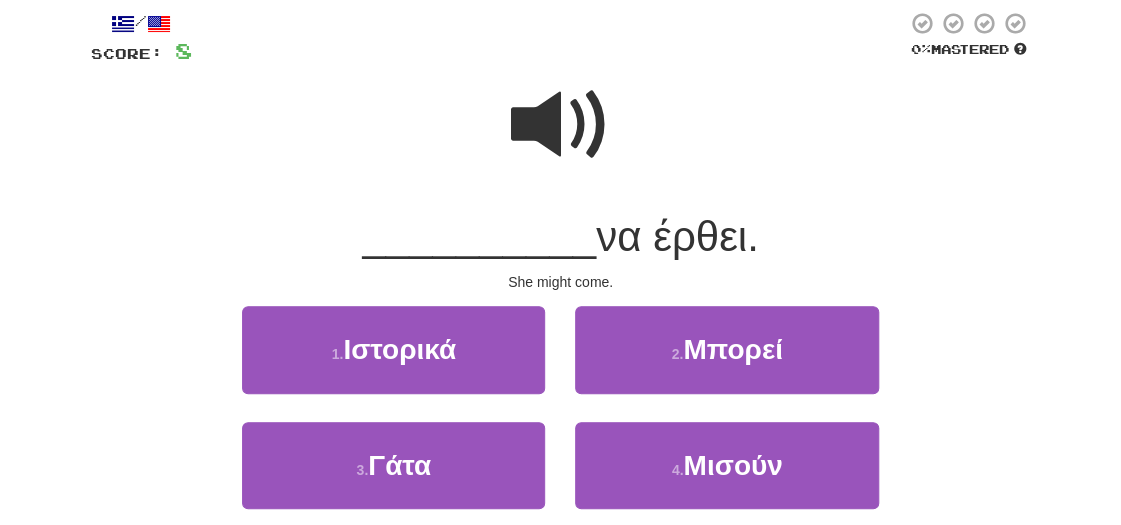 scroll, scrollTop: 124, scrollLeft: 0, axis: vertical 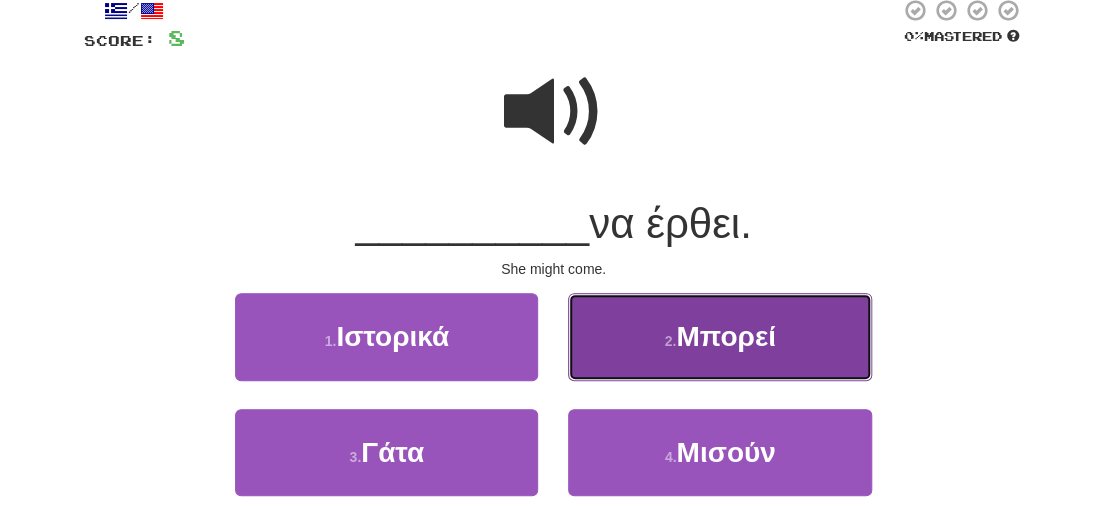 click on "2 .  Μπορεί" at bounding box center (719, 336) 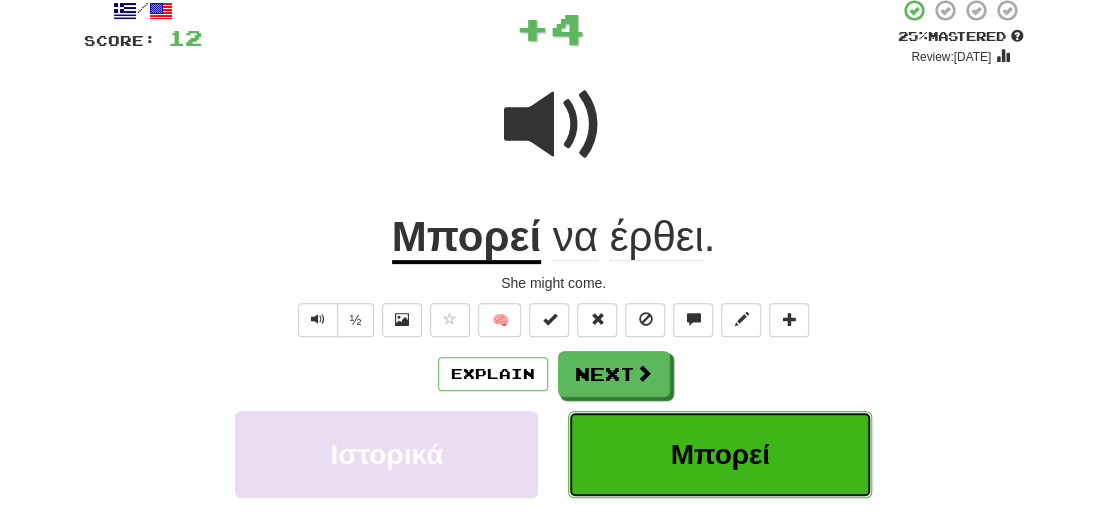 click on "Μπορεί" at bounding box center [719, 454] 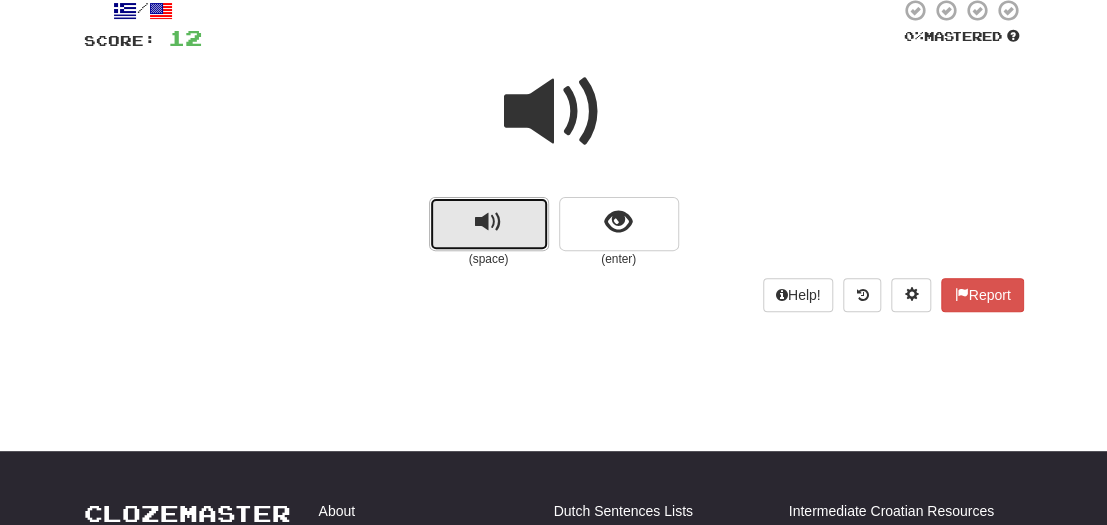 click at bounding box center [488, 222] 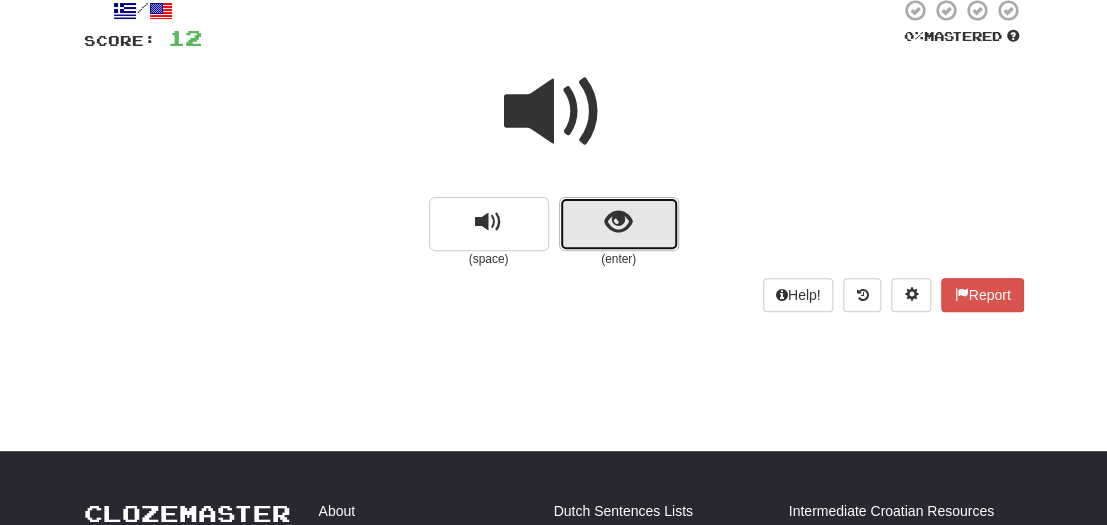 click at bounding box center (618, 222) 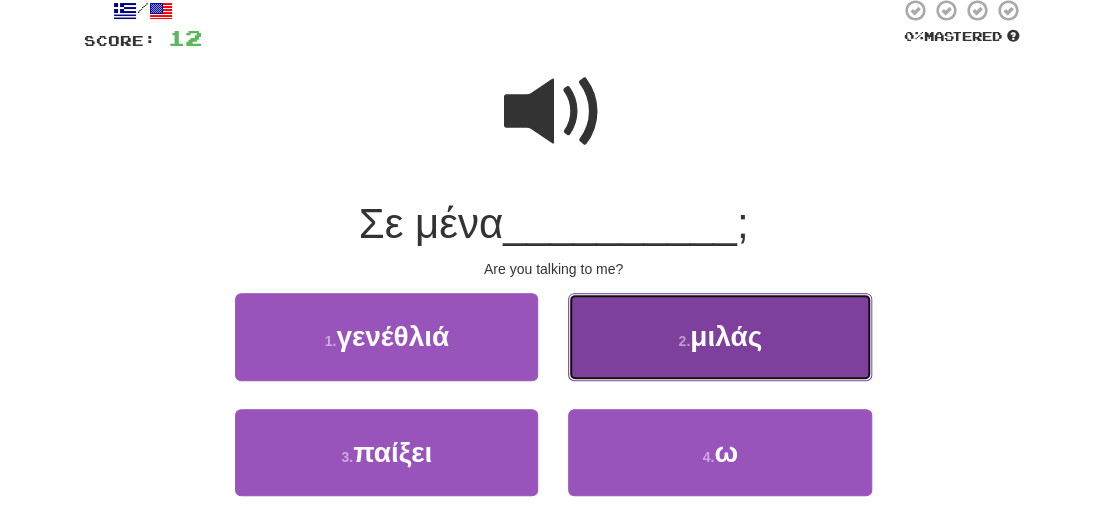 click on "μιλάς" at bounding box center (726, 336) 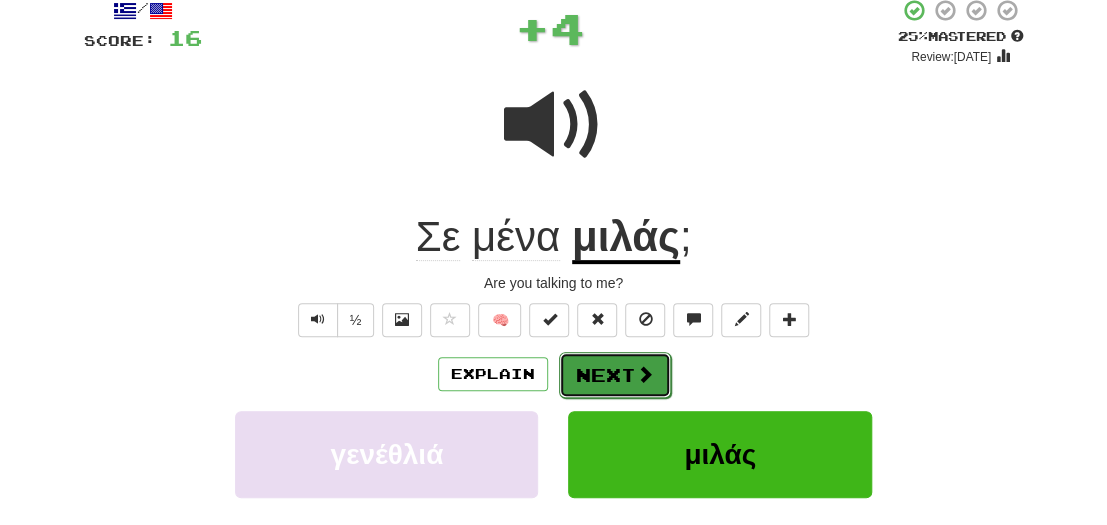 click at bounding box center (645, 374) 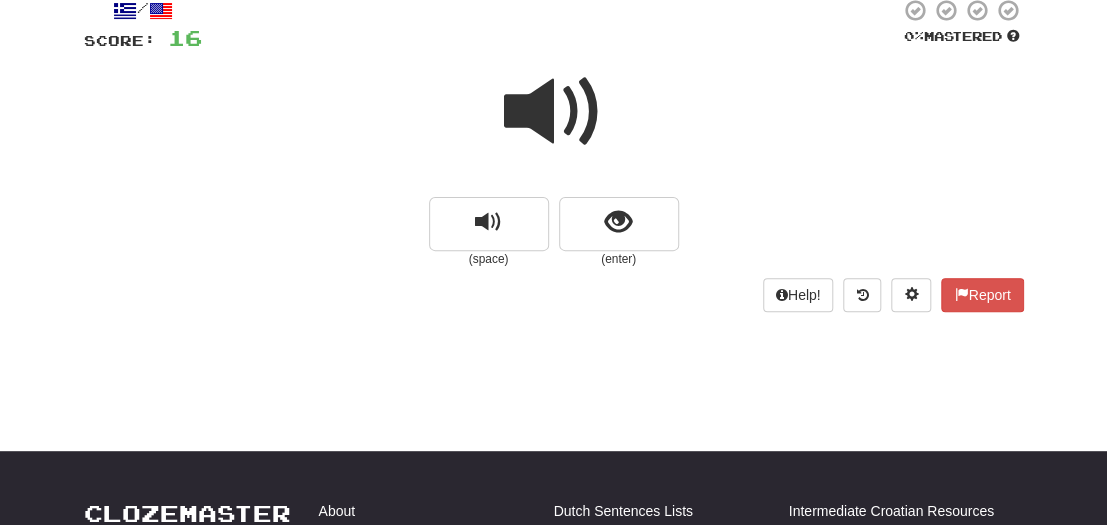 click at bounding box center (554, 112) 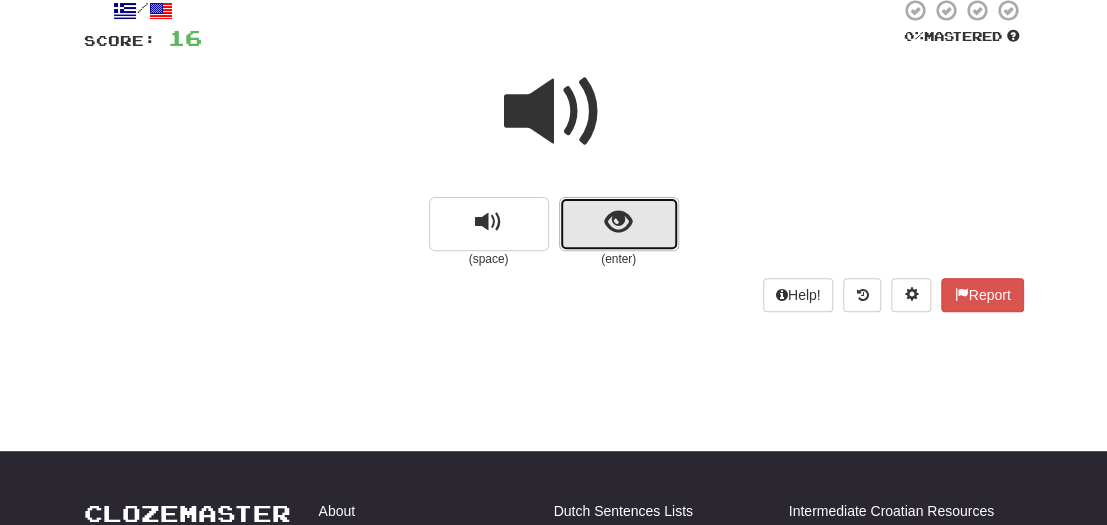 click at bounding box center (619, 224) 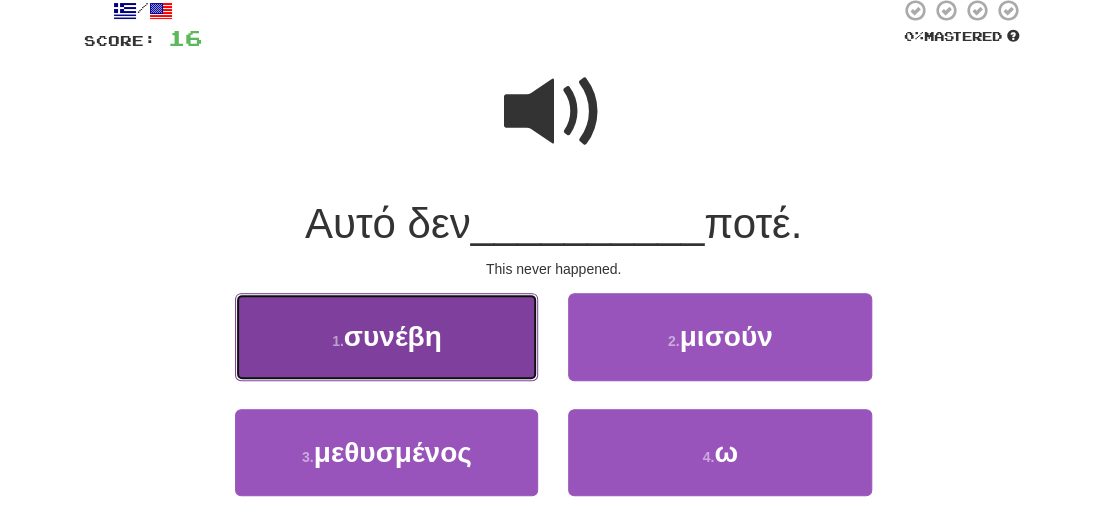 click on "1 .  συνέβη" at bounding box center [386, 336] 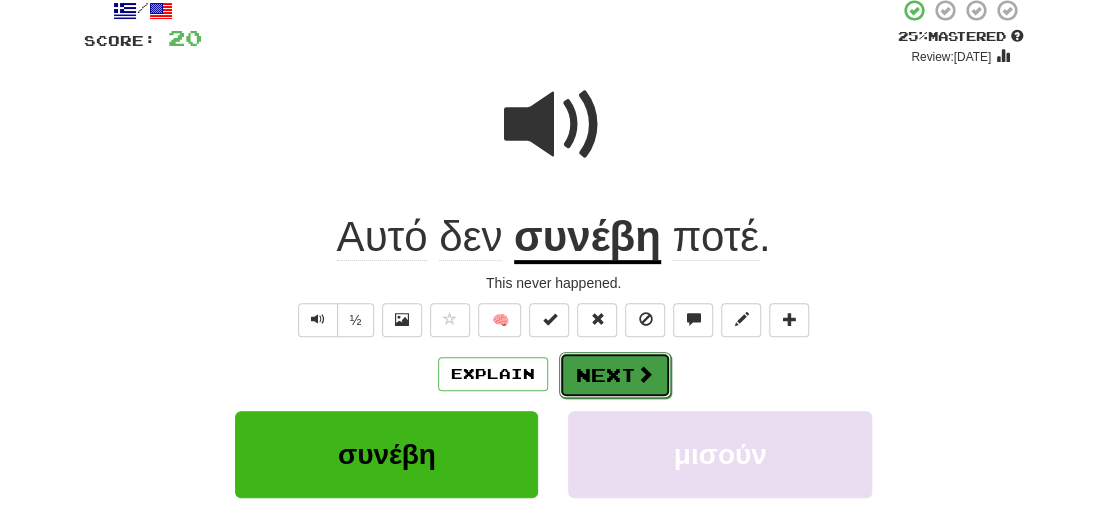 click at bounding box center [645, 374] 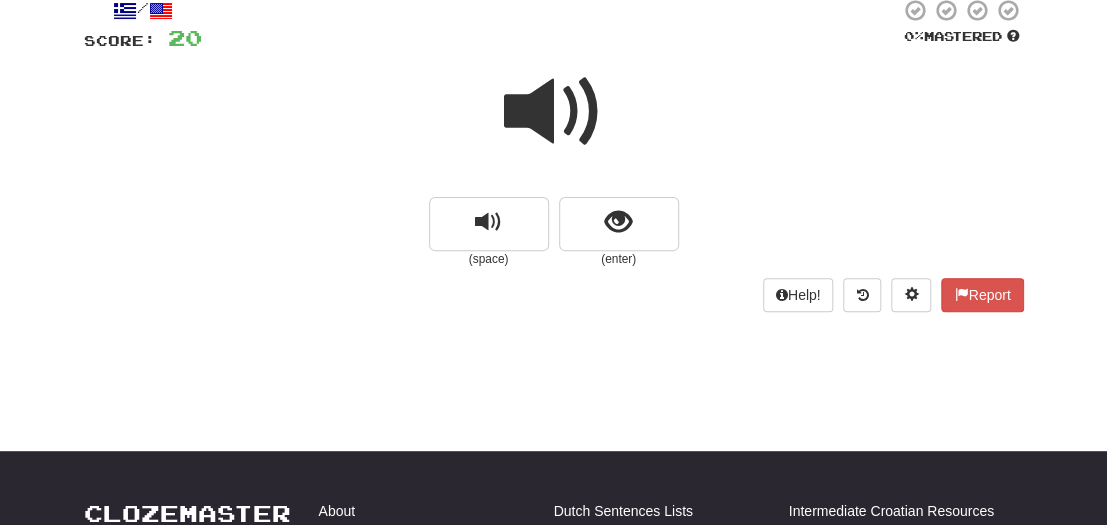click at bounding box center [554, 112] 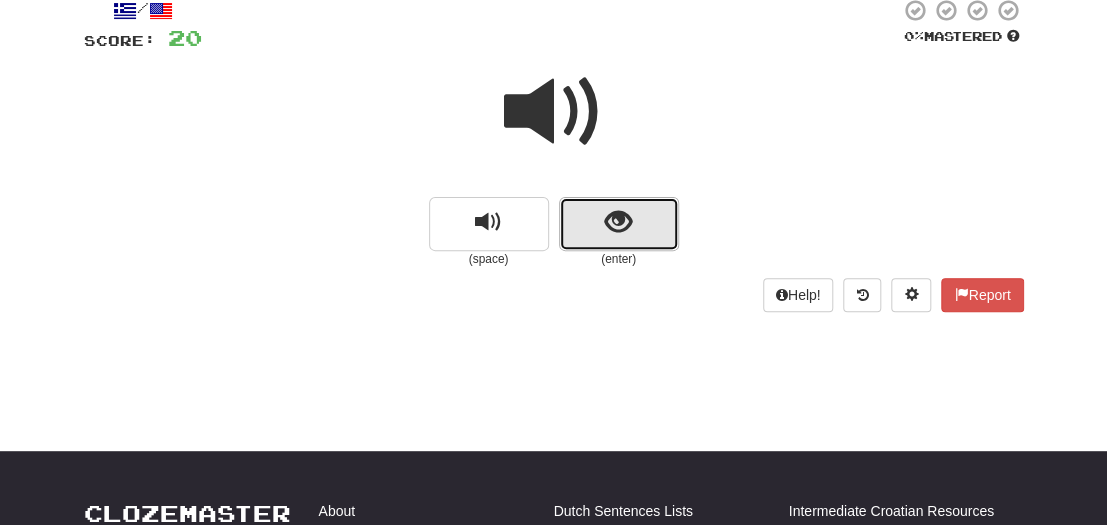 click at bounding box center [618, 222] 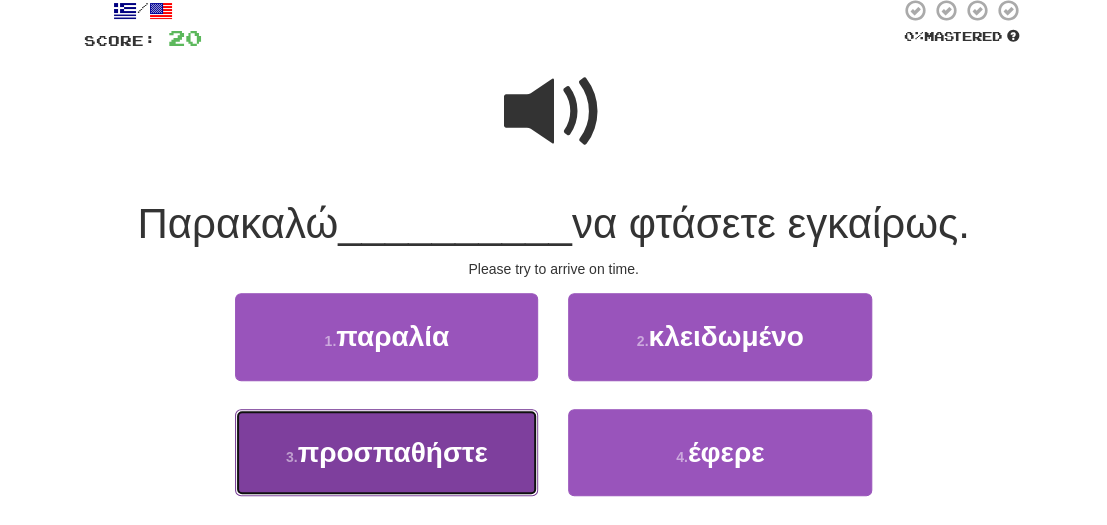 click on "προσπαθήστε" at bounding box center (393, 452) 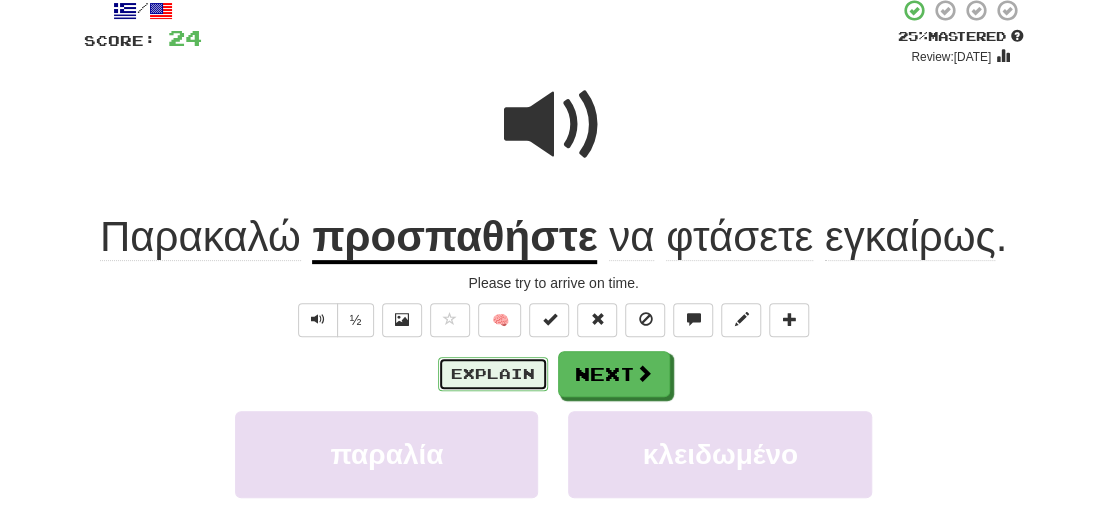 click on "Explain" at bounding box center (493, 374) 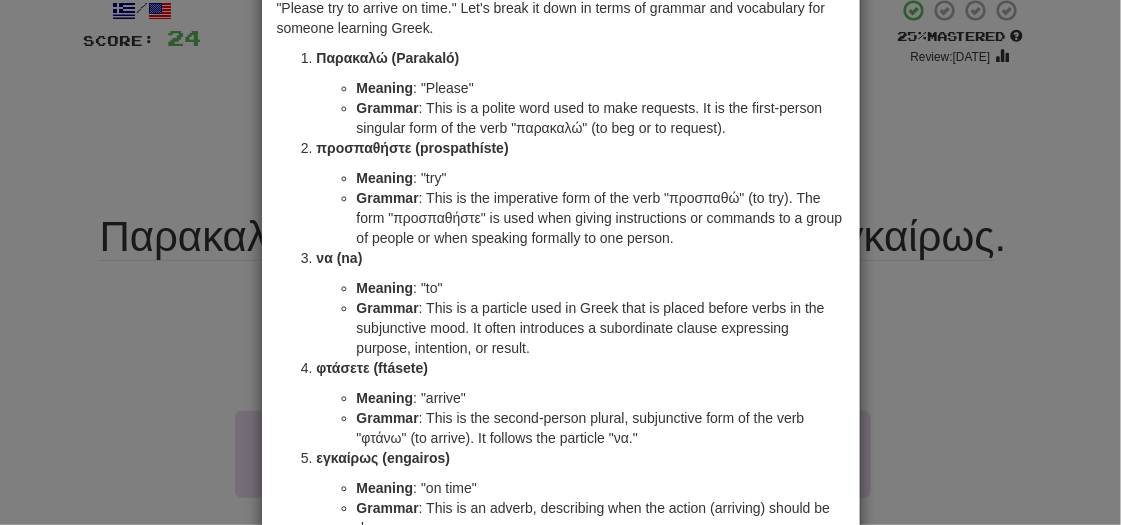 scroll, scrollTop: 160, scrollLeft: 0, axis: vertical 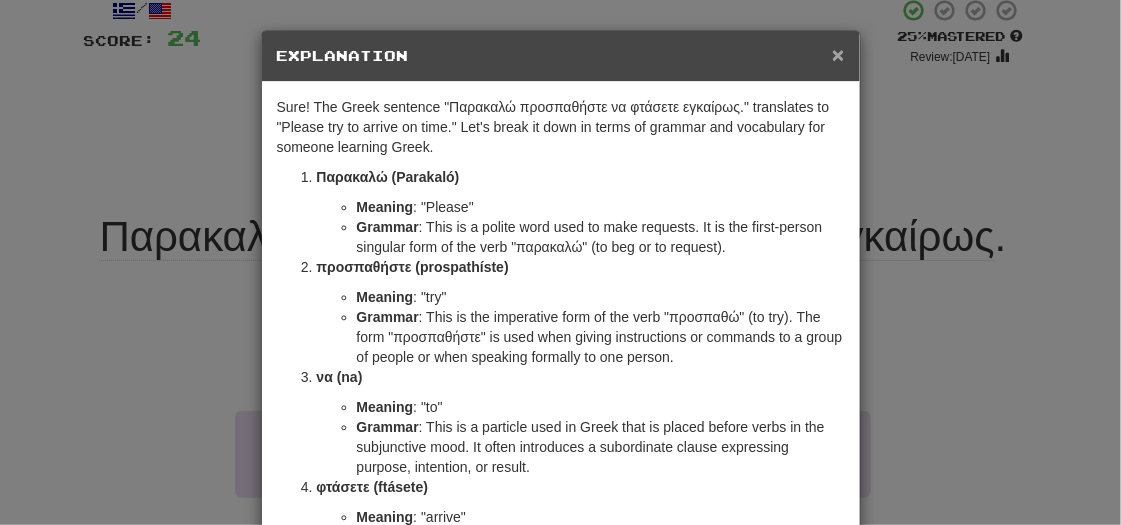 click on "×" at bounding box center (838, 54) 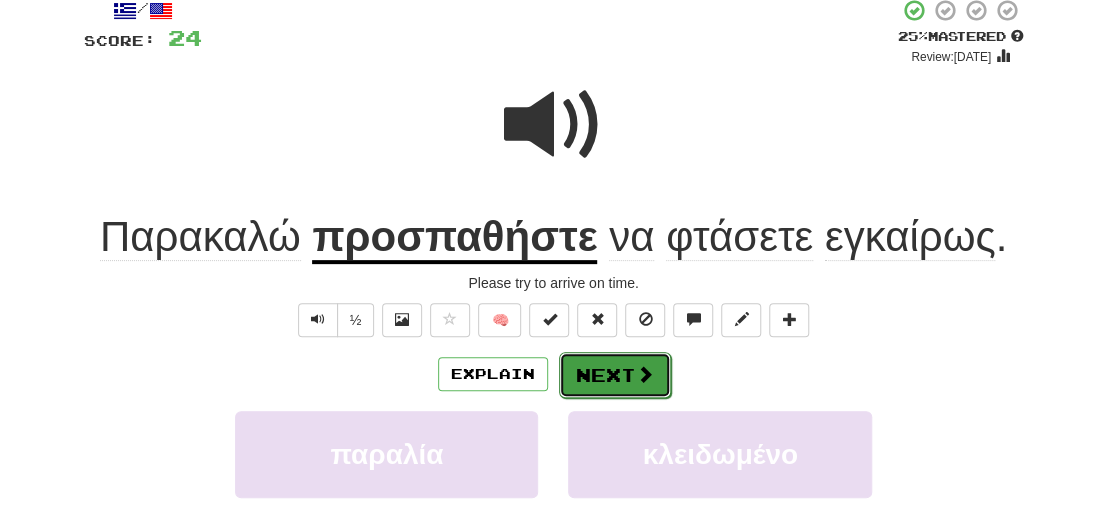 click at bounding box center (645, 374) 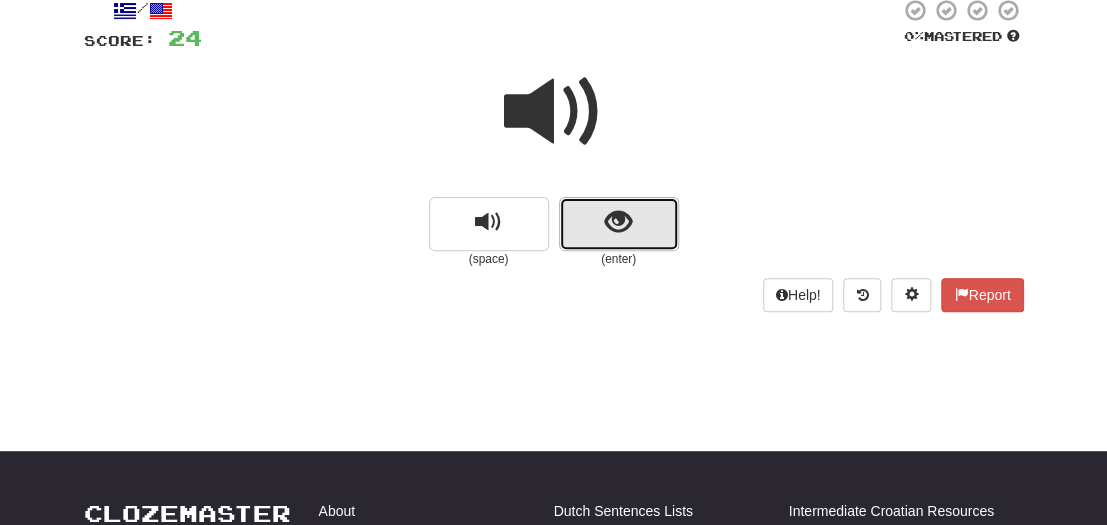 click at bounding box center (618, 222) 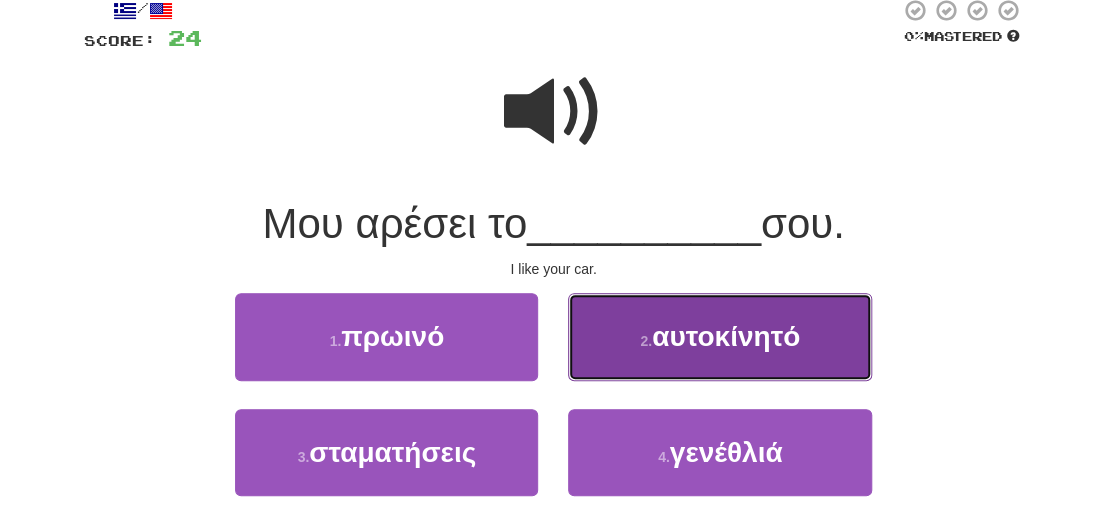click on "2 .  αυτοκίνητό" at bounding box center (719, 336) 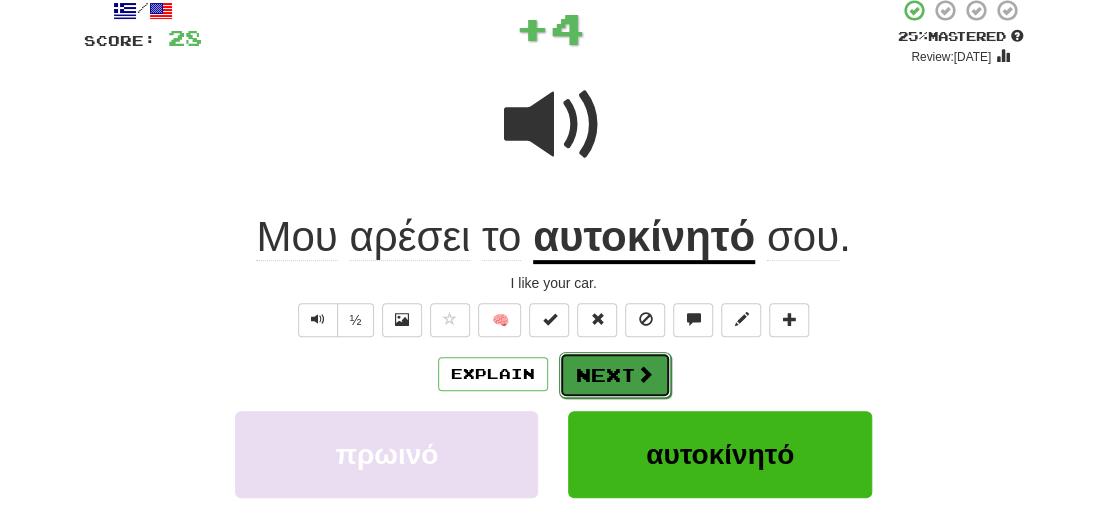 click on "Next" at bounding box center (615, 375) 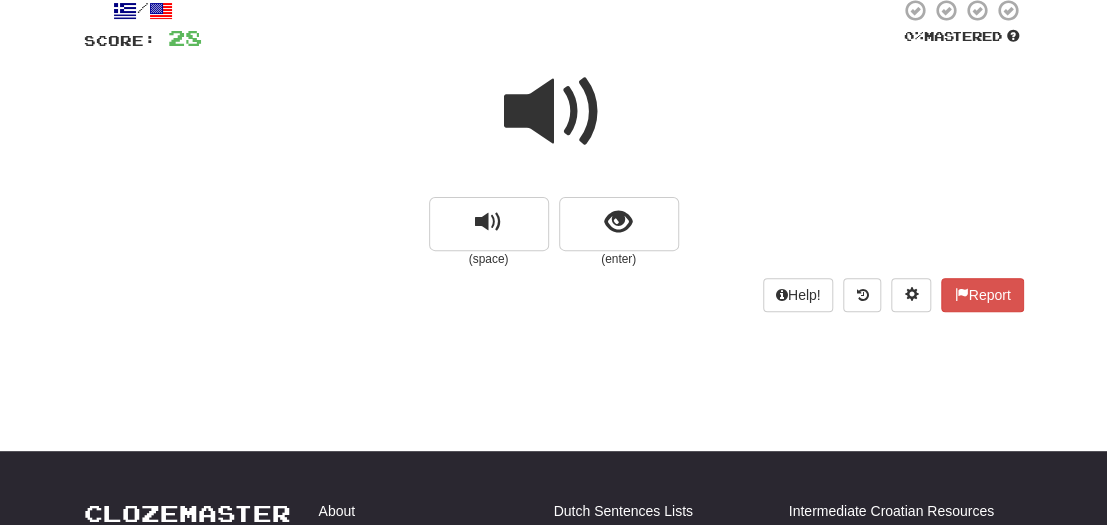 click at bounding box center (554, 112) 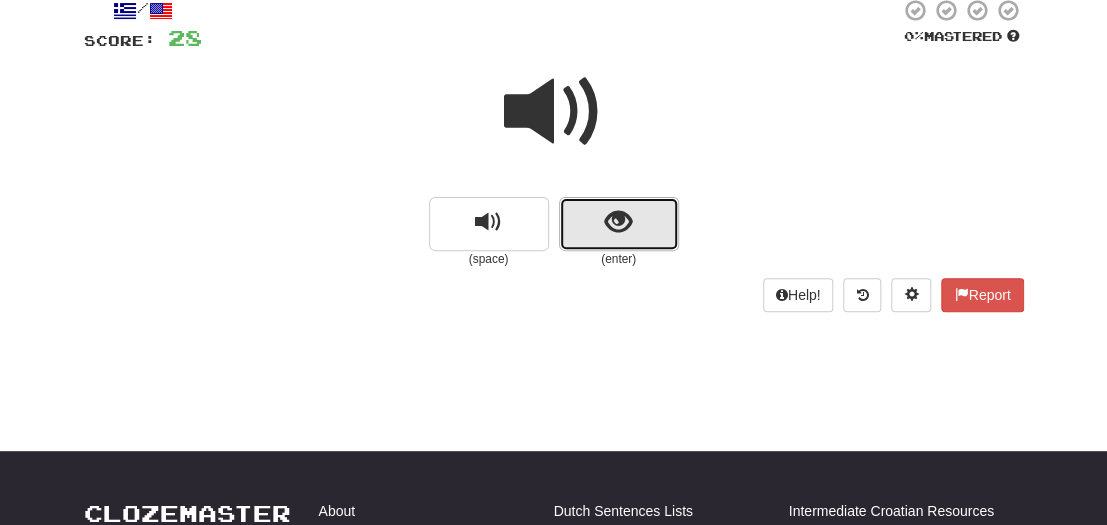 click at bounding box center (618, 222) 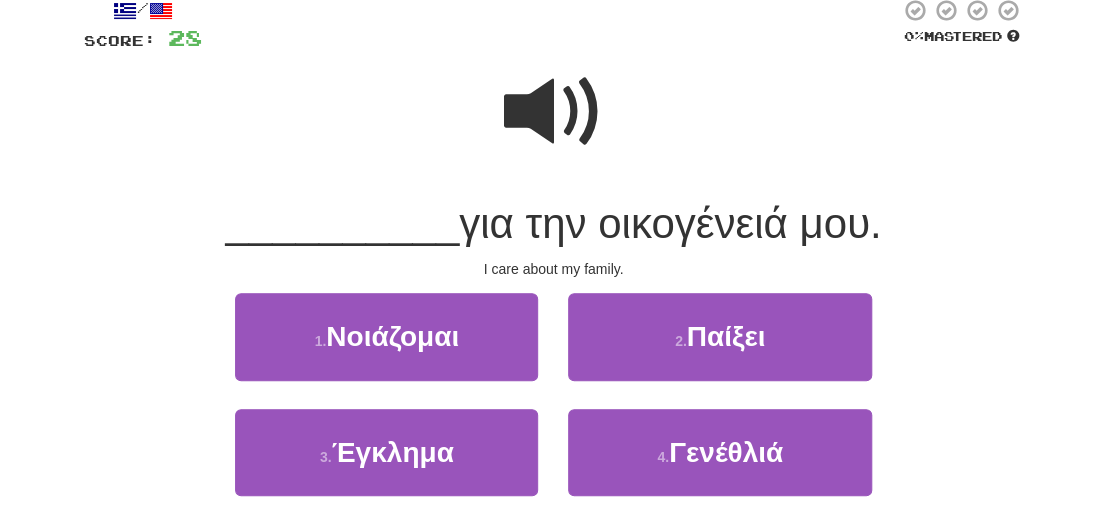 click at bounding box center (554, 112) 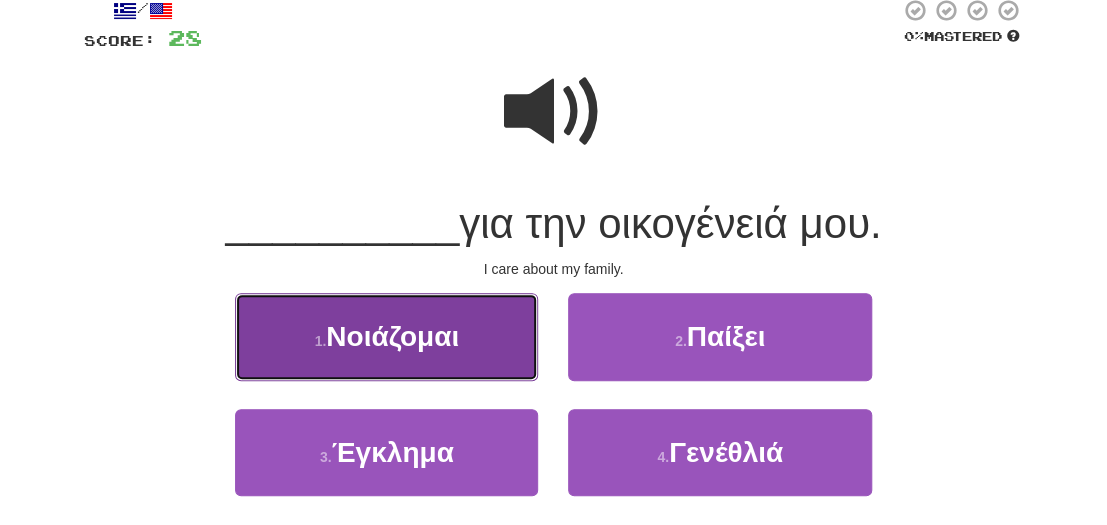 click on "1 .  Νοιάζομαι" at bounding box center [386, 336] 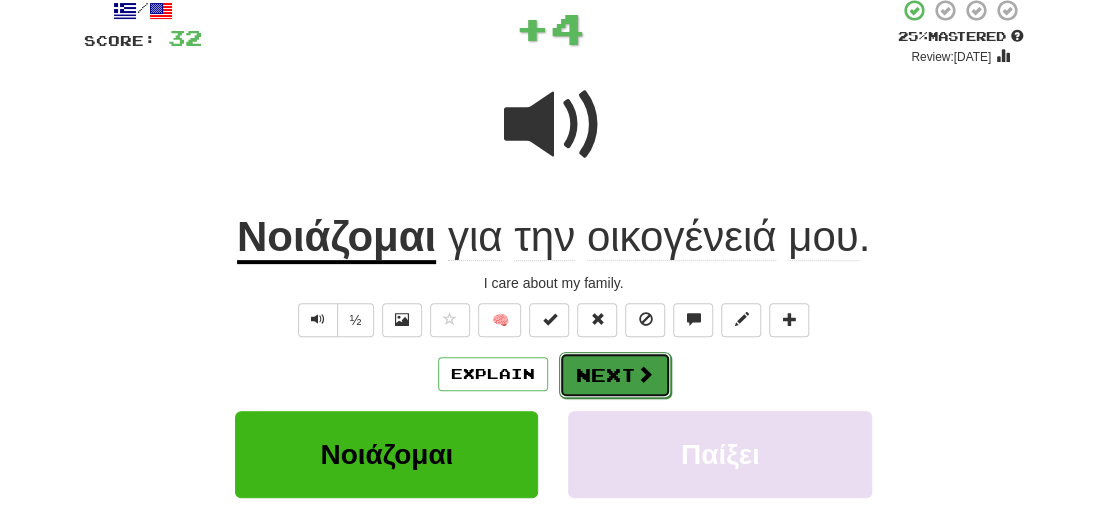 click on "Next" at bounding box center [615, 375] 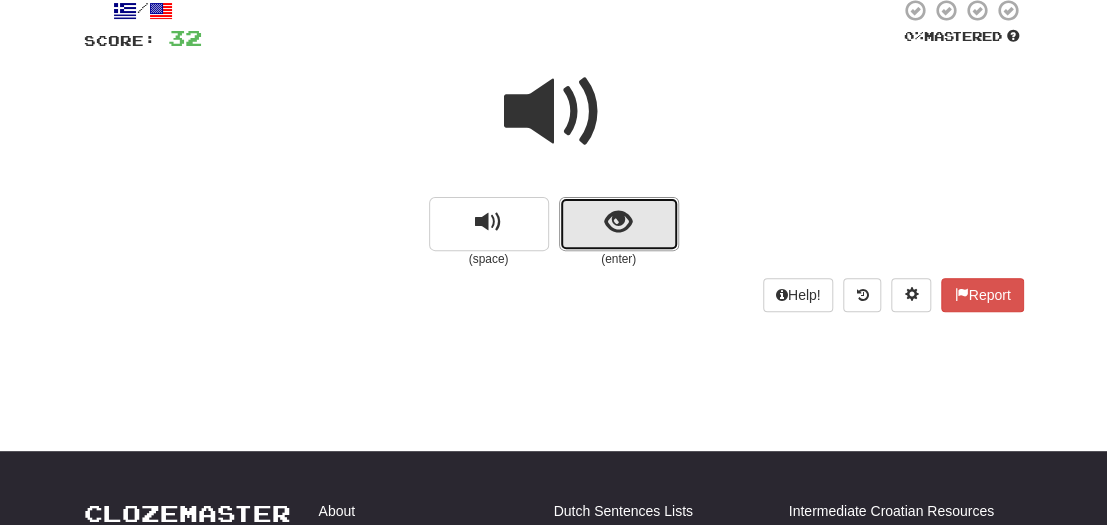 click at bounding box center (619, 224) 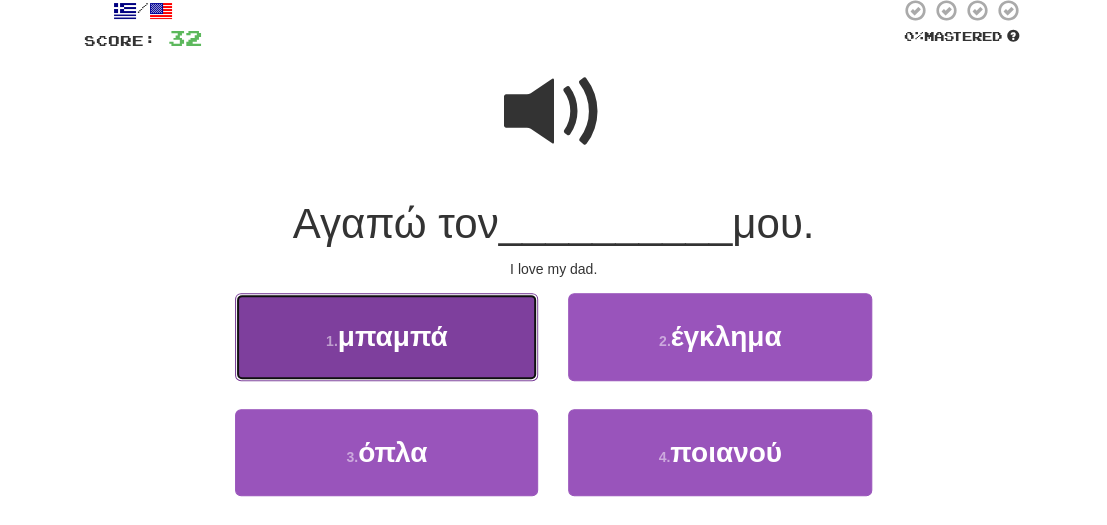 click on "1 .  μπαμπά" at bounding box center [386, 336] 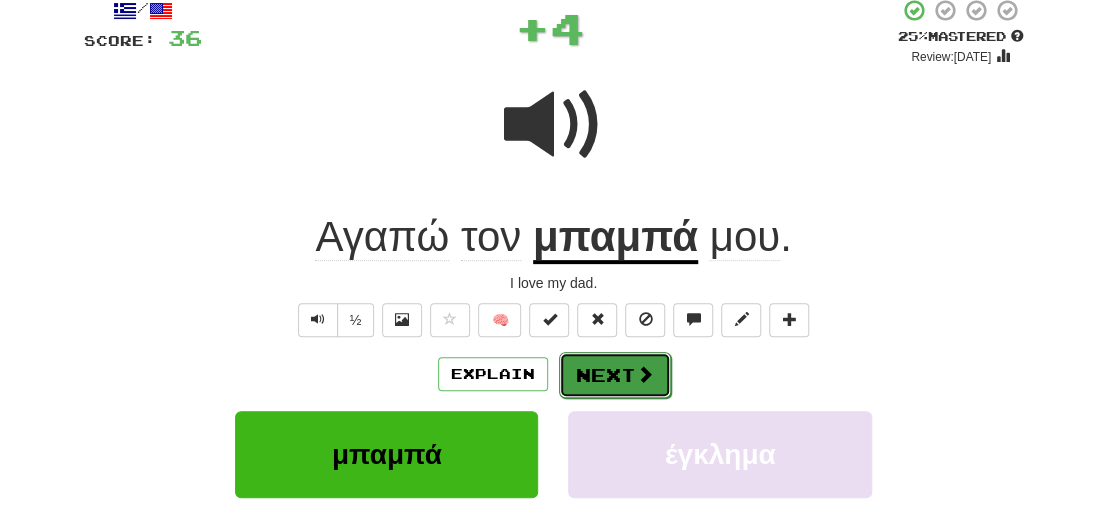 click on "Next" at bounding box center (615, 375) 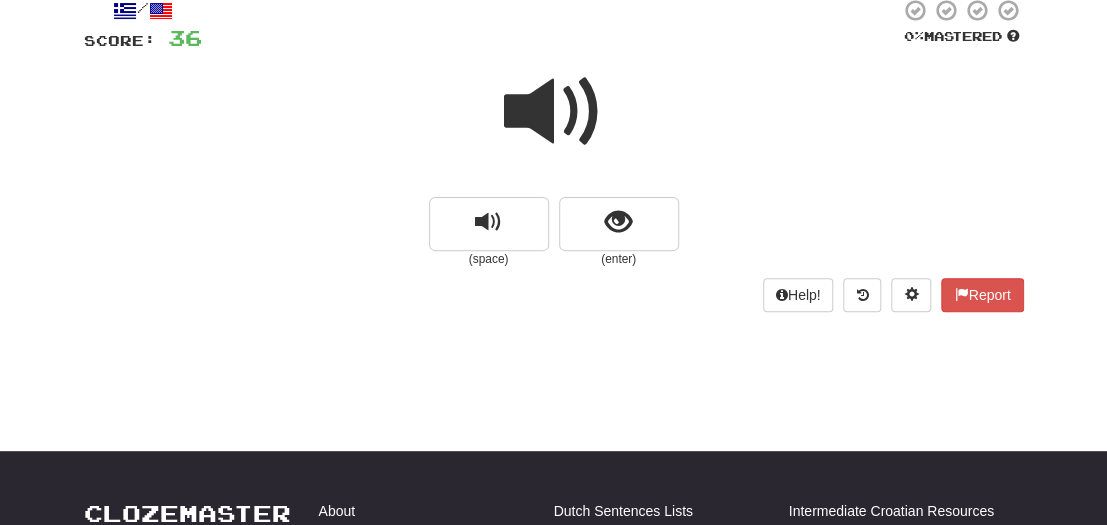 click at bounding box center [554, 112] 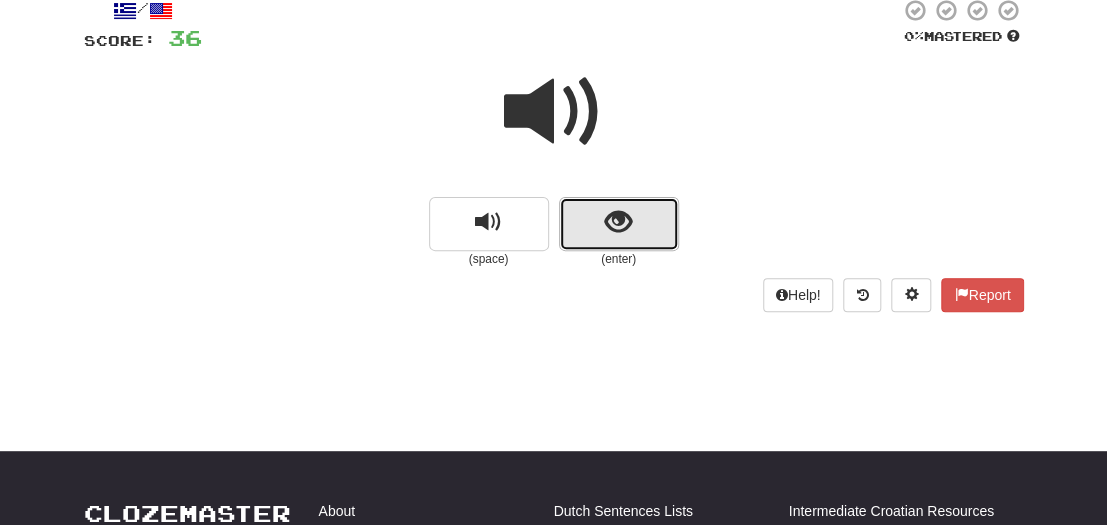 click at bounding box center [619, 224] 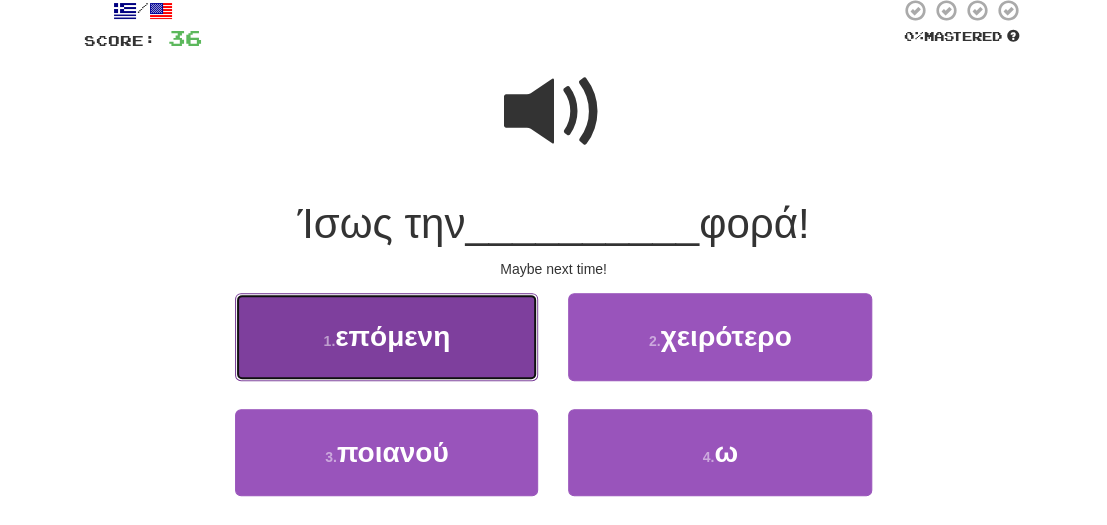 click on "1 .  επόμενη" at bounding box center [386, 336] 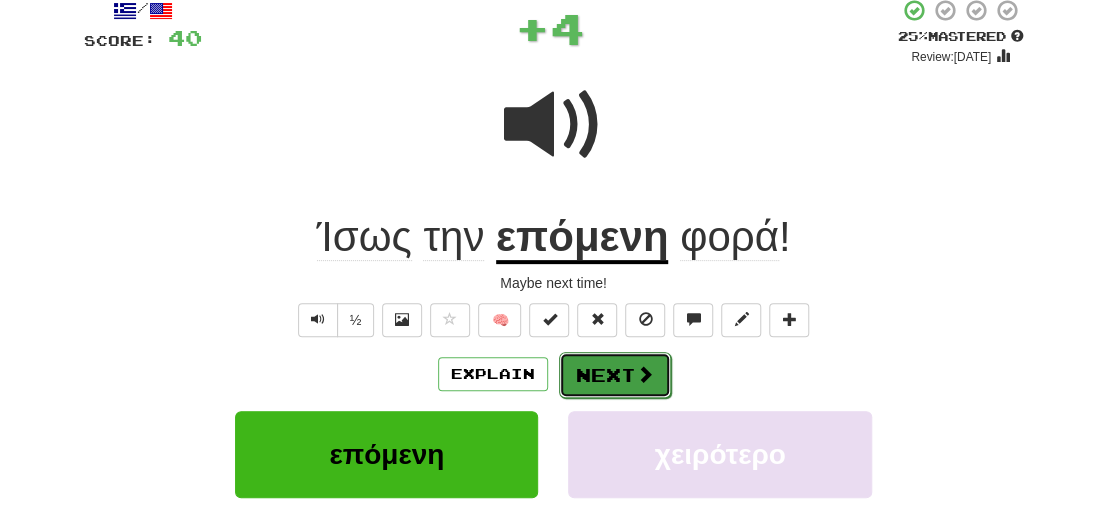 click on "Next" at bounding box center [615, 375] 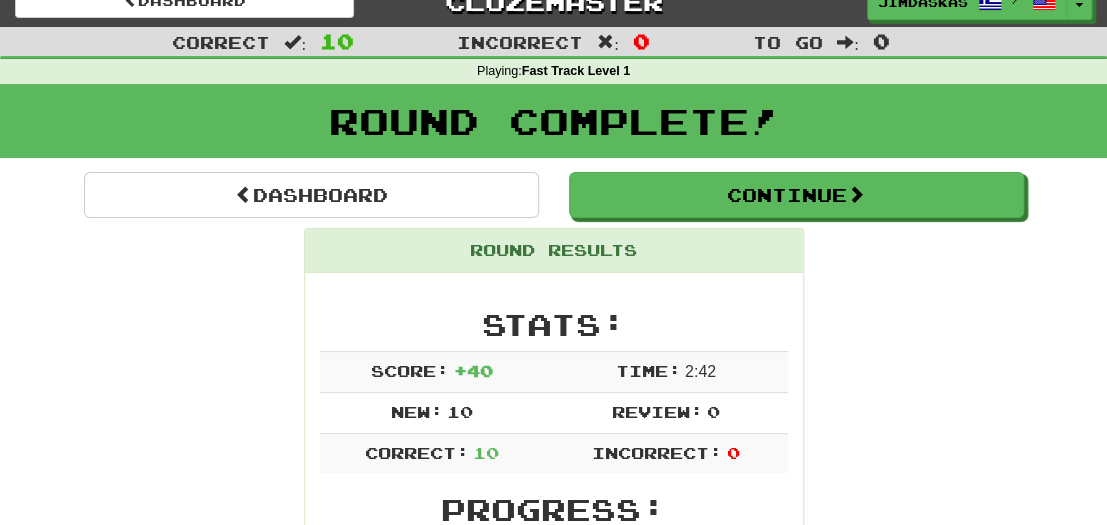 scroll, scrollTop: 0, scrollLeft: 0, axis: both 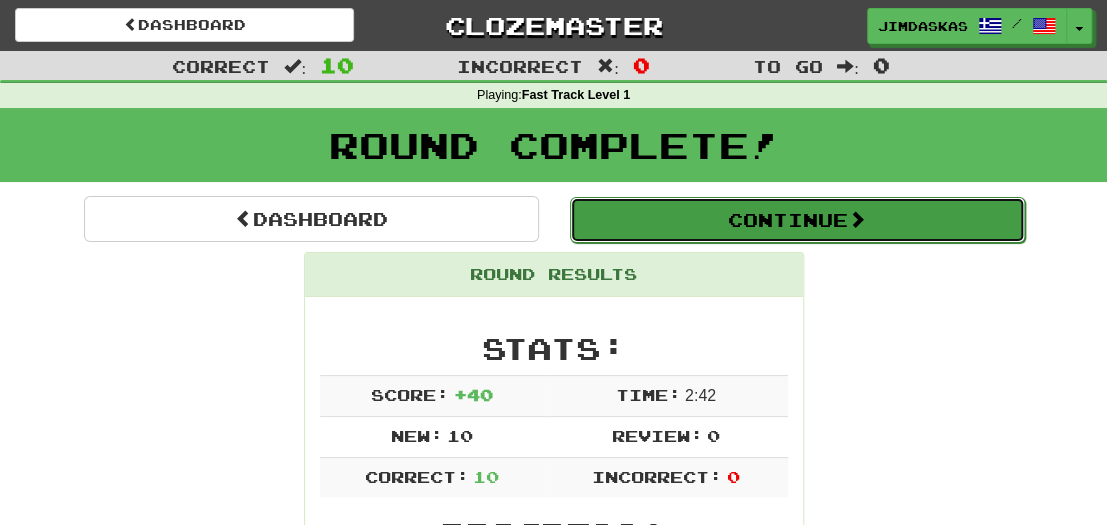 click on "Continue" at bounding box center [797, 220] 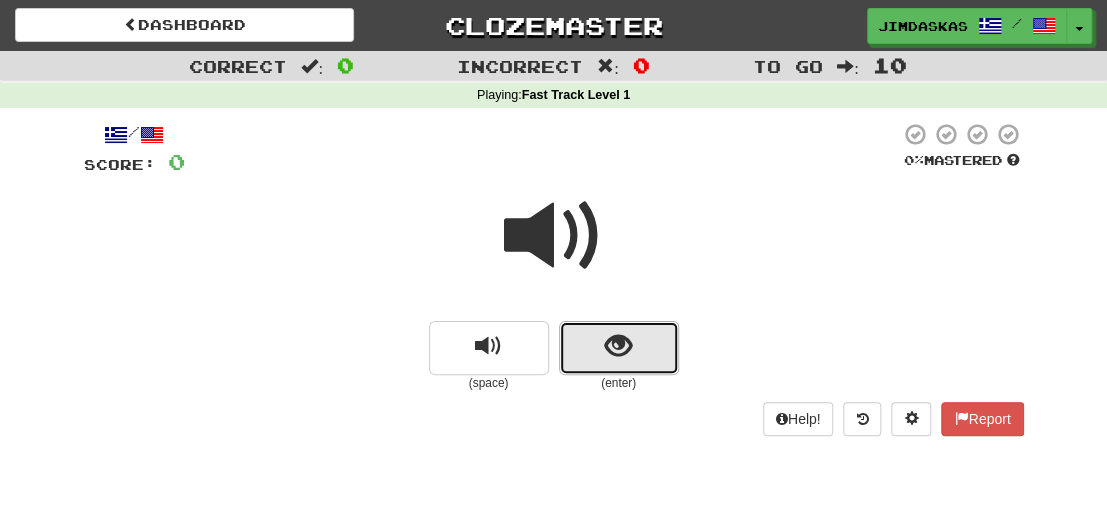 click at bounding box center [619, 348] 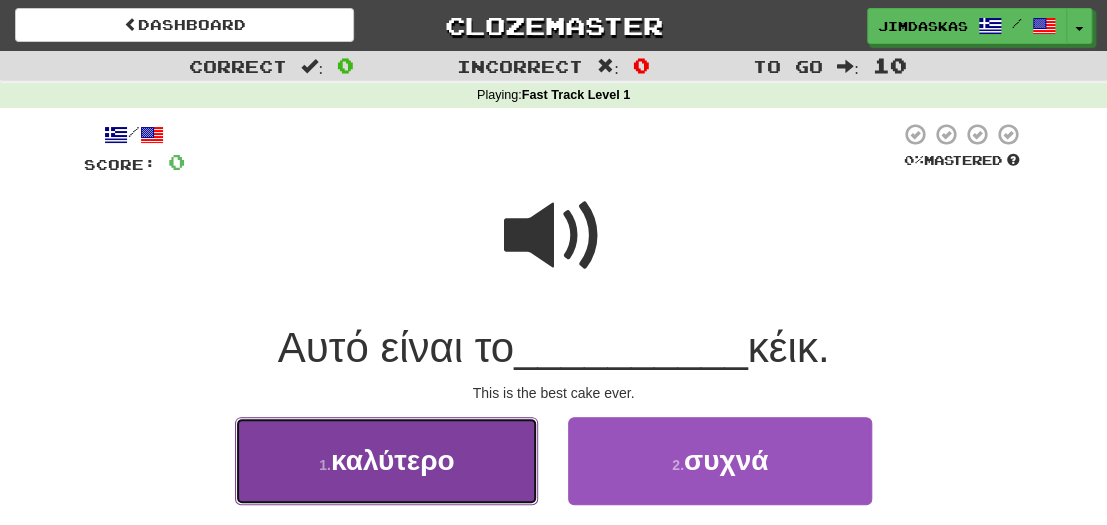 click on "1 .  καλύτερο" at bounding box center (386, 460) 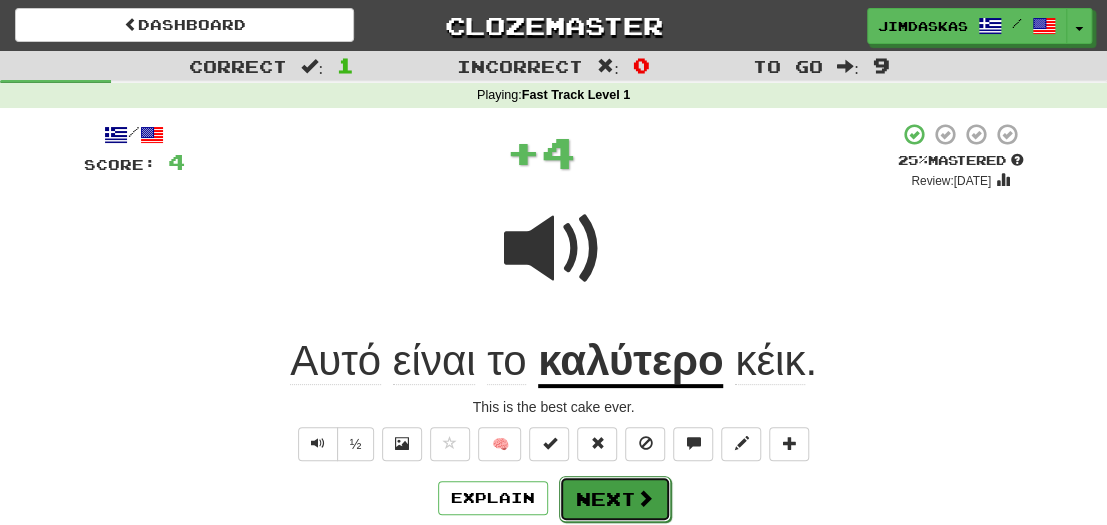 click on "Next" at bounding box center [615, 499] 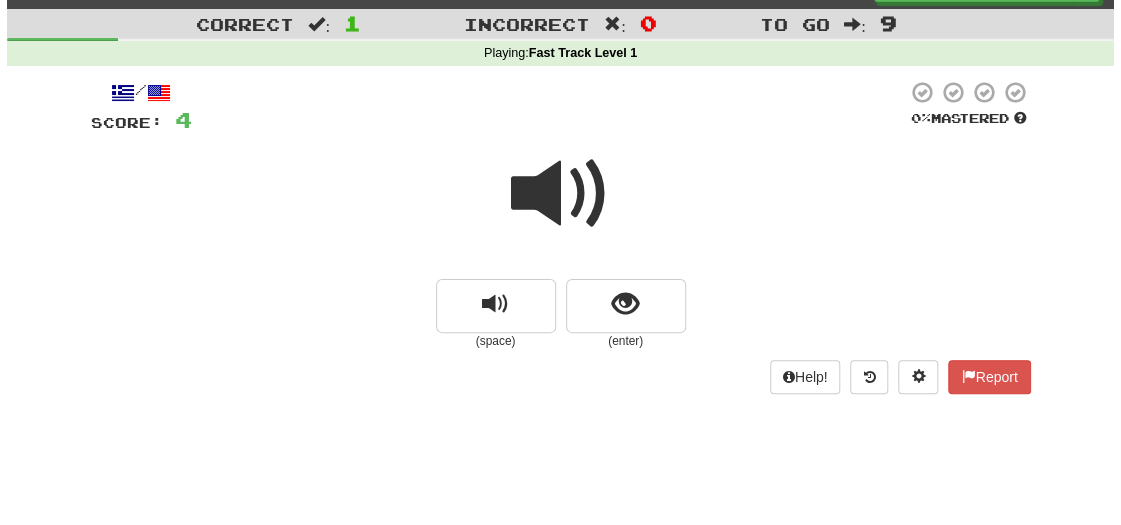 scroll, scrollTop: 80, scrollLeft: 0, axis: vertical 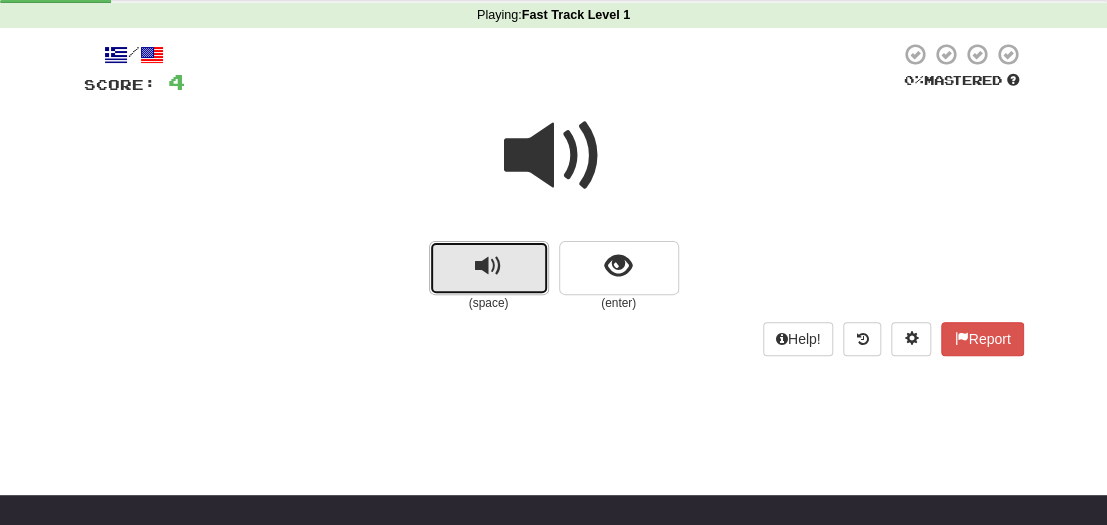 click at bounding box center [488, 266] 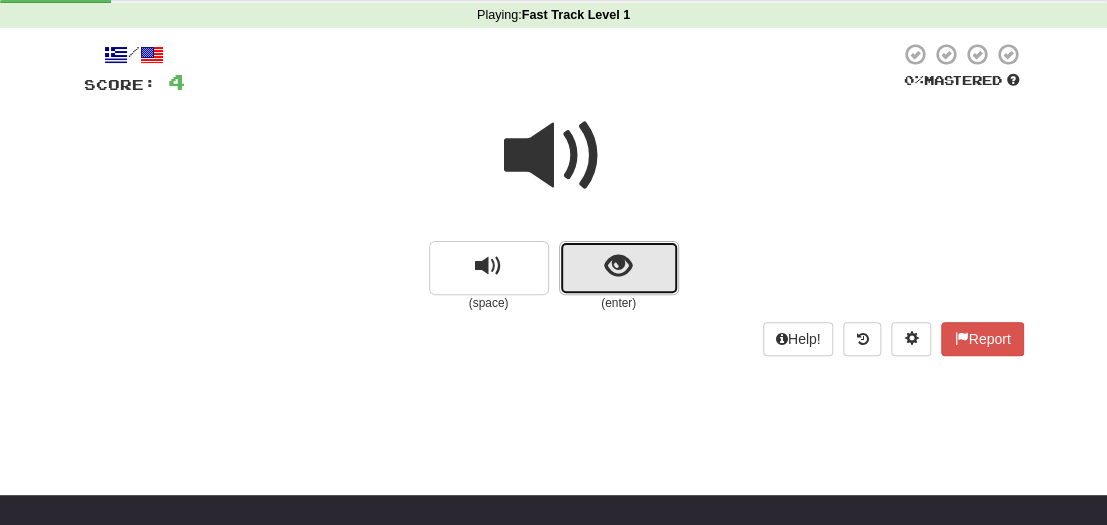 click at bounding box center (619, 268) 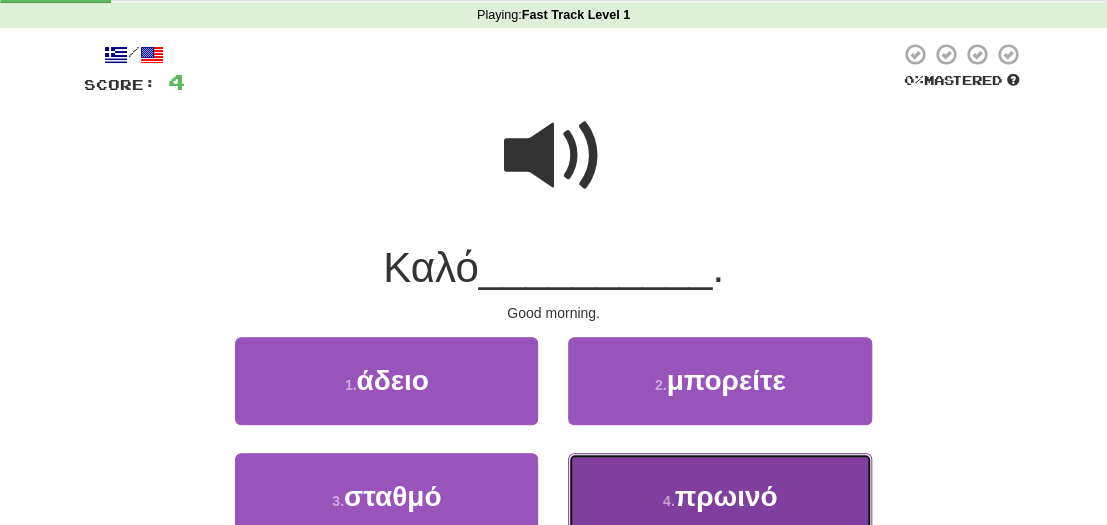 click on "4 .  πρωινό" at bounding box center (719, 496) 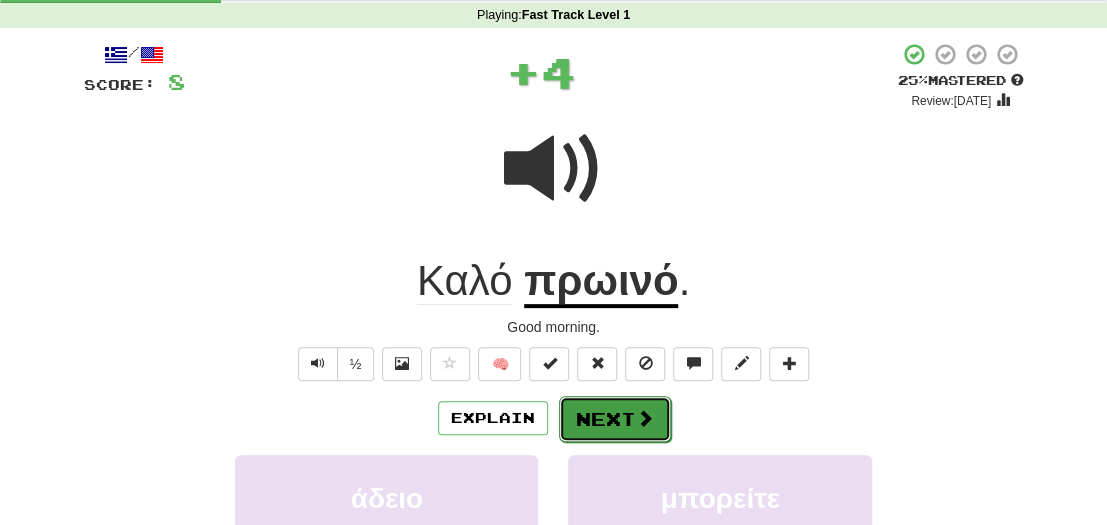 click on "Next" at bounding box center (615, 419) 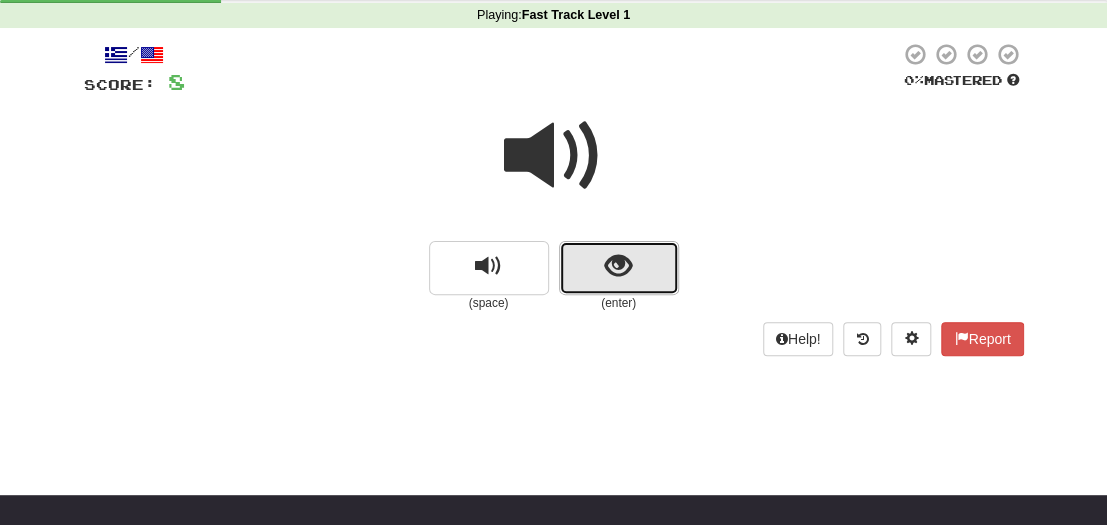 click at bounding box center (618, 266) 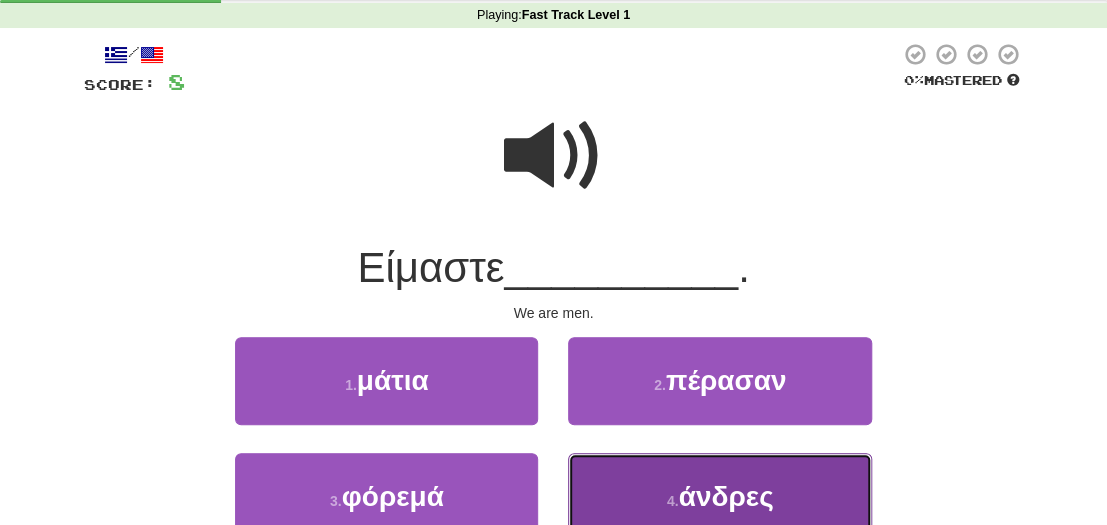 click on "4 .  άνδρες" at bounding box center [719, 496] 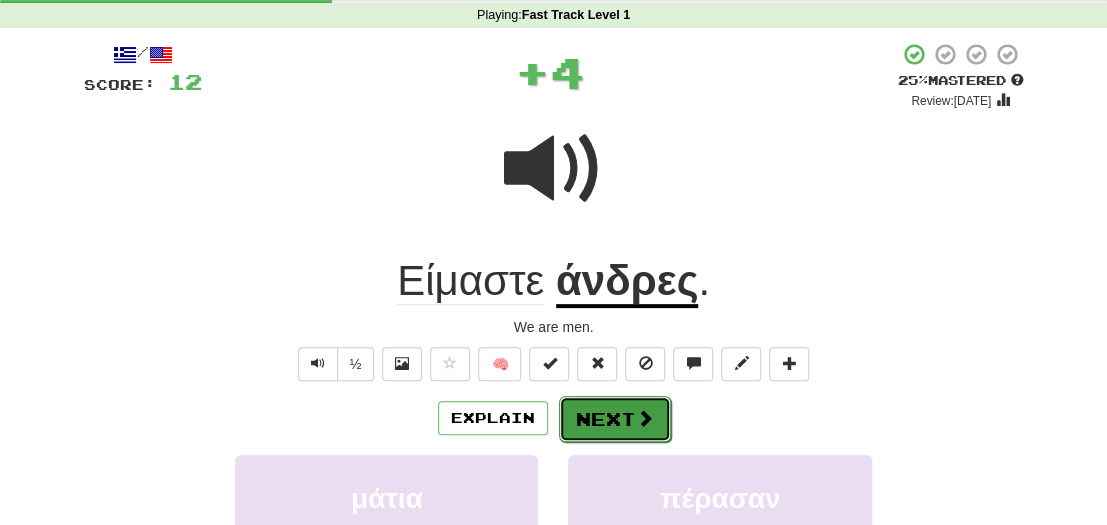 click on "Next" at bounding box center [615, 419] 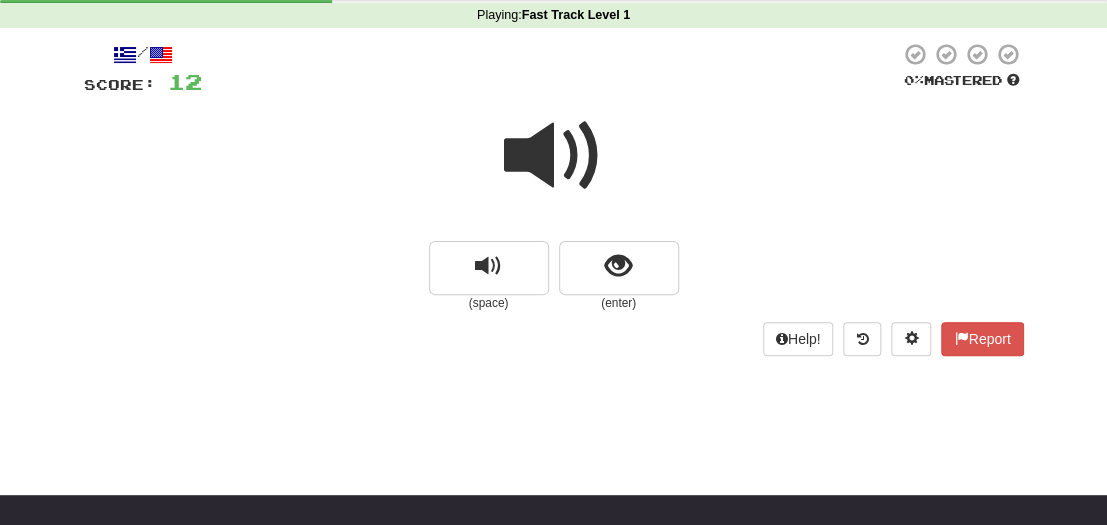 click at bounding box center [554, 156] 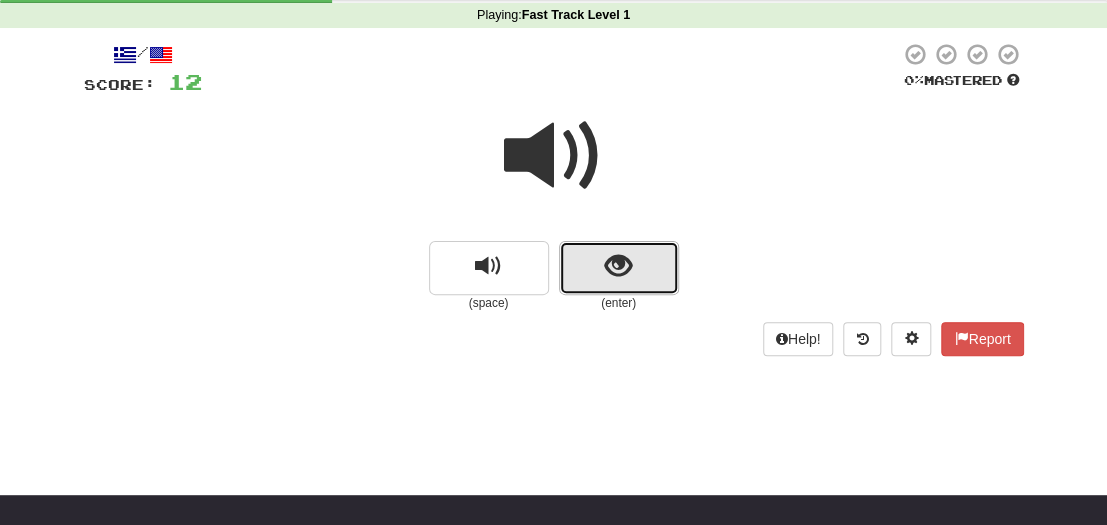 click at bounding box center (619, 268) 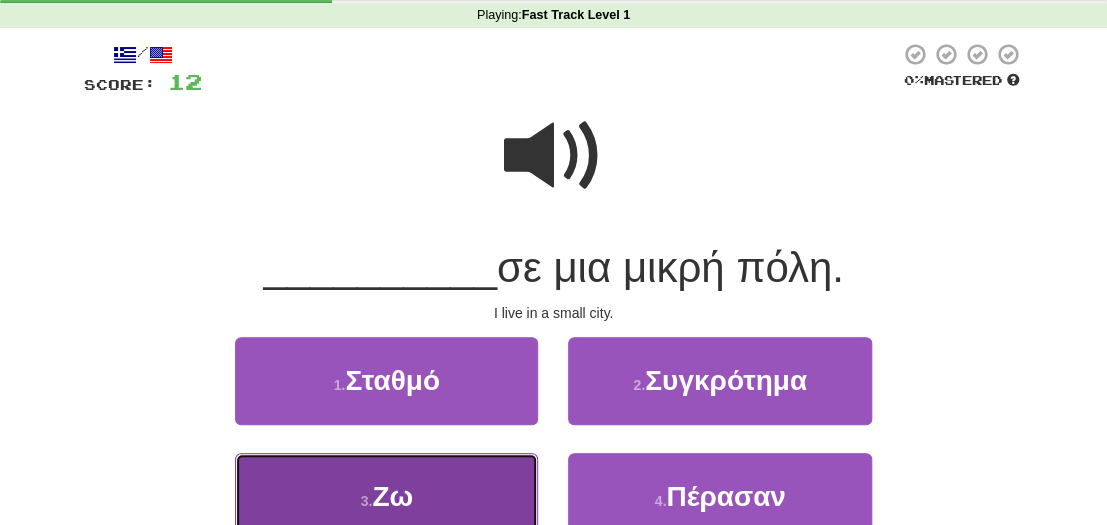 click on "3 .  Ζω" at bounding box center [386, 496] 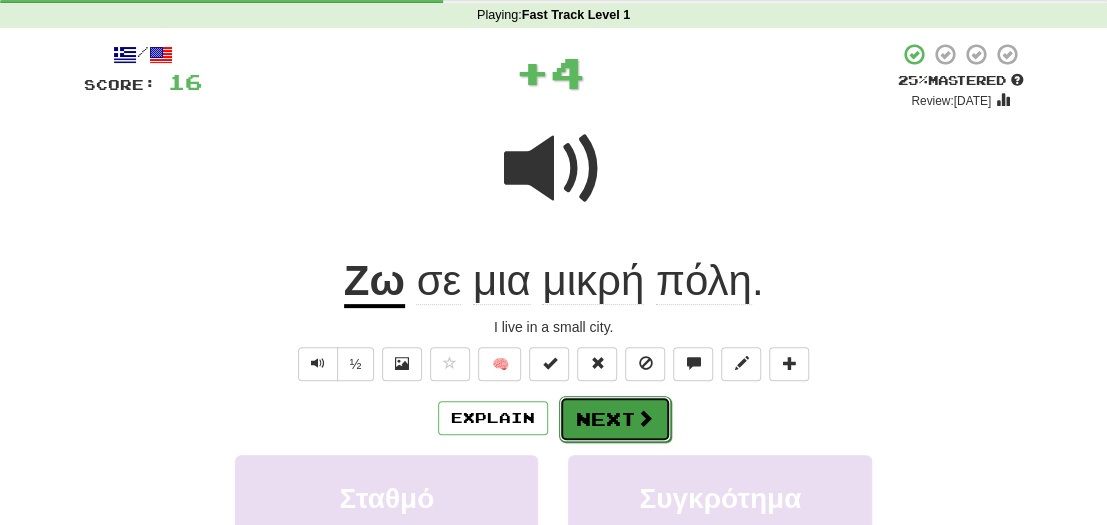 click on "Next" at bounding box center [615, 419] 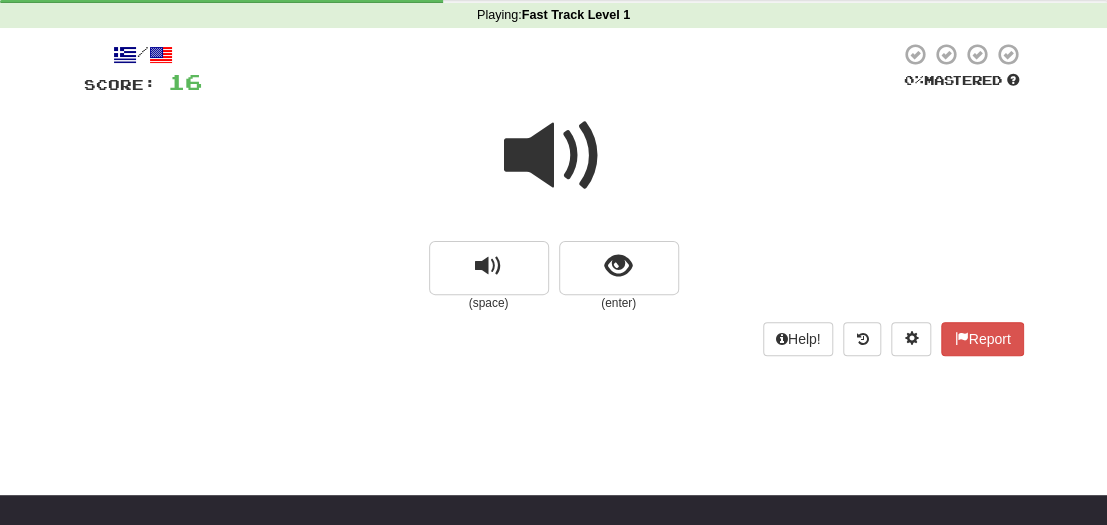 click at bounding box center [554, 156] 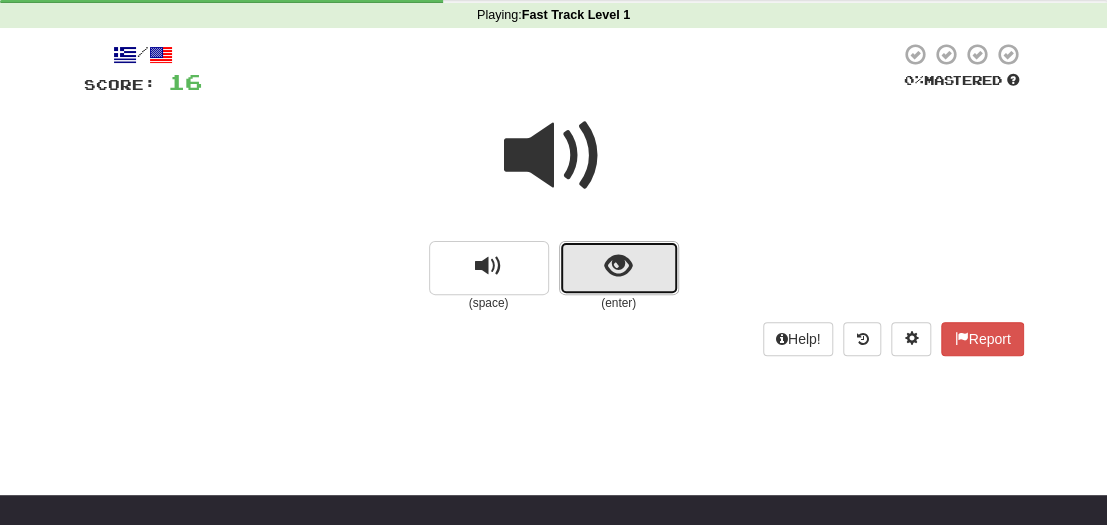 click at bounding box center (618, 266) 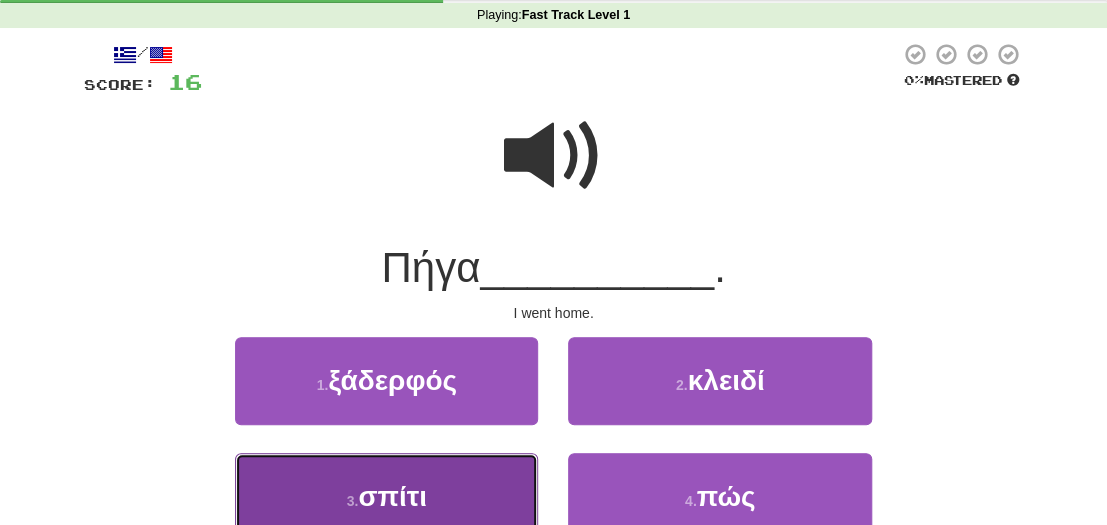 click on "3 .  σπίτι" at bounding box center (386, 496) 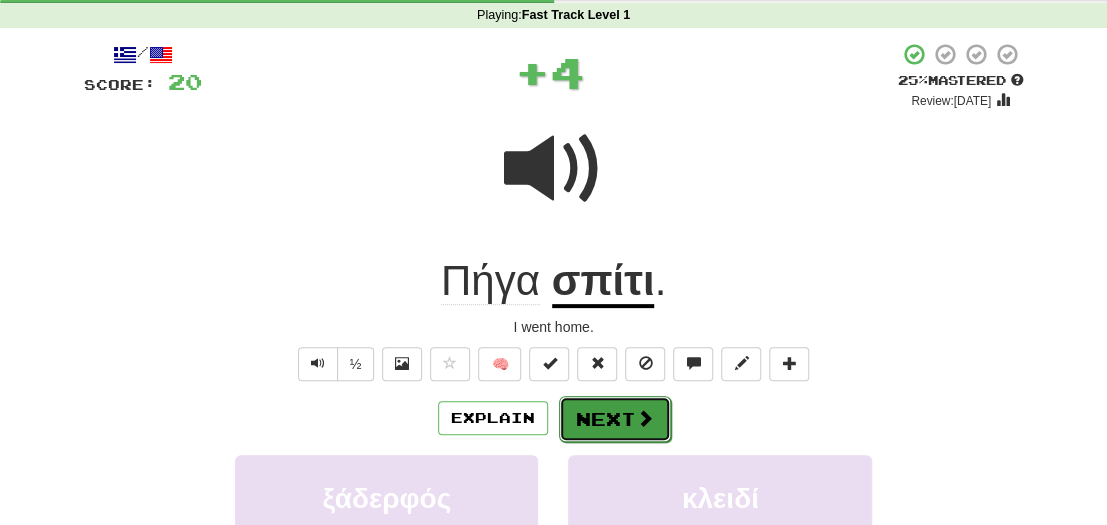 click on "Next" at bounding box center (615, 419) 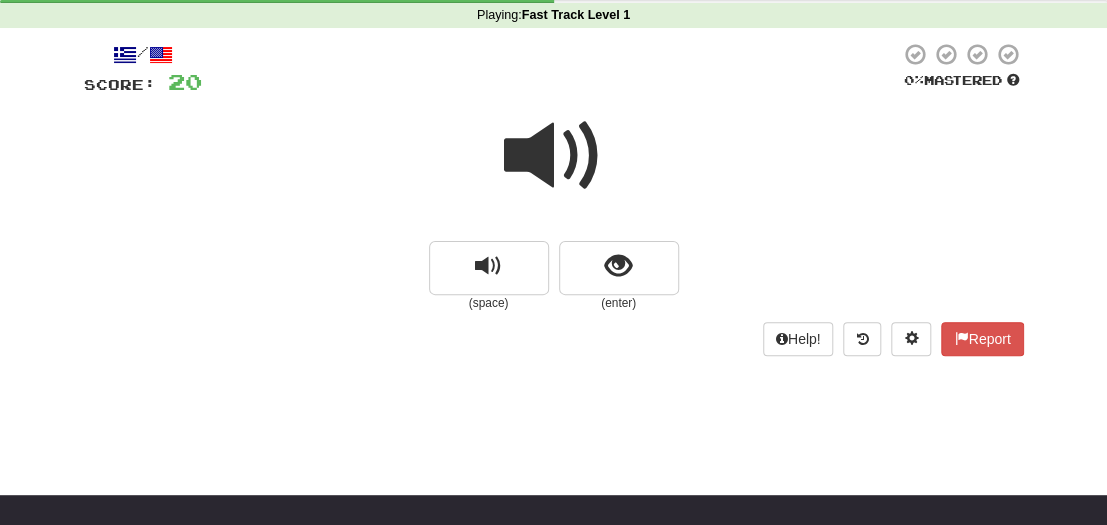 click at bounding box center [554, 156] 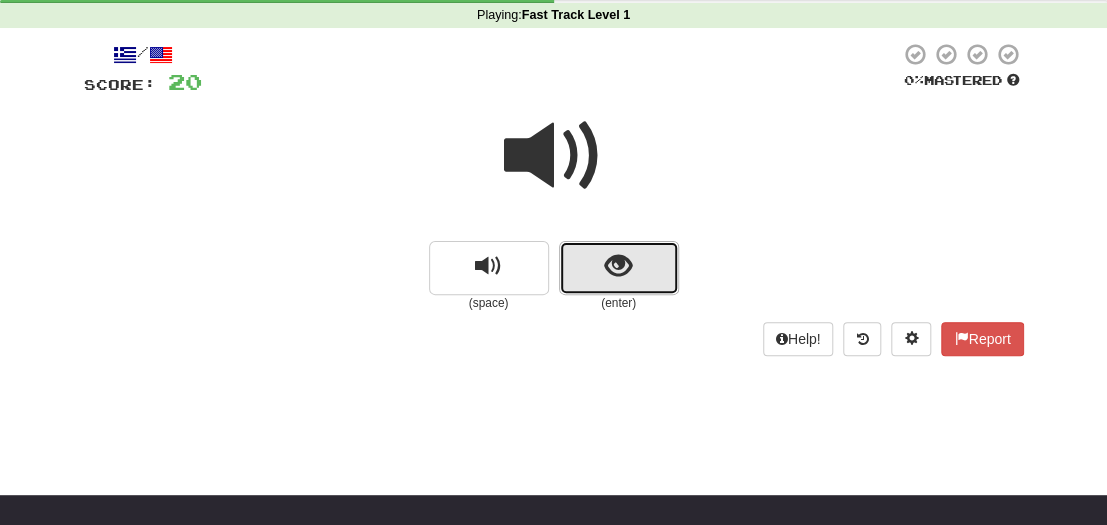 click at bounding box center (619, 268) 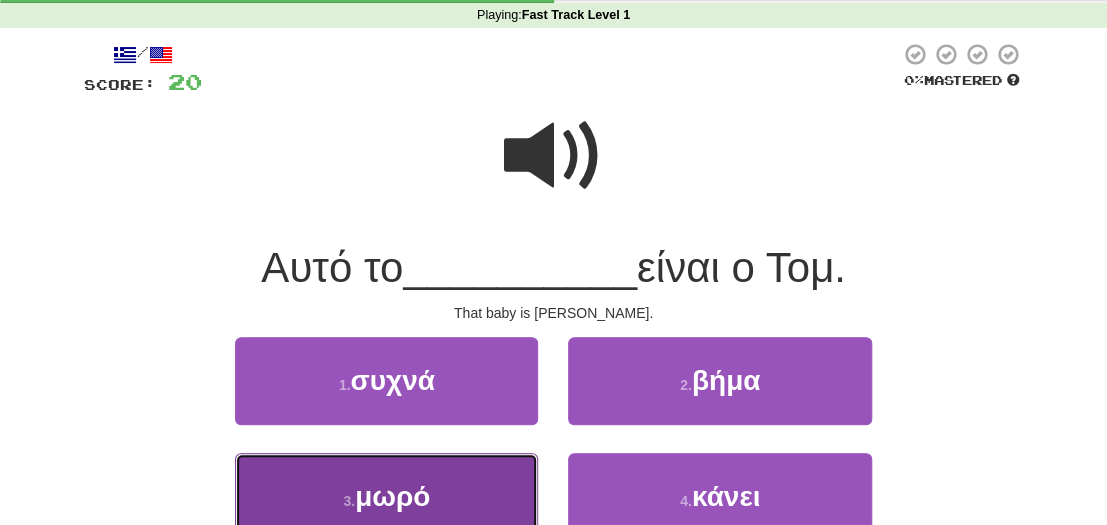 click on "3 .  μωρό" at bounding box center [386, 496] 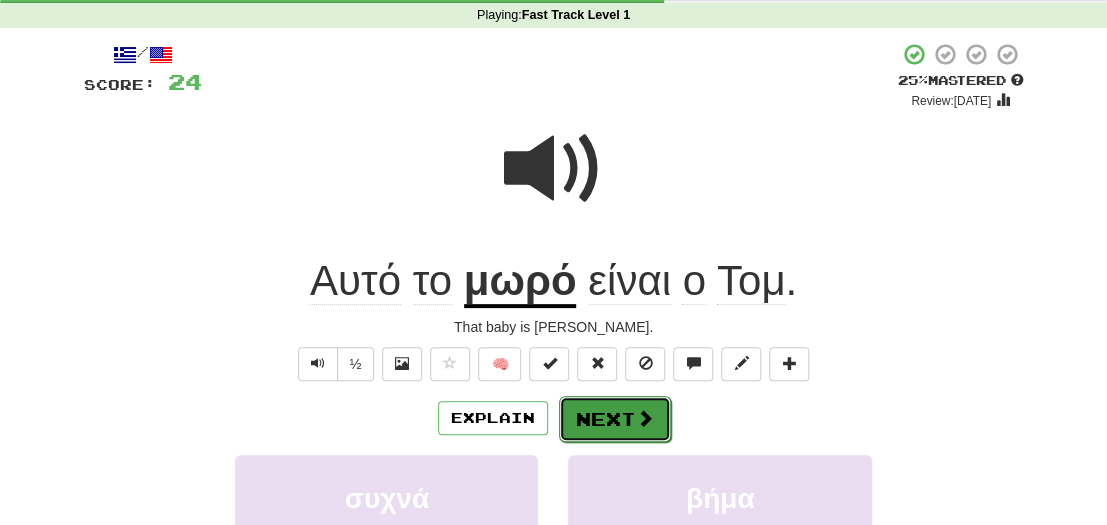 click on "Next" at bounding box center (615, 419) 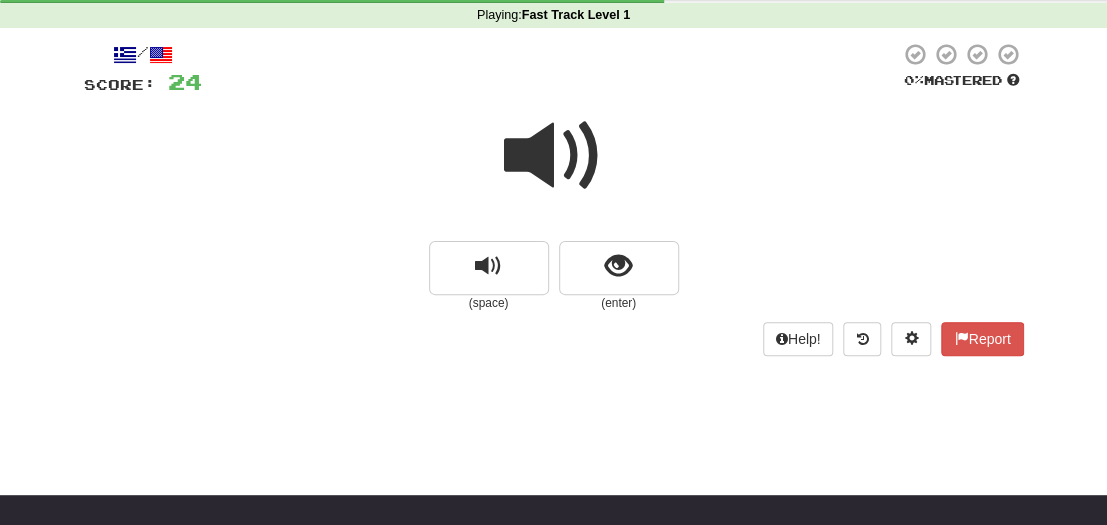 click at bounding box center (554, 156) 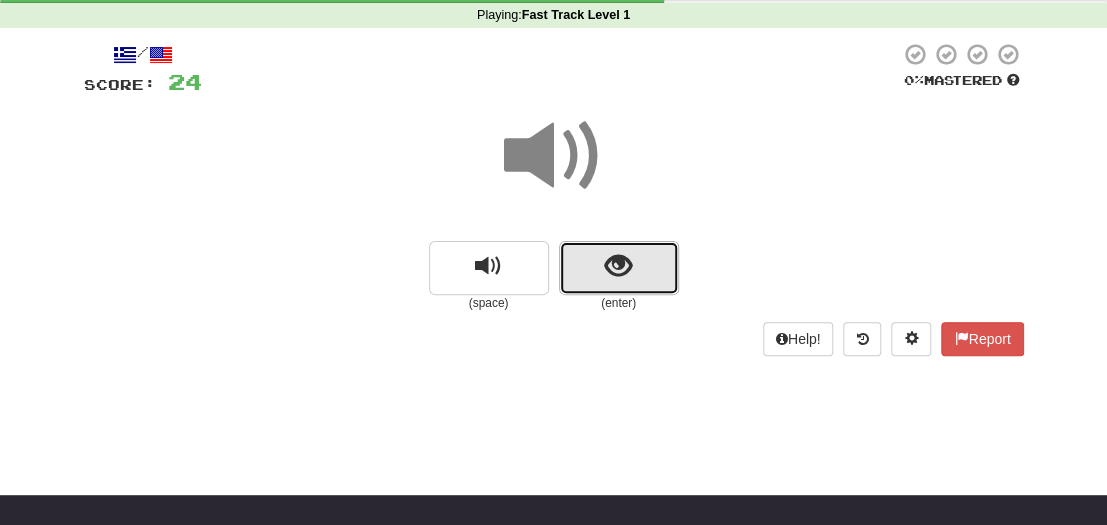 click at bounding box center (619, 268) 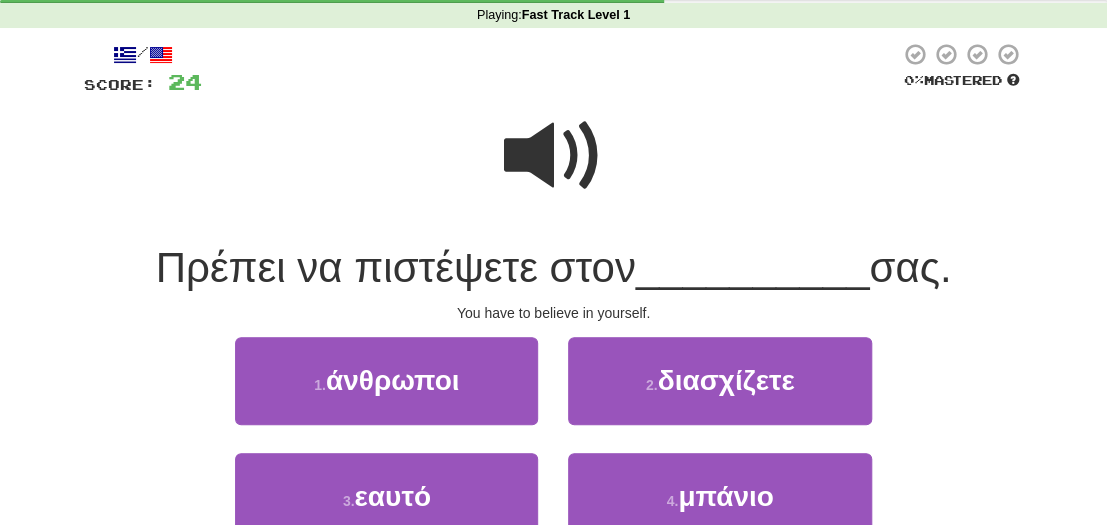 click at bounding box center (554, 156) 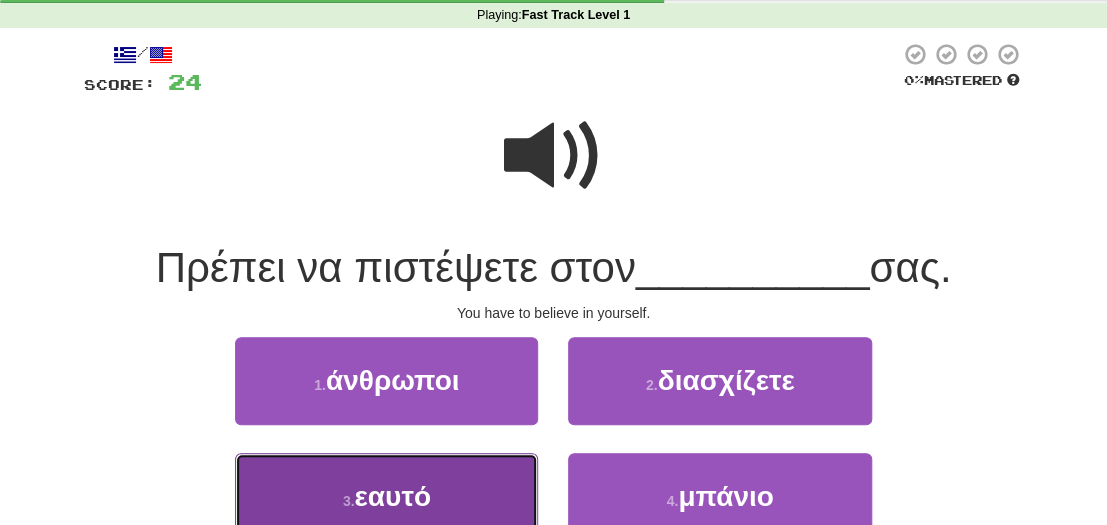 click on "3 .  εαυτό" at bounding box center [386, 496] 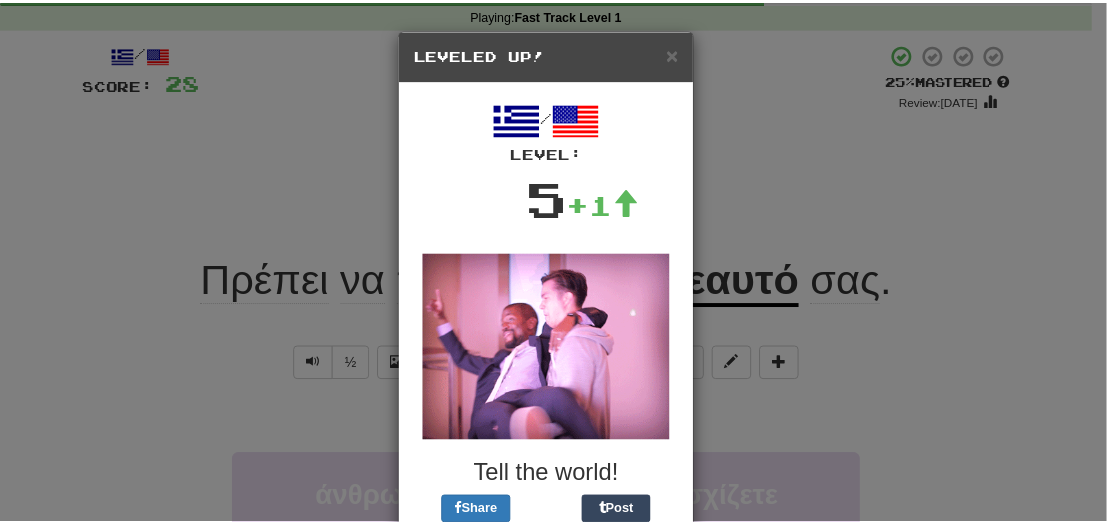 scroll, scrollTop: 0, scrollLeft: 0, axis: both 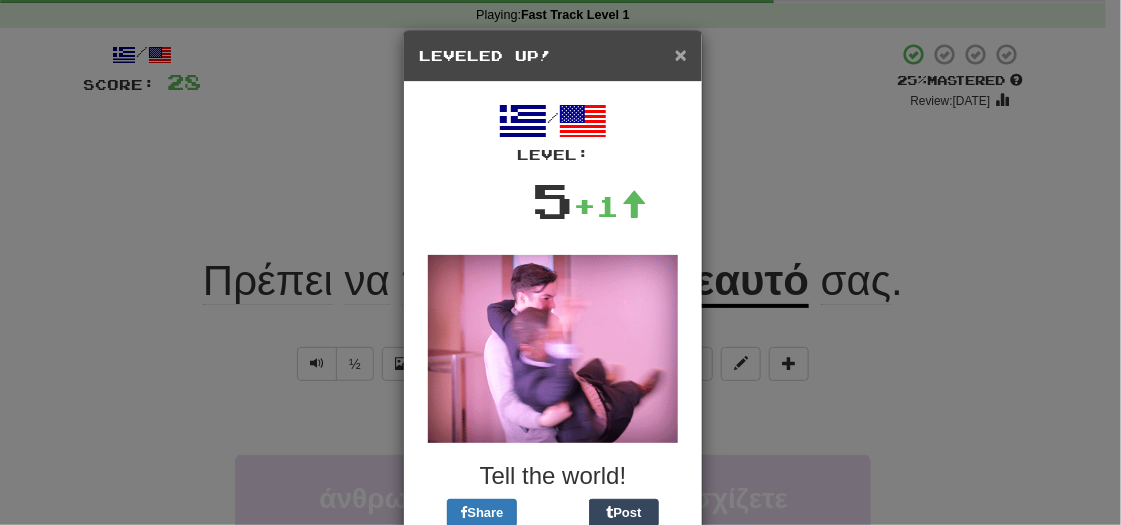 click on "×" at bounding box center (681, 54) 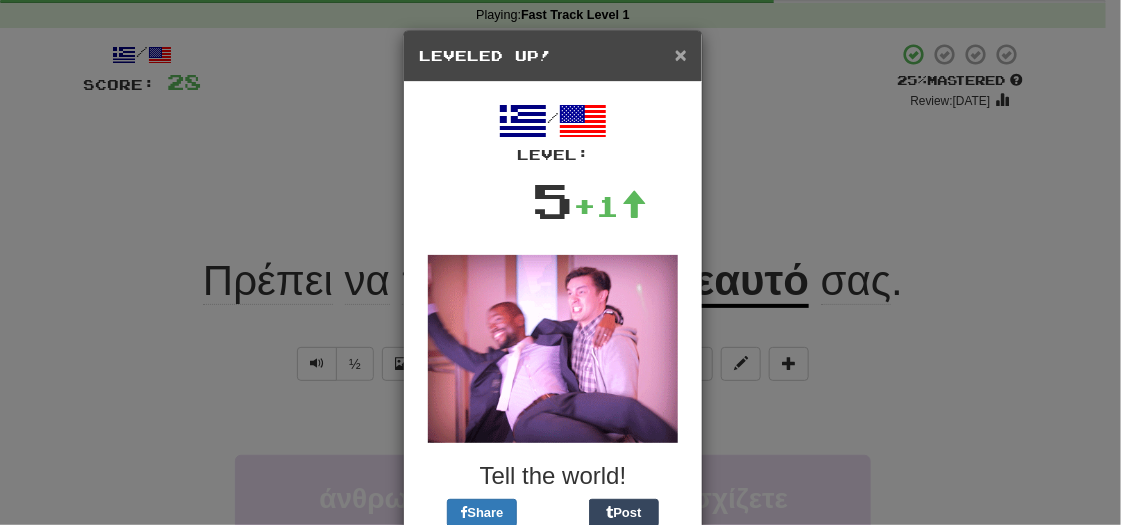 click on "×" at bounding box center [681, 54] 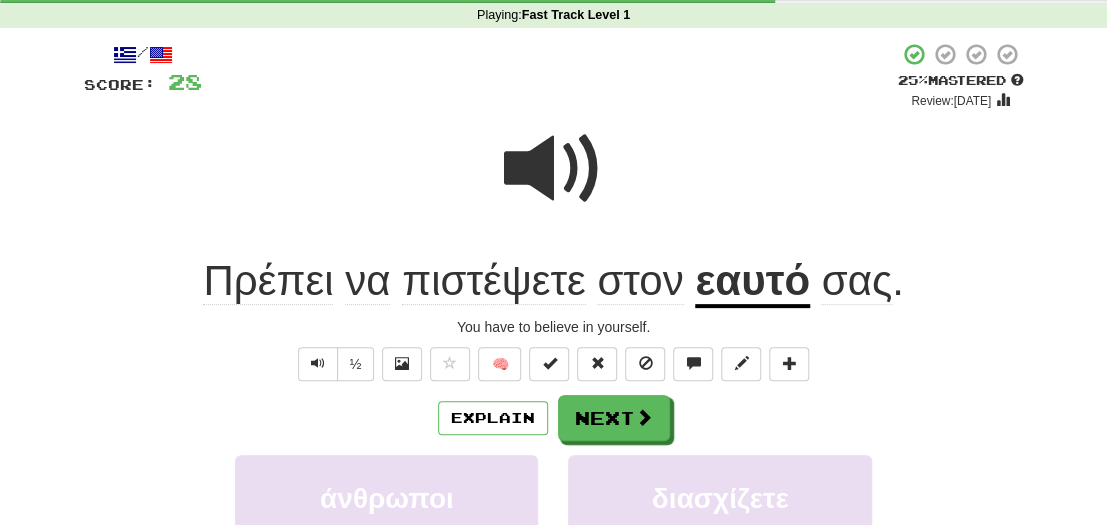 click at bounding box center [554, 169] 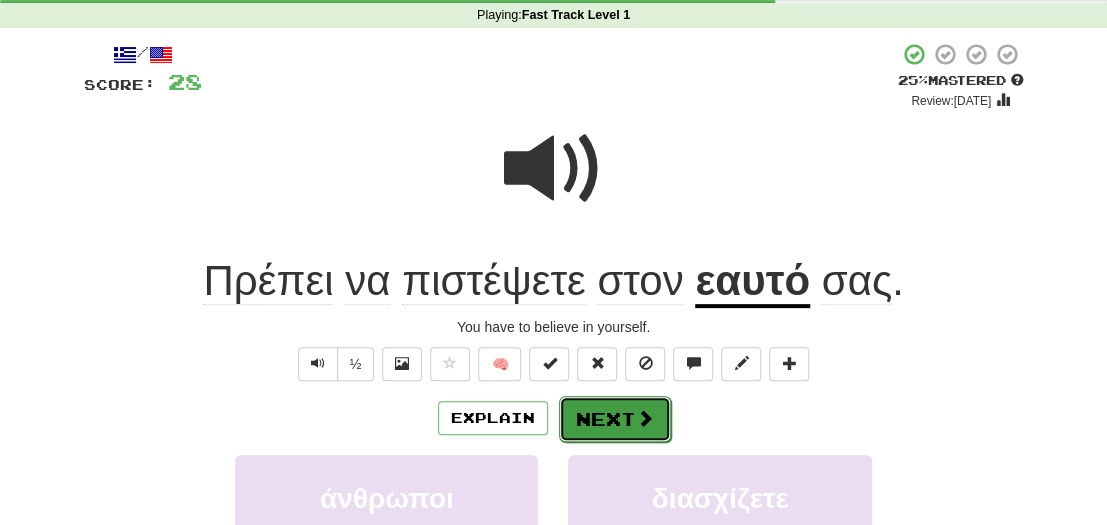 click on "Next" at bounding box center [615, 419] 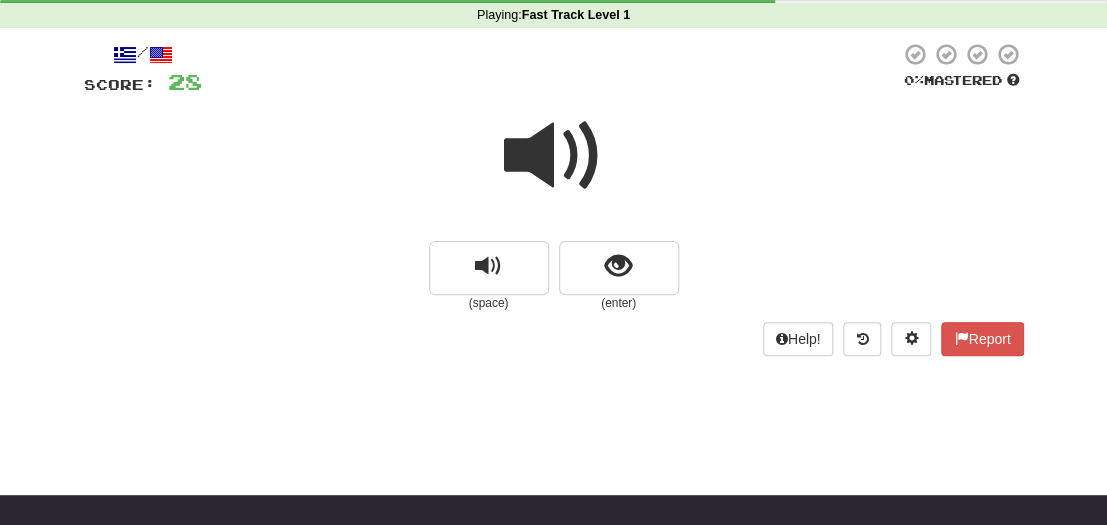 click at bounding box center [554, 156] 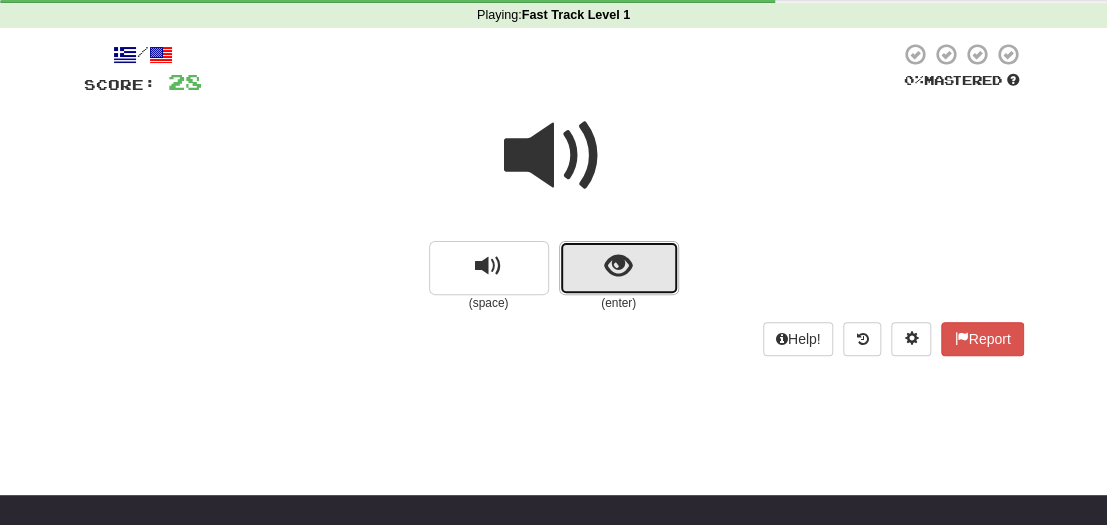 click at bounding box center (619, 268) 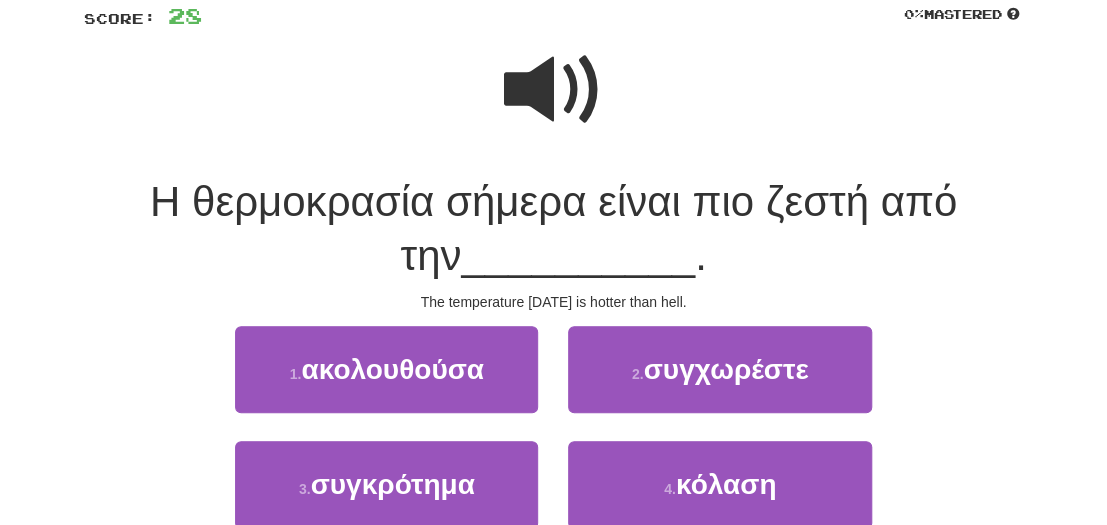 scroll, scrollTop: 160, scrollLeft: 0, axis: vertical 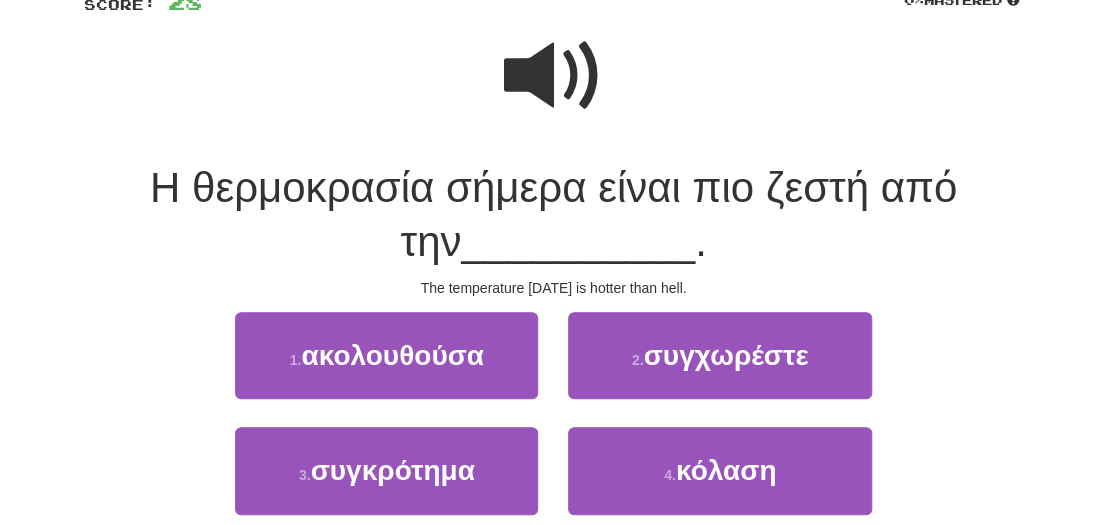 click at bounding box center [554, 76] 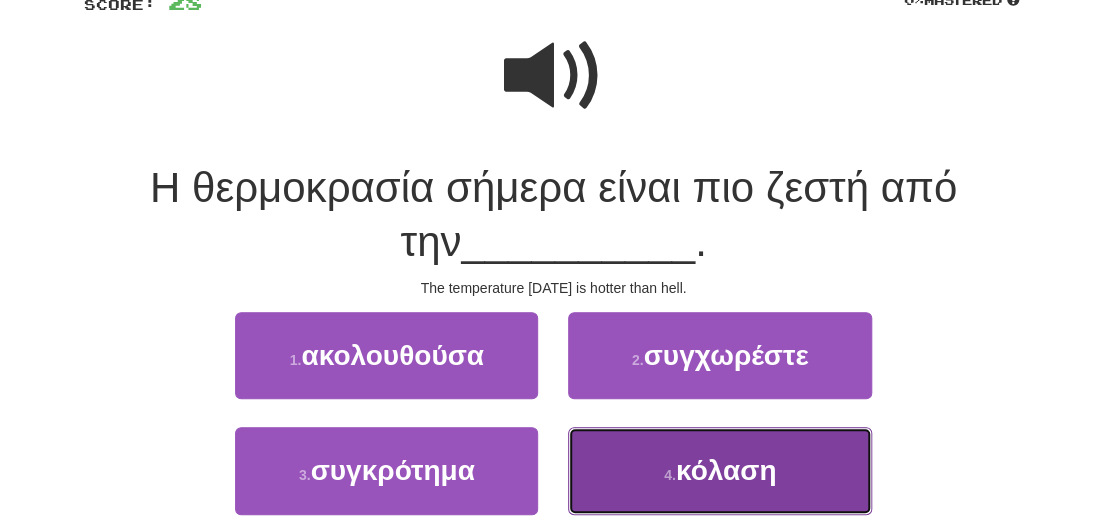 click on "κόλαση" at bounding box center (726, 470) 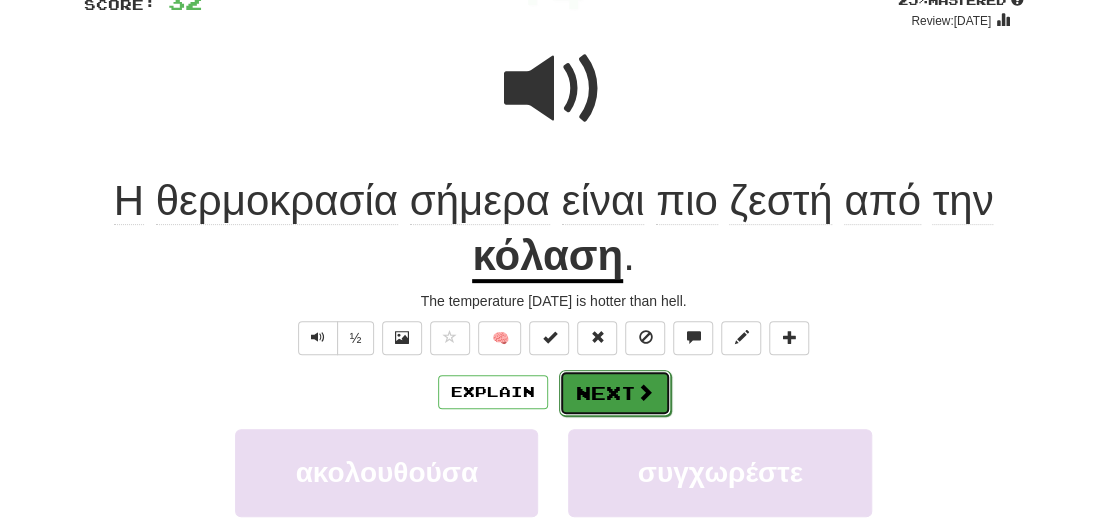 click at bounding box center [645, 392] 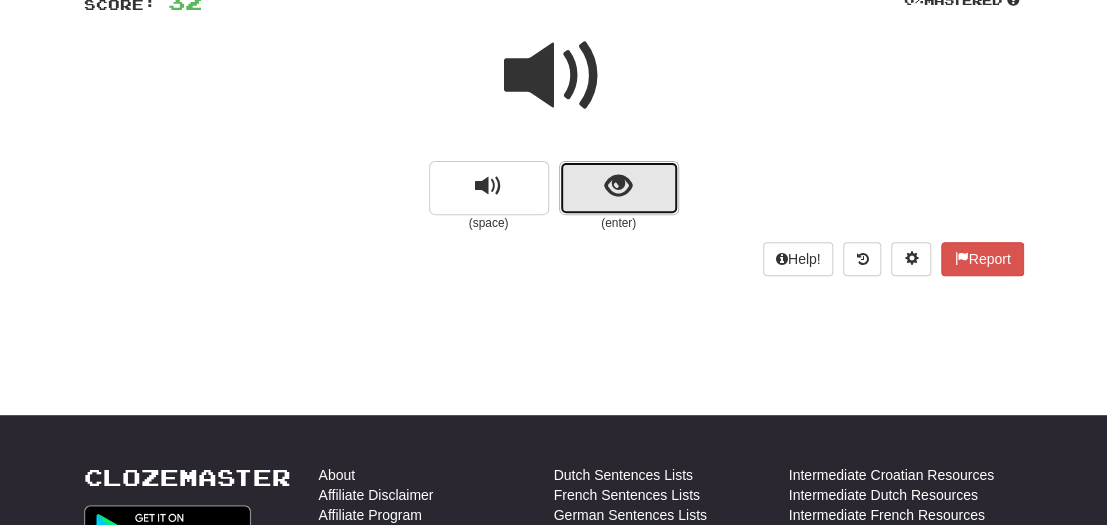 click at bounding box center (619, 188) 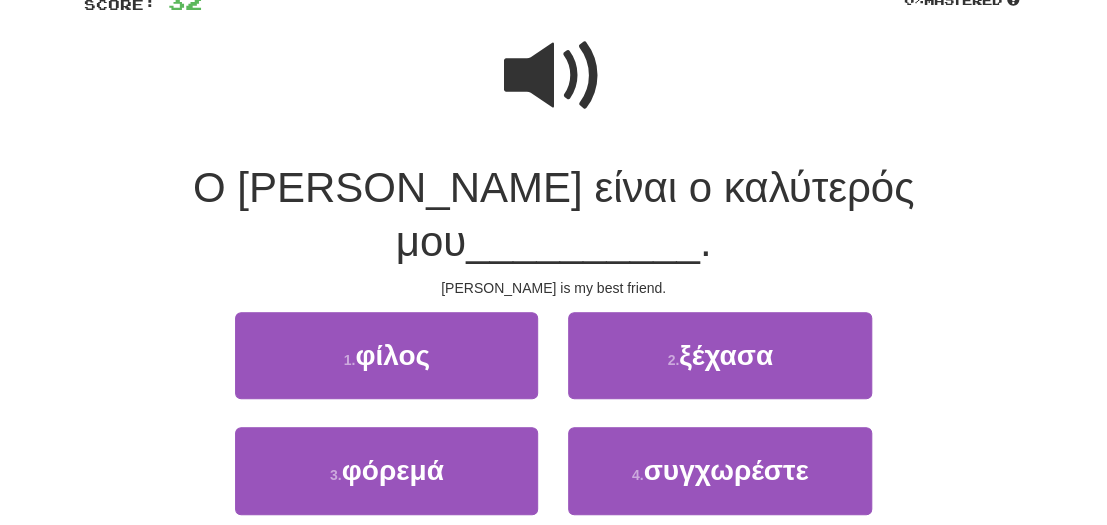 click at bounding box center (554, 76) 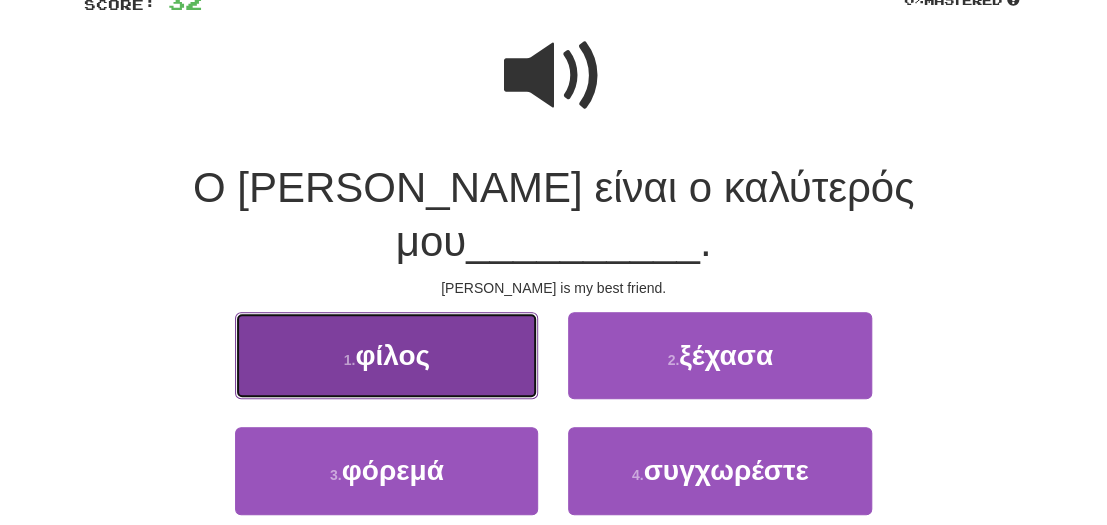 click on "1 .  φίλος" at bounding box center (386, 355) 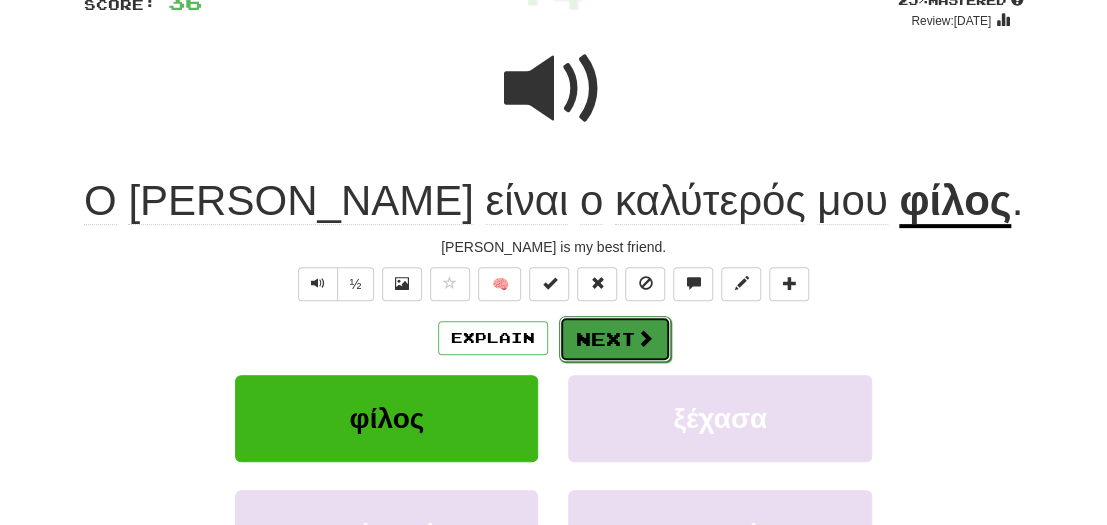 click on "Next" at bounding box center (615, 339) 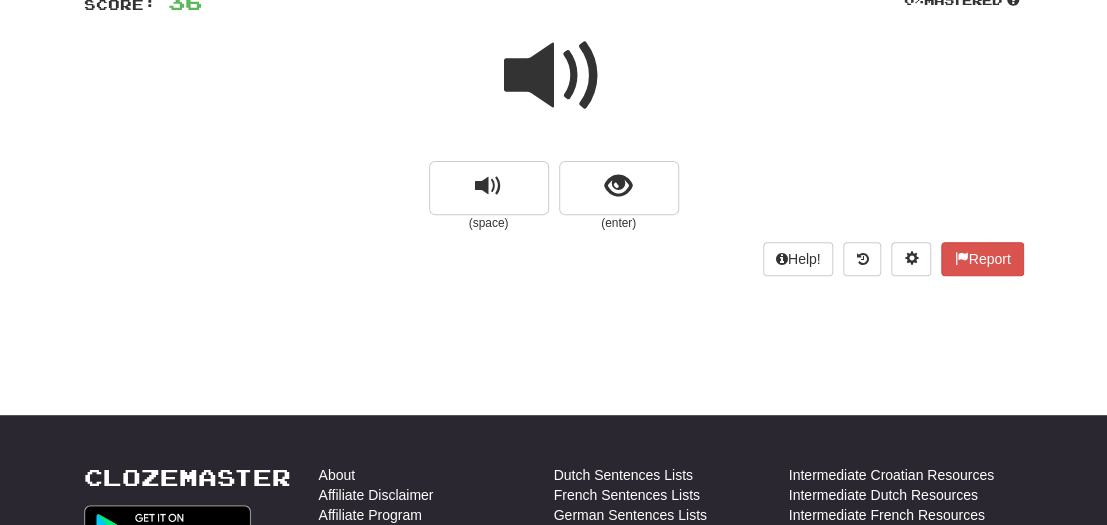click at bounding box center (554, 76) 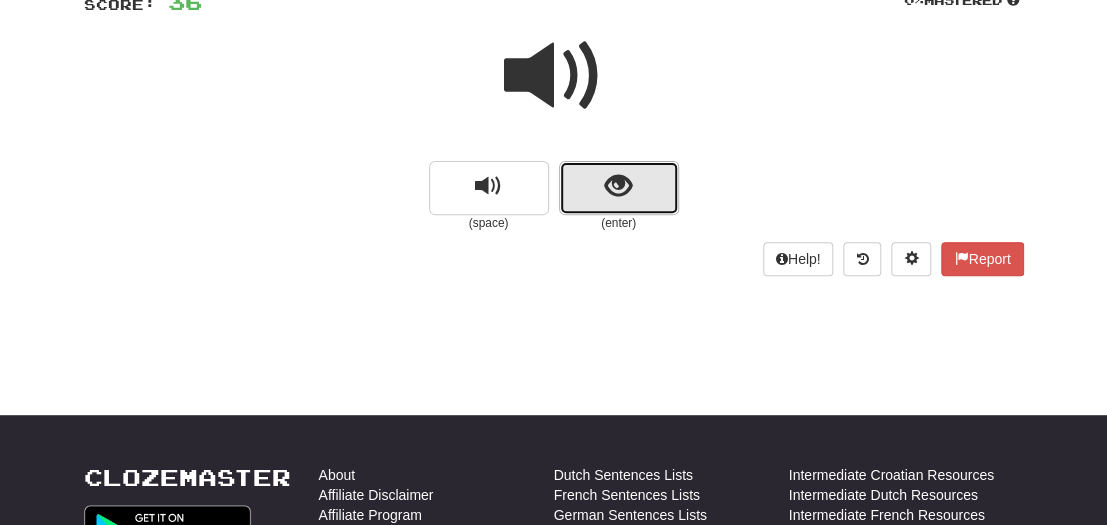 click at bounding box center [619, 188] 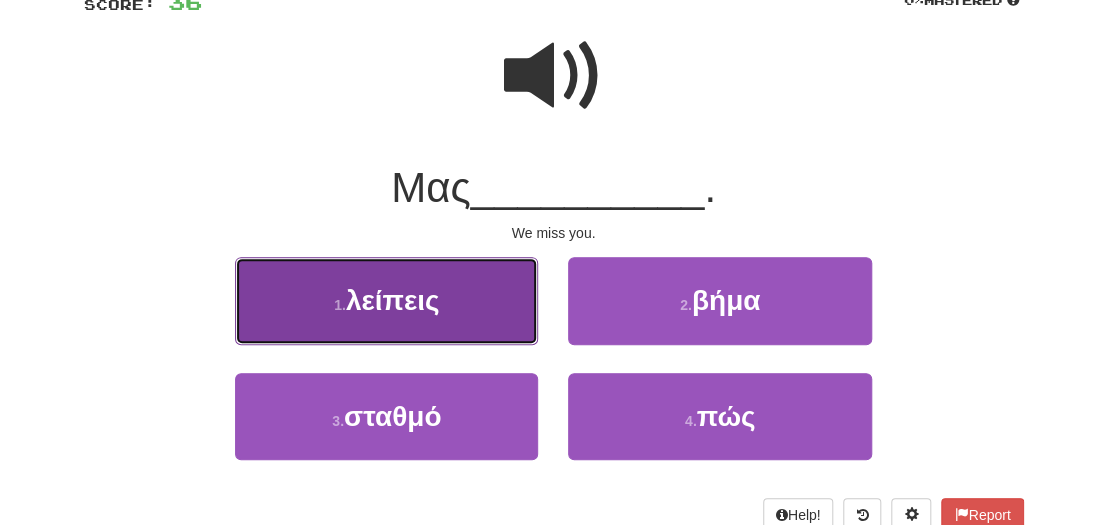 click on "1 .  λείπεις" at bounding box center [386, 300] 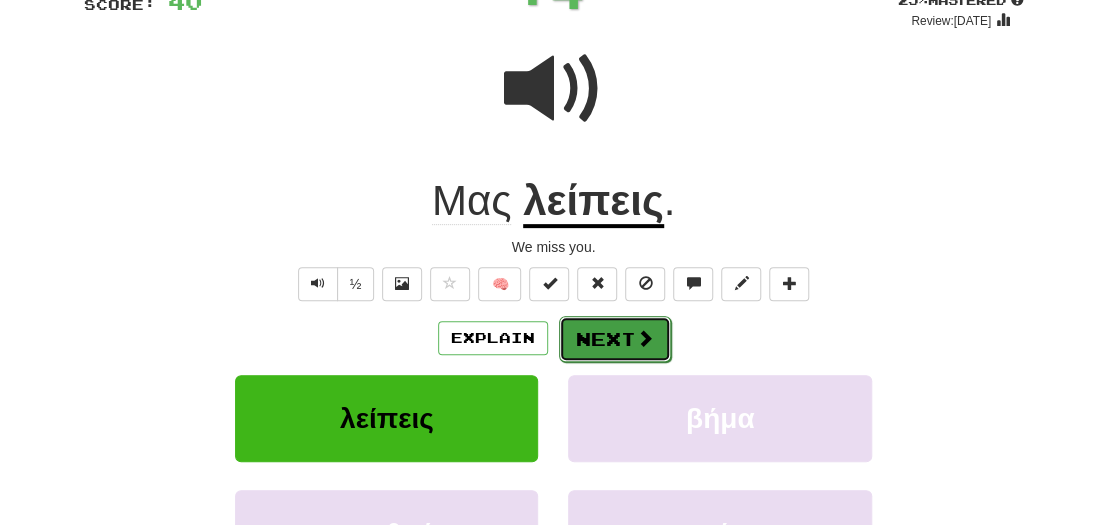 click on "Next" at bounding box center [615, 339] 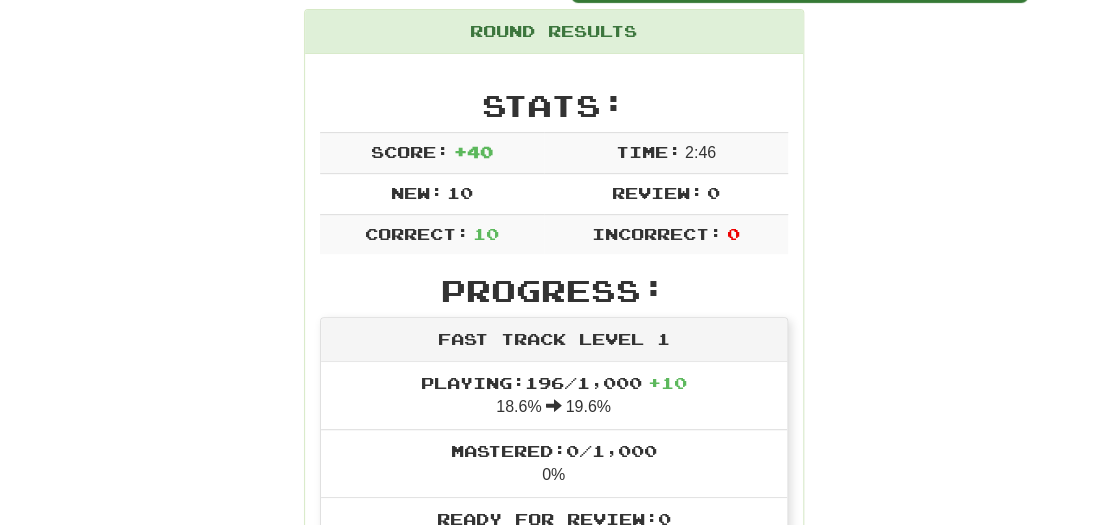 scroll, scrollTop: 247, scrollLeft: 0, axis: vertical 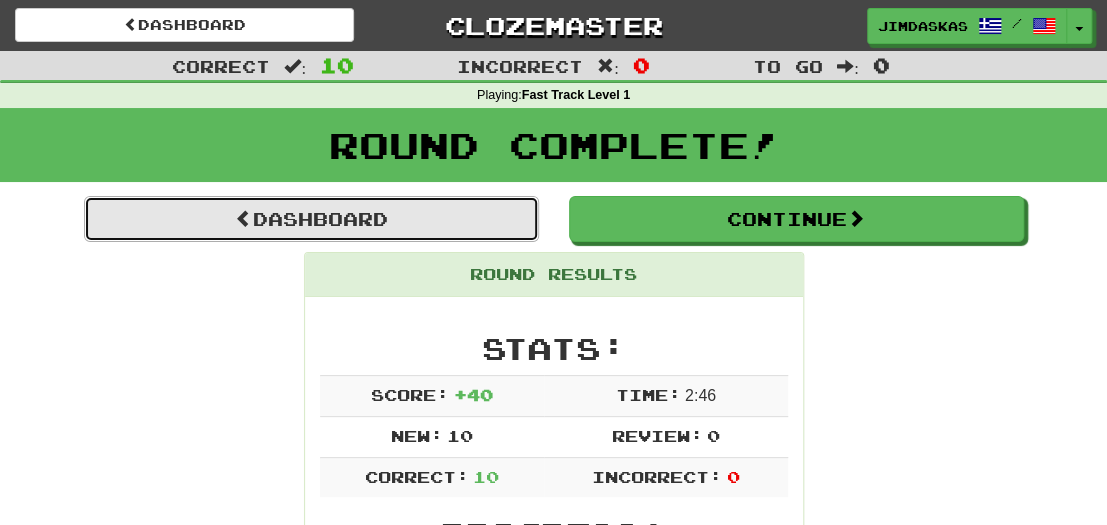 click on "Dashboard" at bounding box center (311, 219) 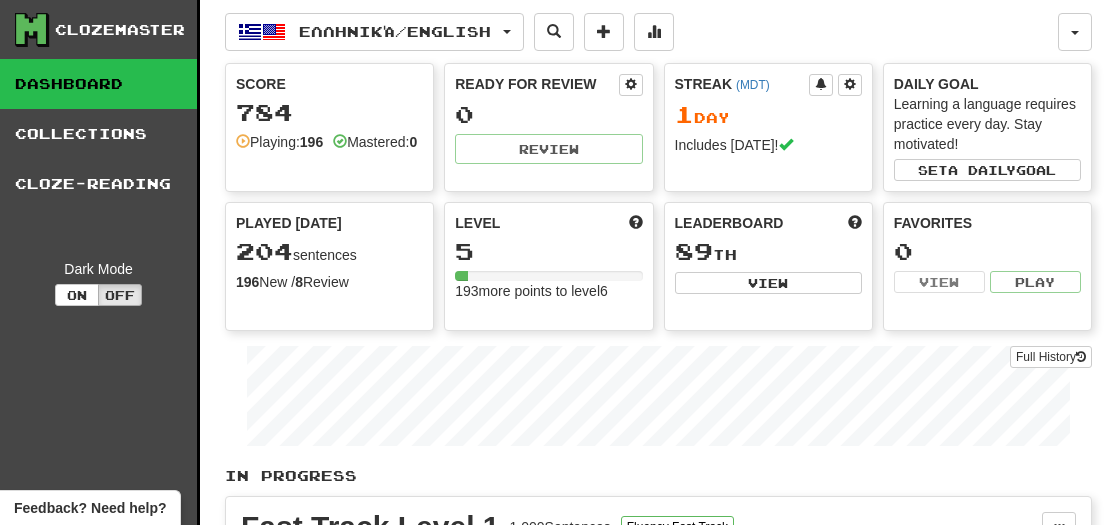 scroll, scrollTop: 0, scrollLeft: 0, axis: both 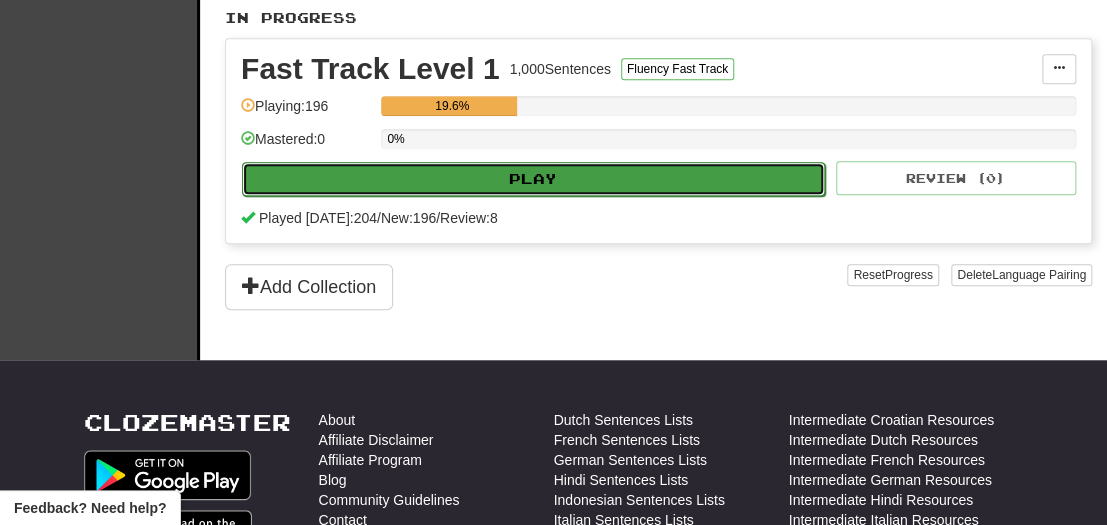 click on "Play" at bounding box center [533, 179] 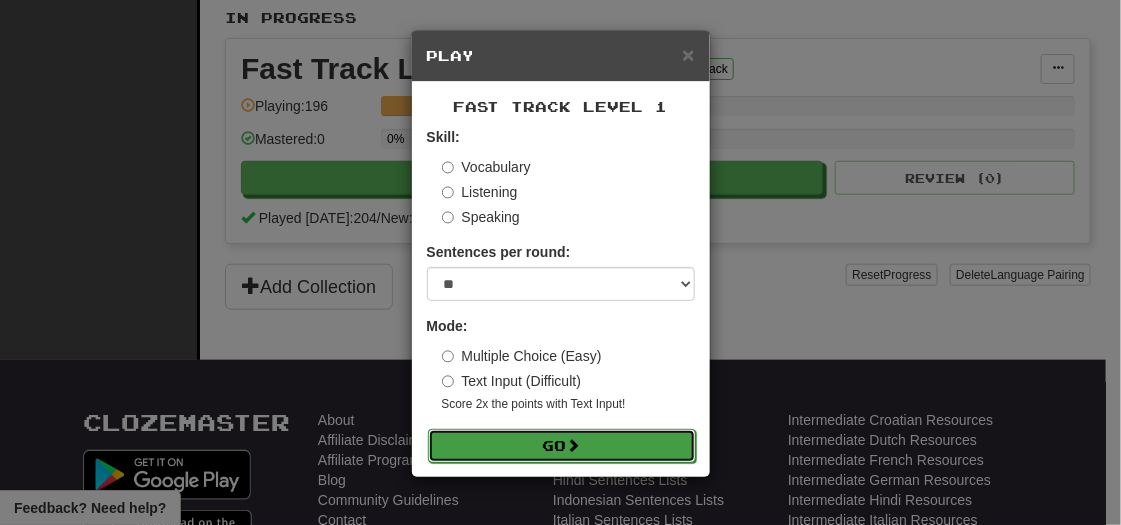 click on "Go" at bounding box center [562, 446] 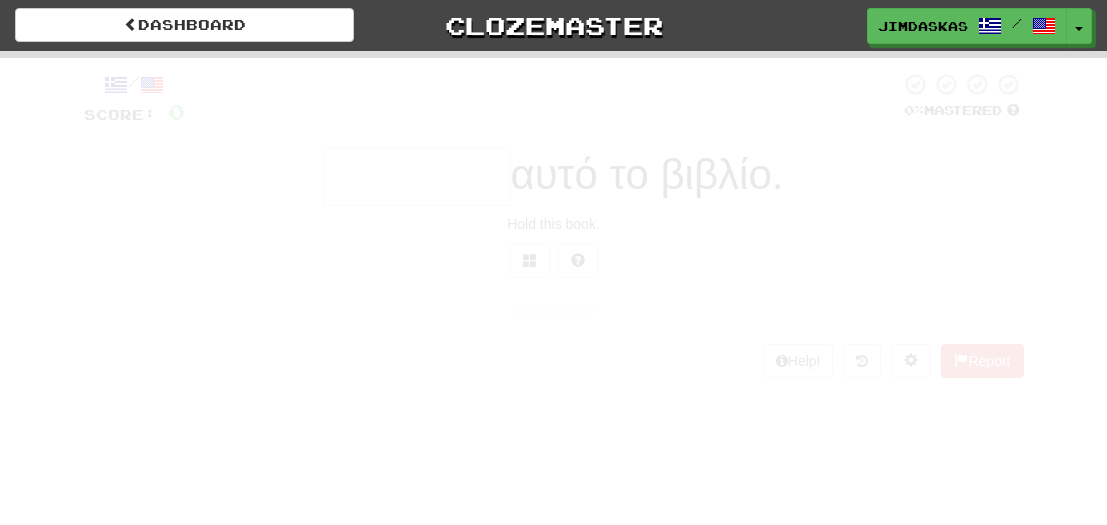 scroll, scrollTop: 0, scrollLeft: 0, axis: both 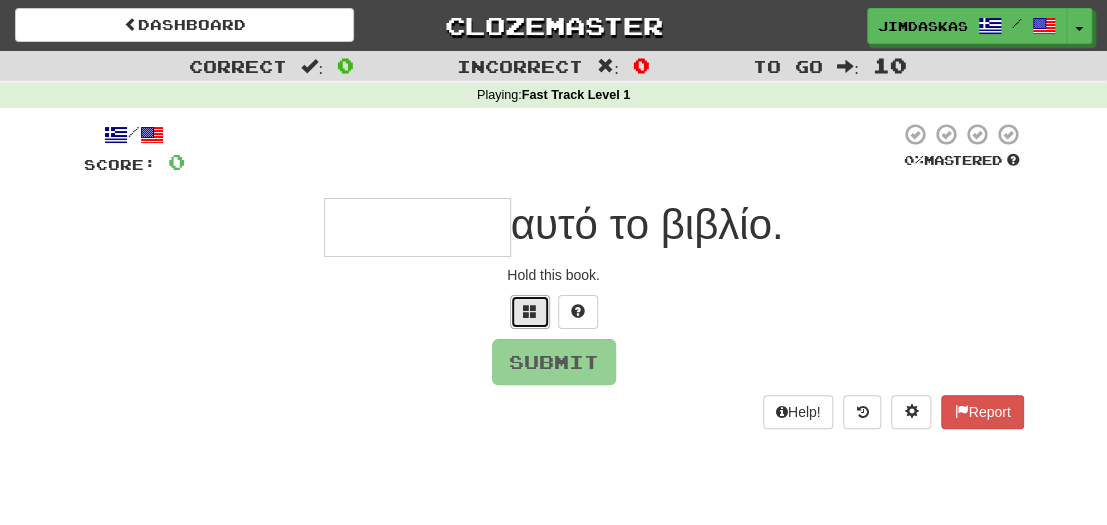 click at bounding box center (530, 312) 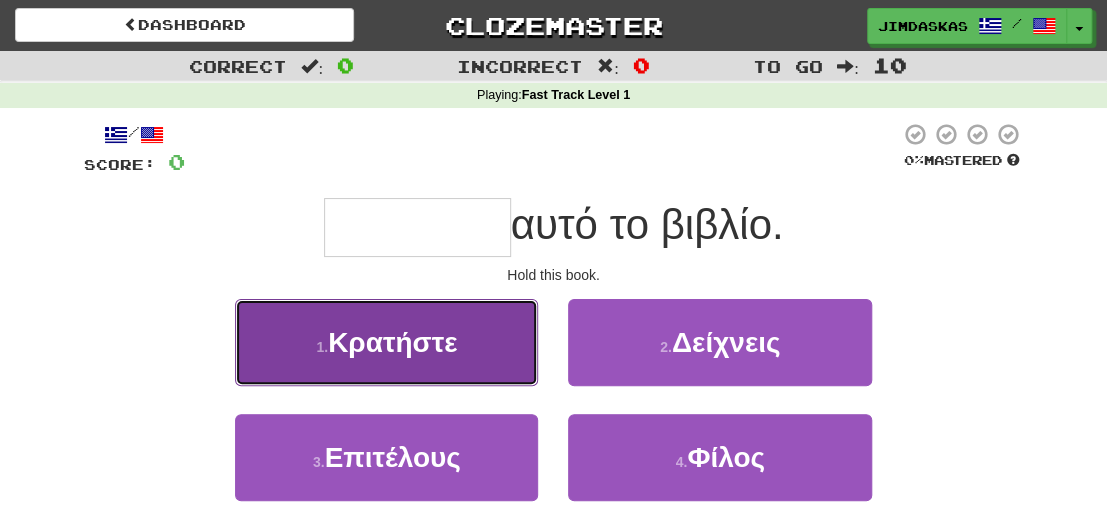 click on "1 .  Κρατήστε" at bounding box center [386, 342] 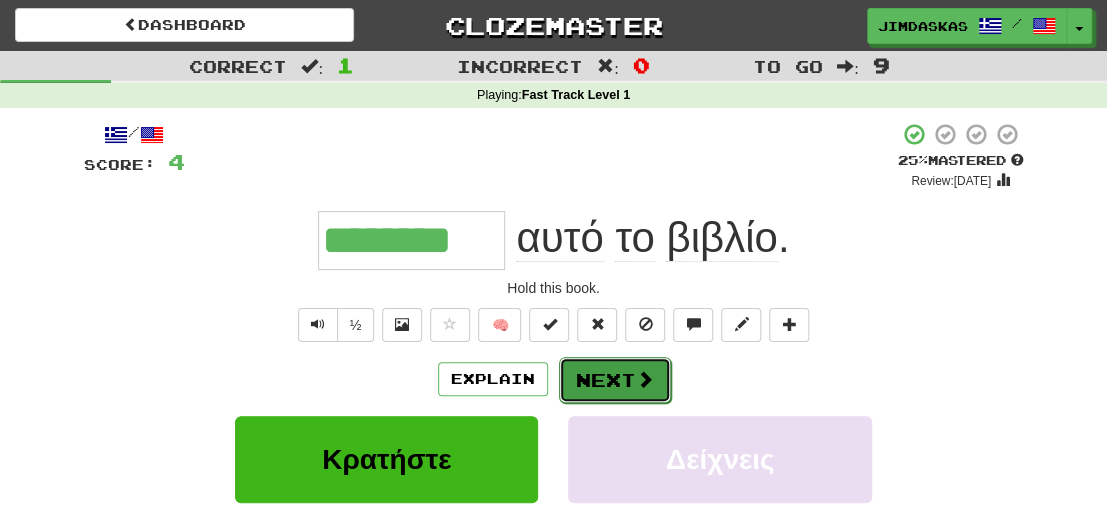 click on "Next" at bounding box center (615, 380) 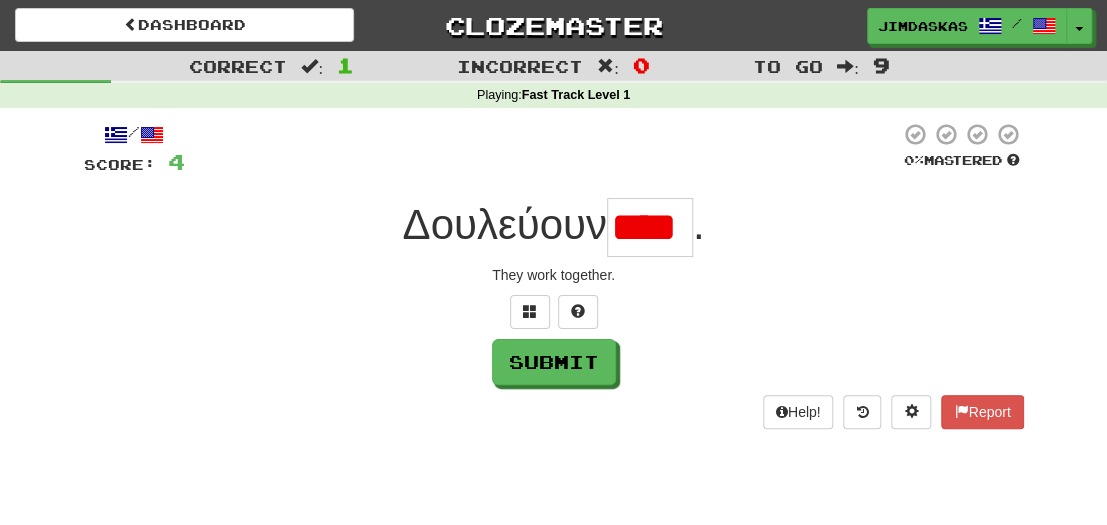 scroll, scrollTop: 0, scrollLeft: 9, axis: horizontal 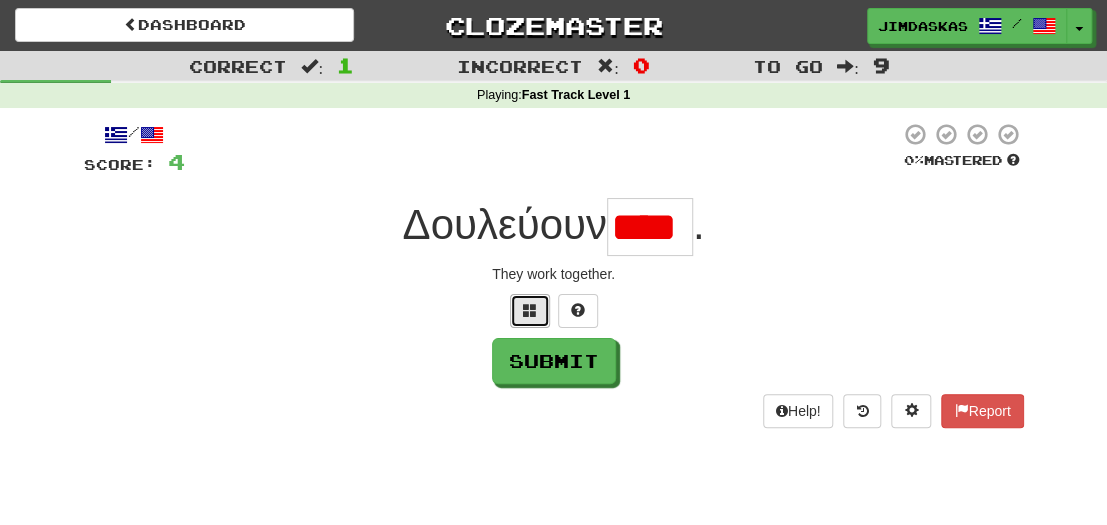 click at bounding box center (530, 310) 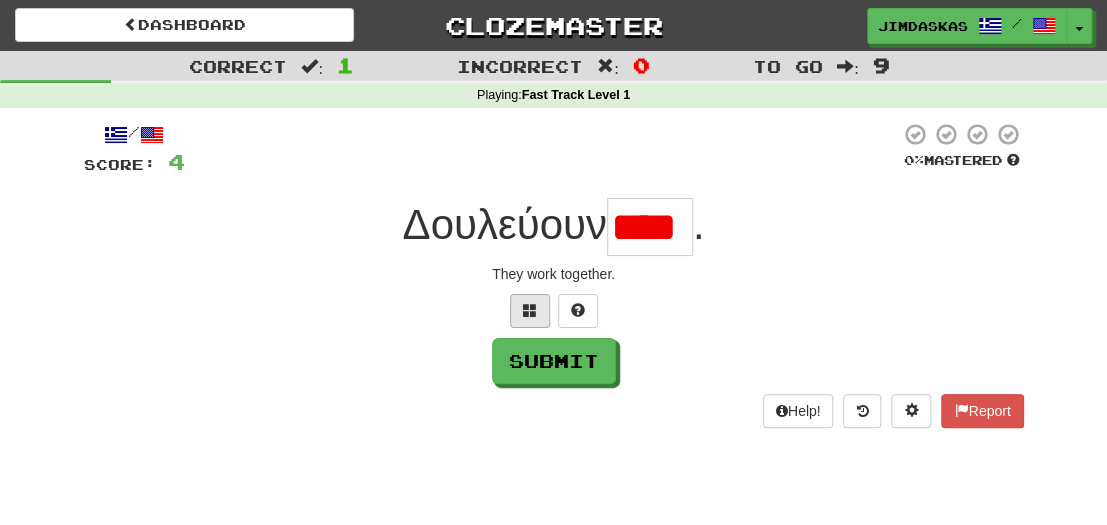 scroll, scrollTop: 0, scrollLeft: 9, axis: horizontal 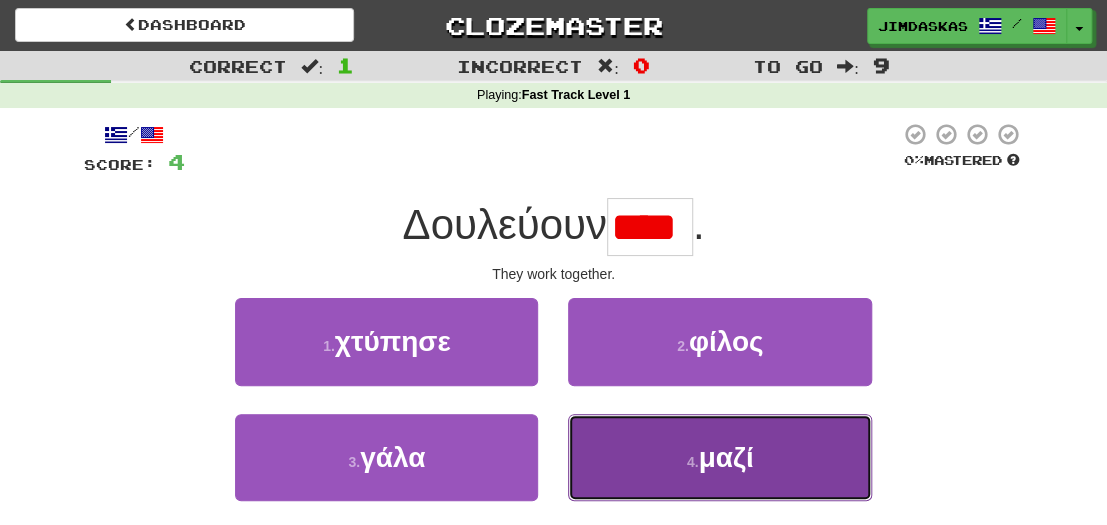 click on "4 .  μαζί" at bounding box center (719, 457) 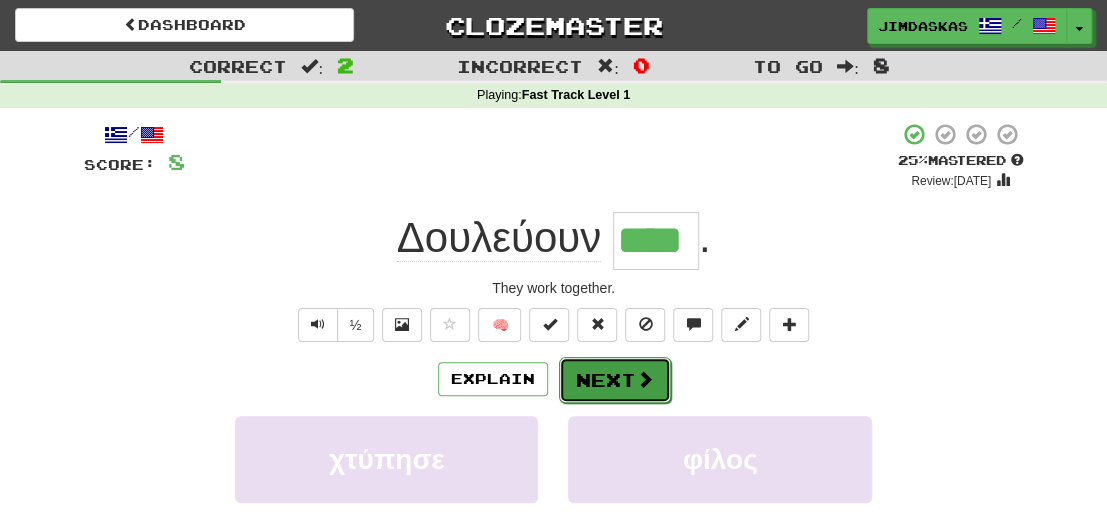 click on "Next" at bounding box center (615, 380) 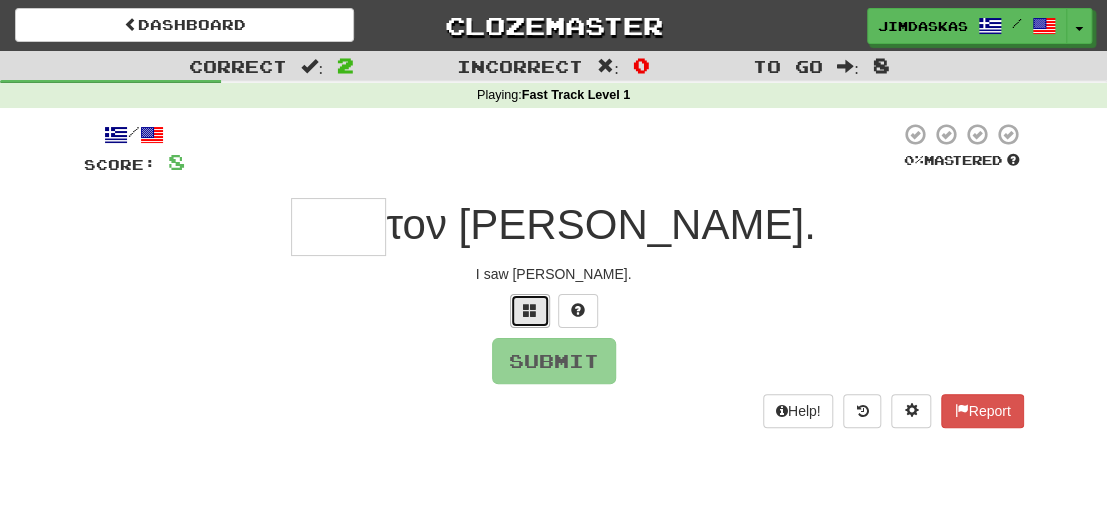 click at bounding box center [530, 311] 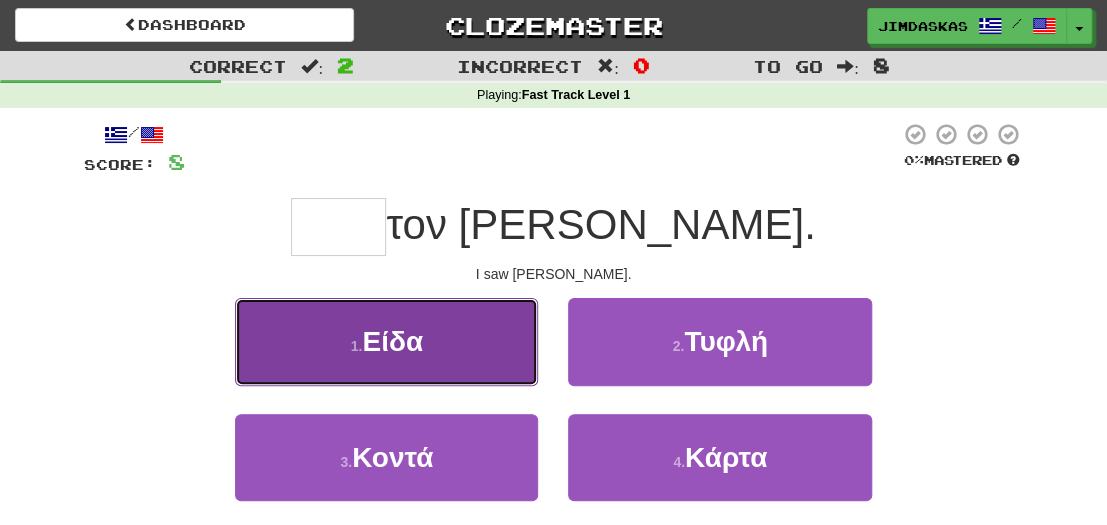 click on "1 .  Είδα" at bounding box center [386, 341] 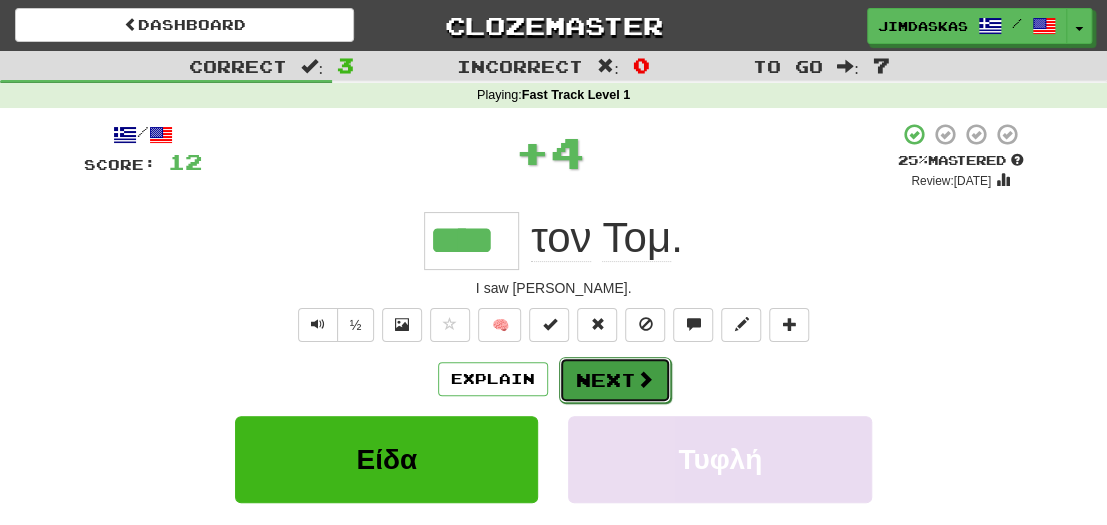 click on "Next" at bounding box center [615, 380] 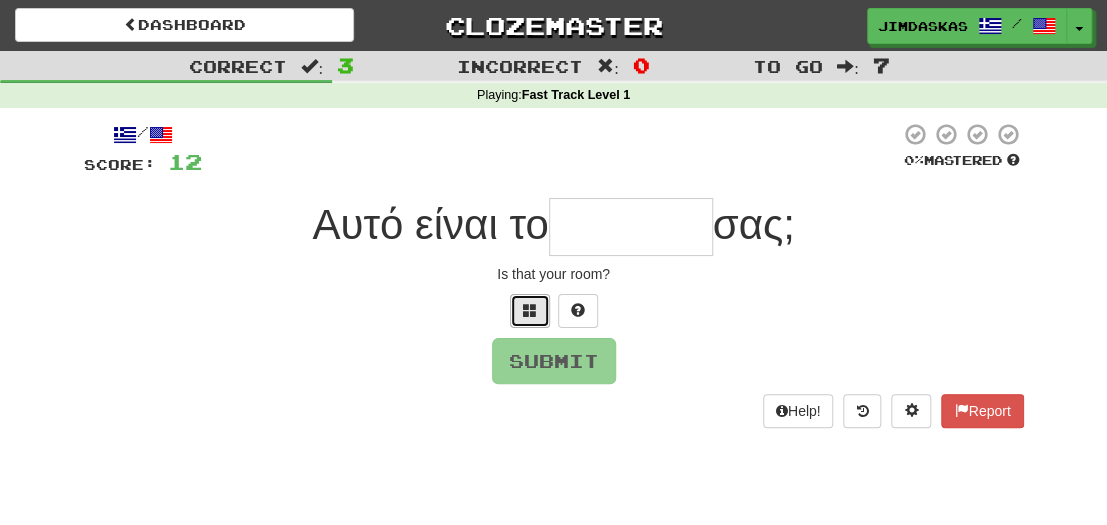 click at bounding box center (530, 310) 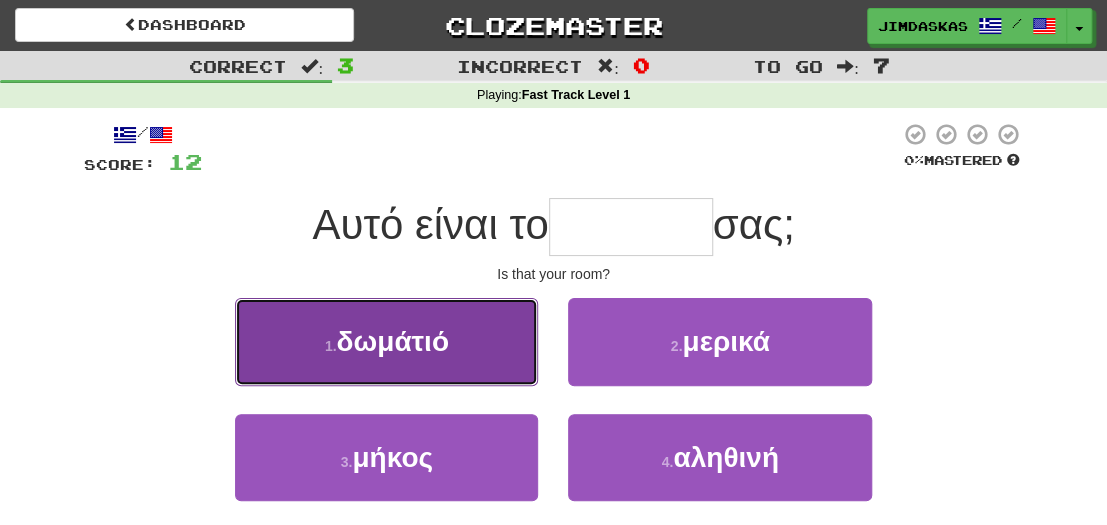 click on "1 .  δωμάτιό" at bounding box center (386, 341) 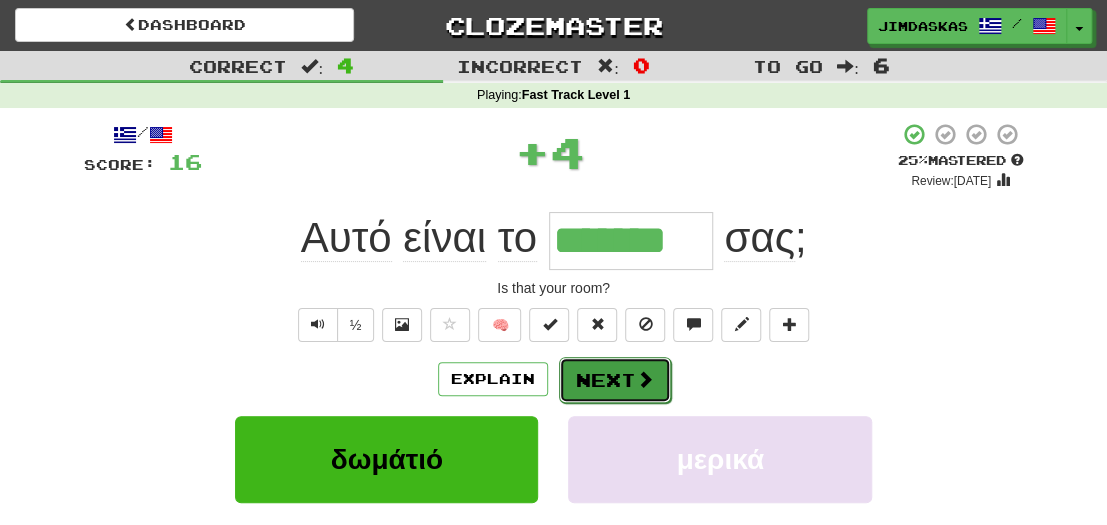 click on "Next" at bounding box center (615, 380) 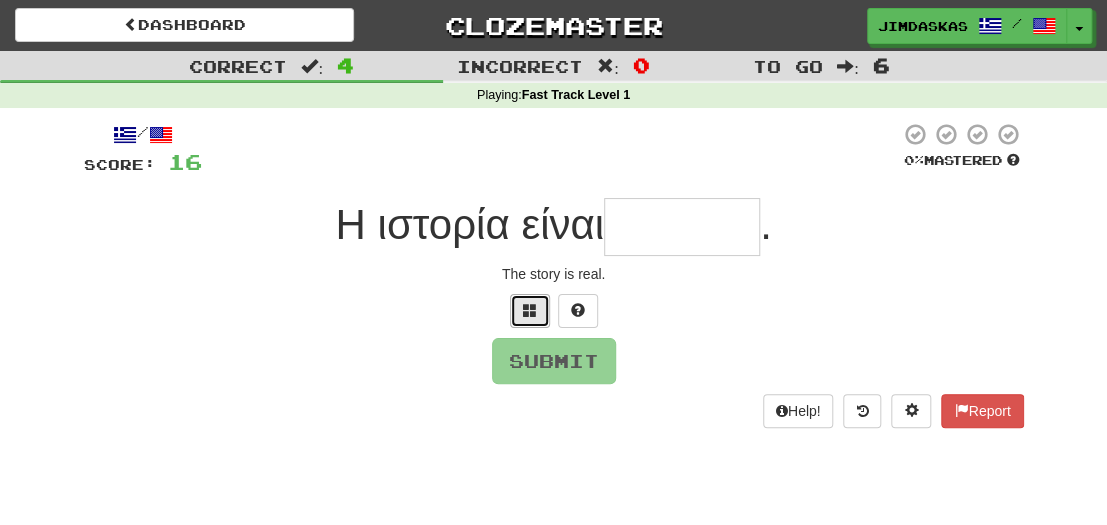 click at bounding box center [530, 310] 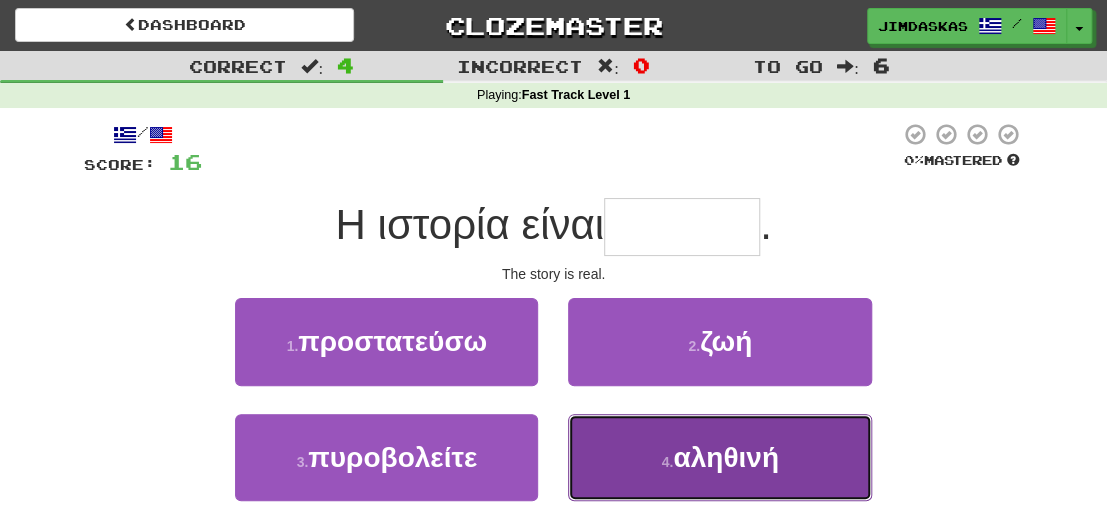 click on "αληθινή" at bounding box center [725, 457] 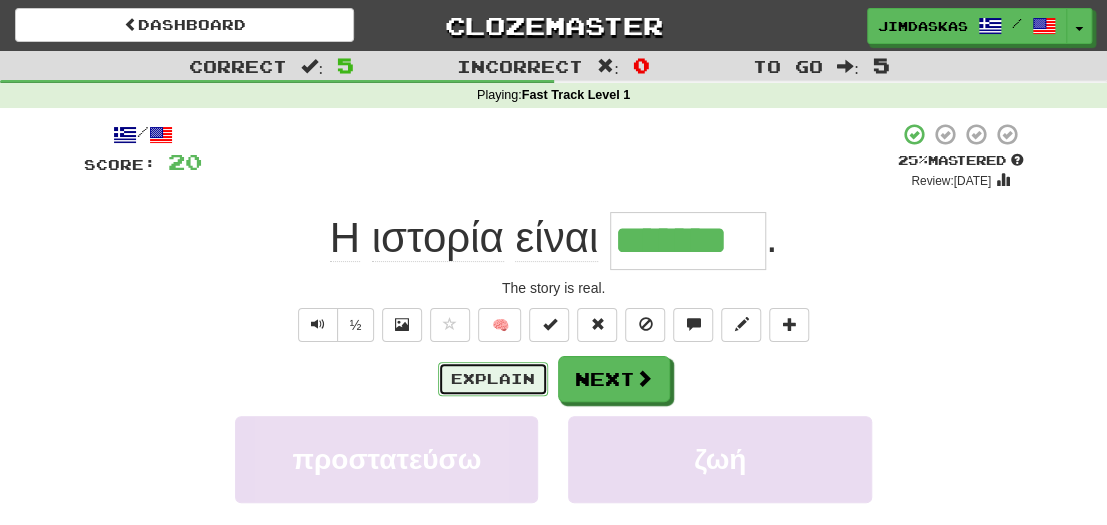 click on "Explain" at bounding box center [493, 379] 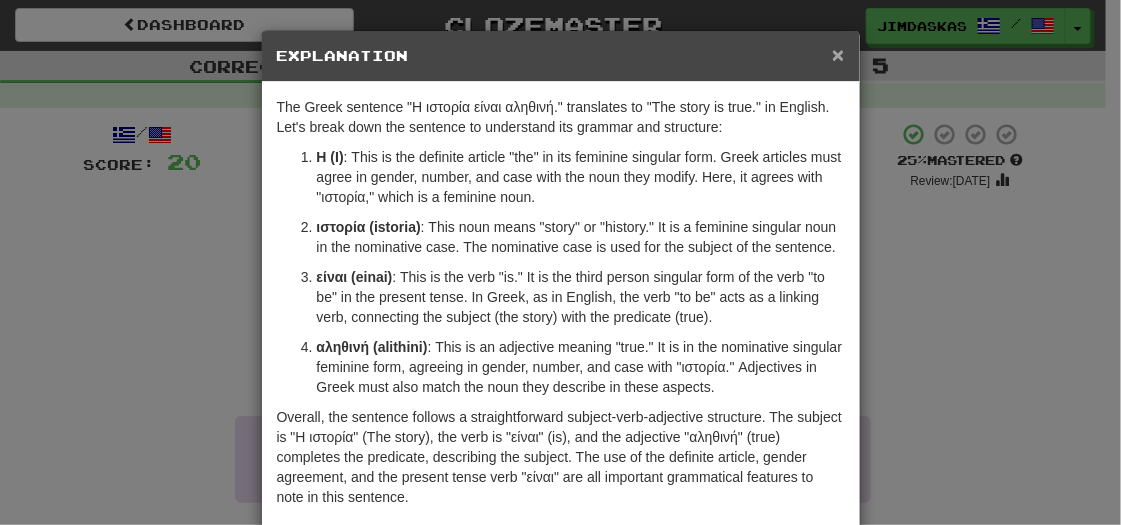 click on "×" at bounding box center [838, 54] 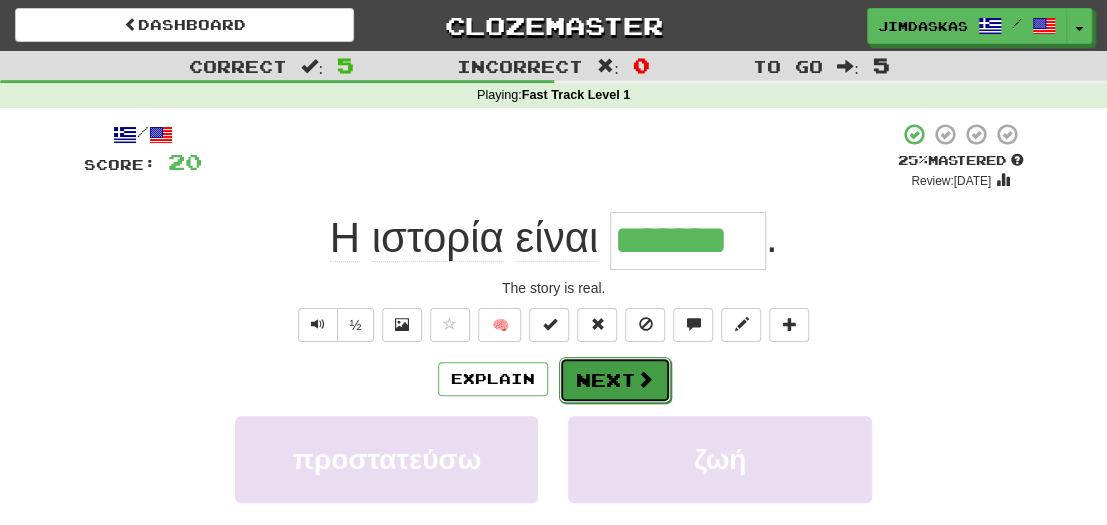 click on "Next" at bounding box center [615, 380] 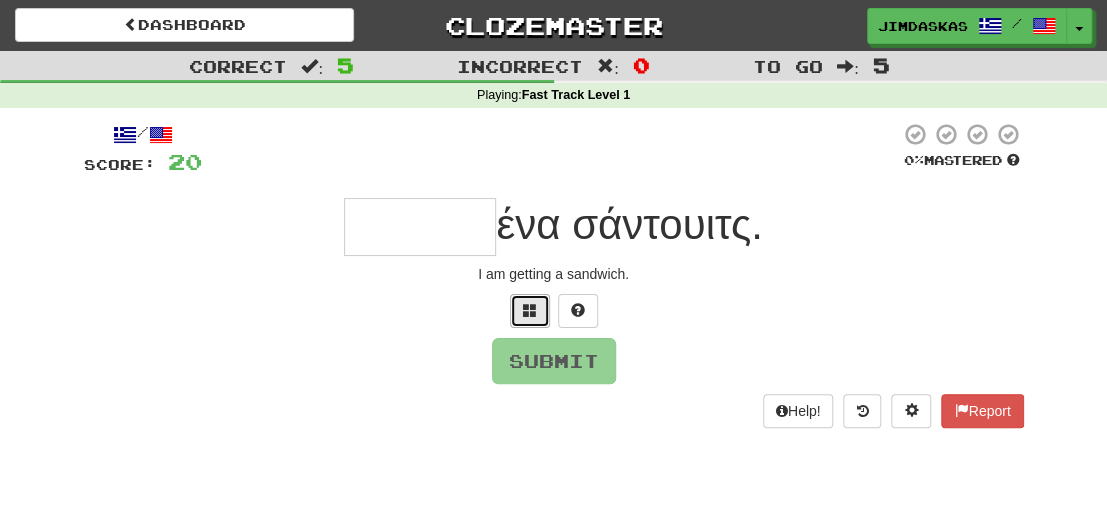 click at bounding box center [530, 311] 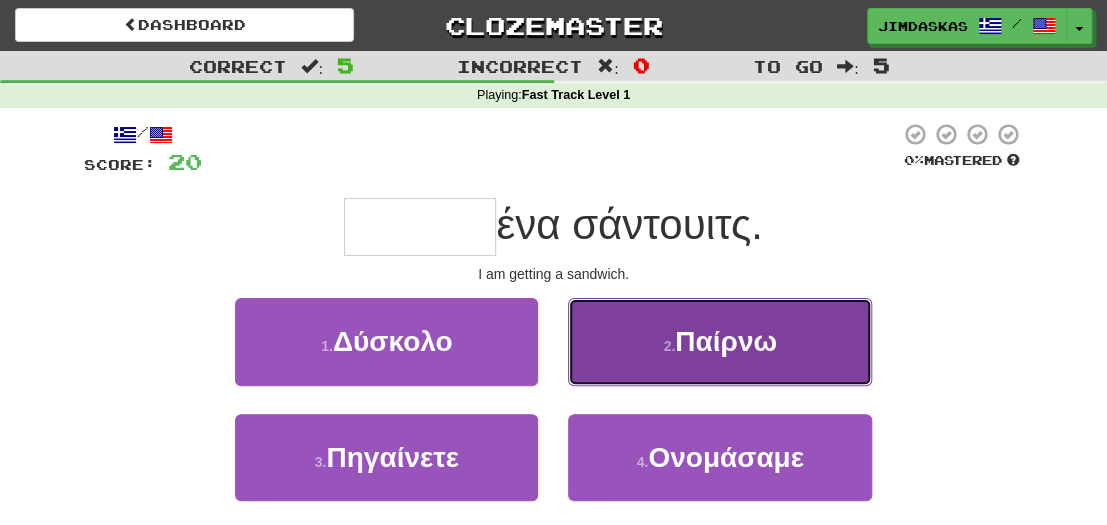 click on "Παίρνω" at bounding box center [726, 341] 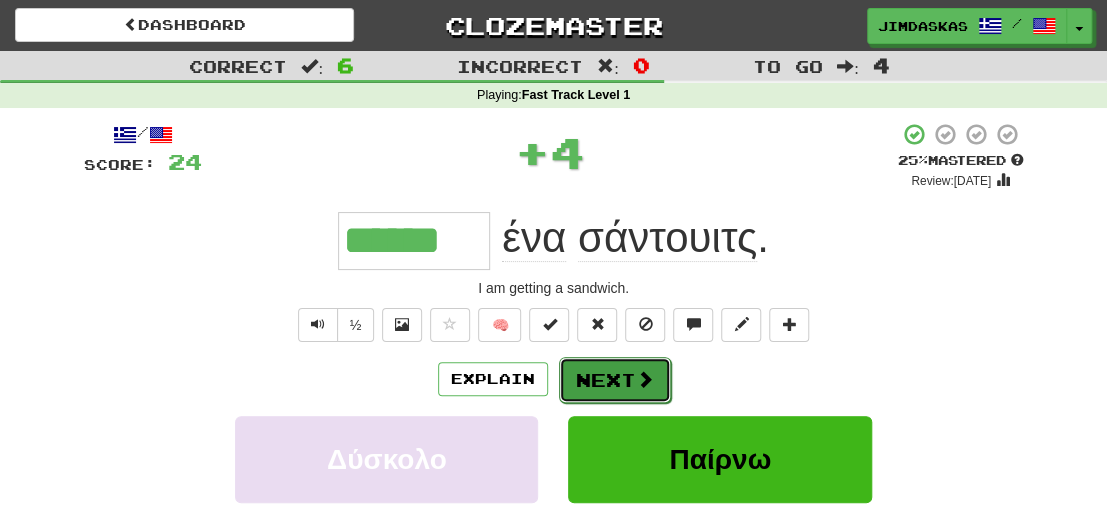 click on "Next" at bounding box center (615, 380) 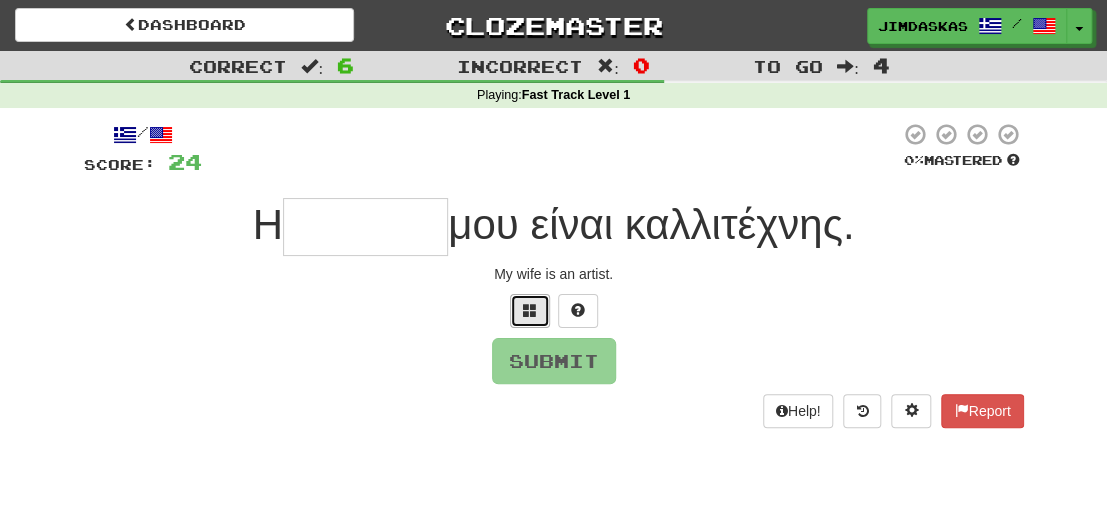 click at bounding box center [530, 311] 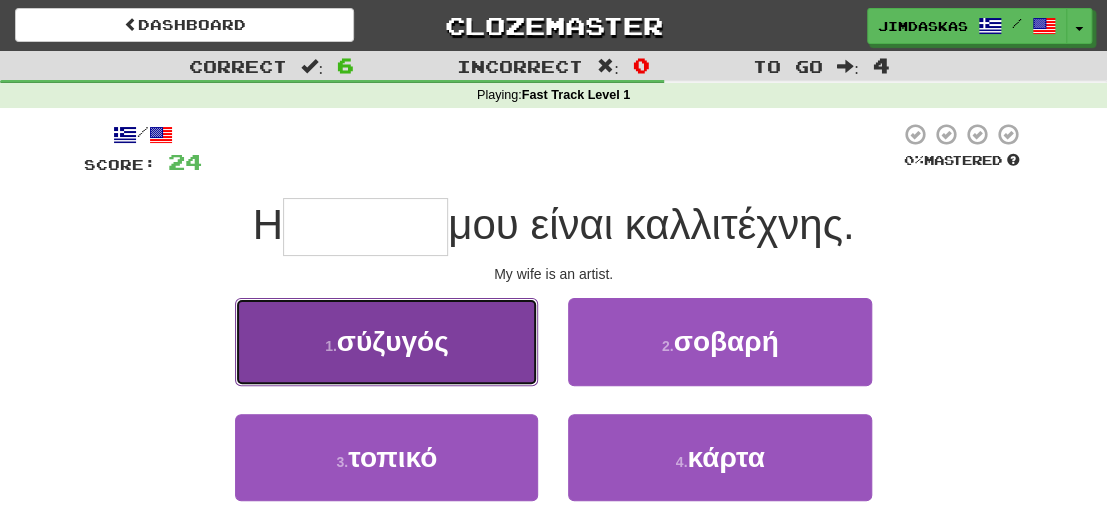 click on "1 .  σύζυγός" at bounding box center [386, 341] 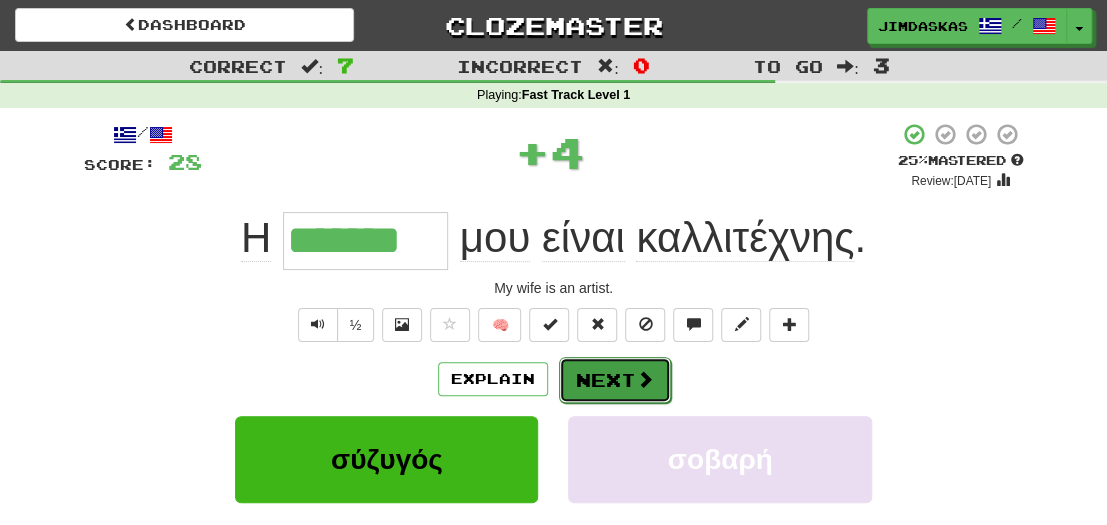 click on "Next" at bounding box center (615, 380) 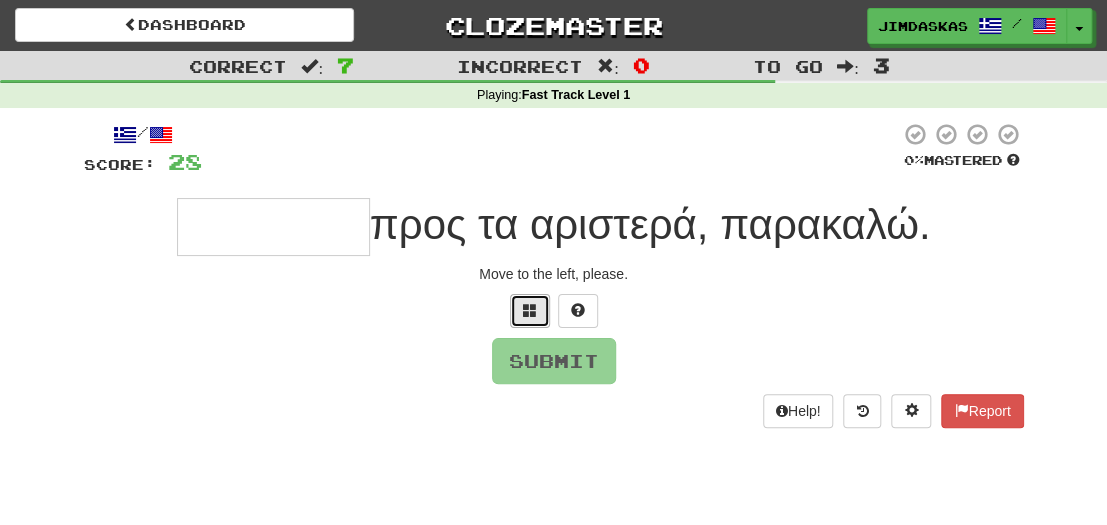click at bounding box center [530, 310] 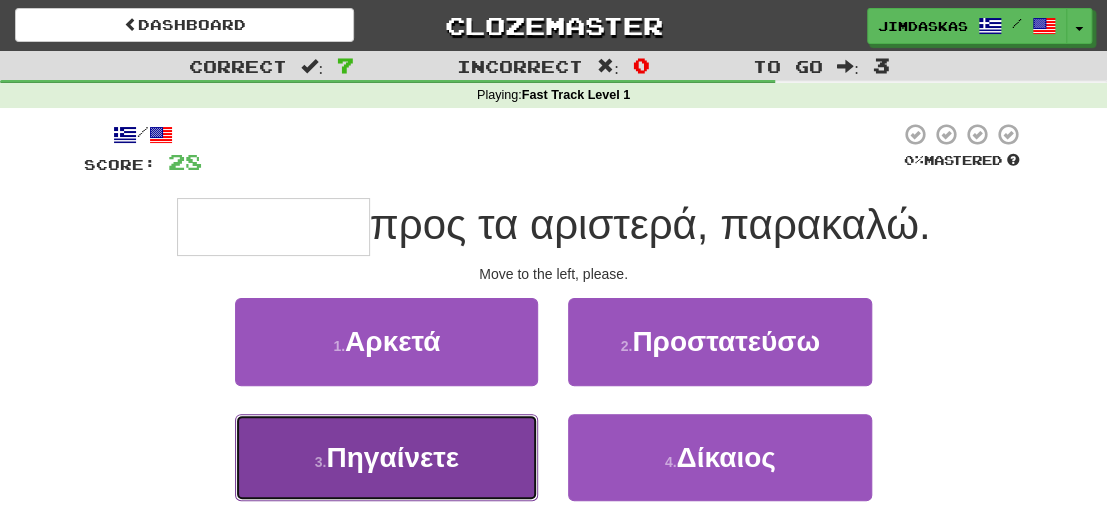 click on "3 .  Πηγαίνετε" at bounding box center (386, 457) 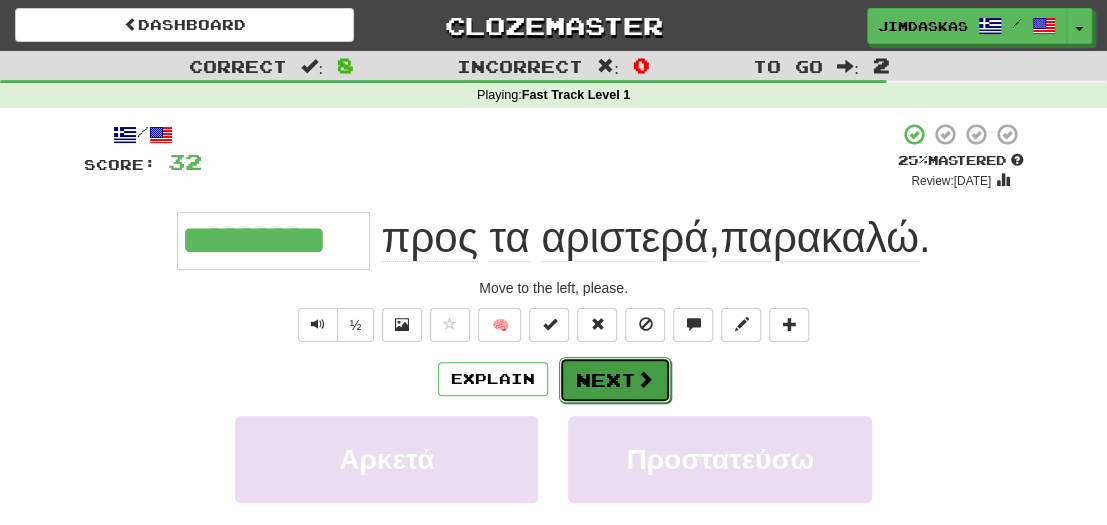 click on "Next" at bounding box center [615, 380] 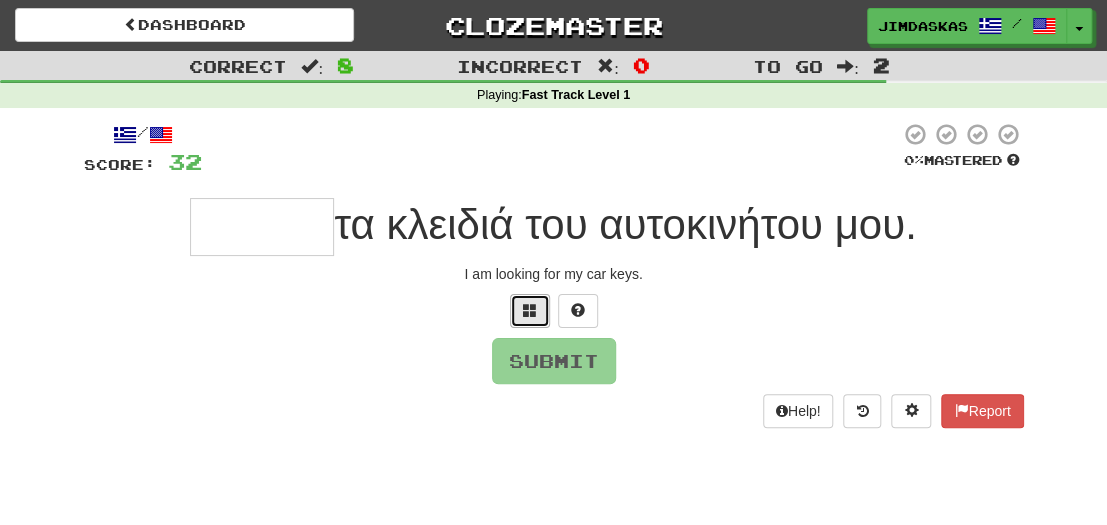 click at bounding box center (530, 311) 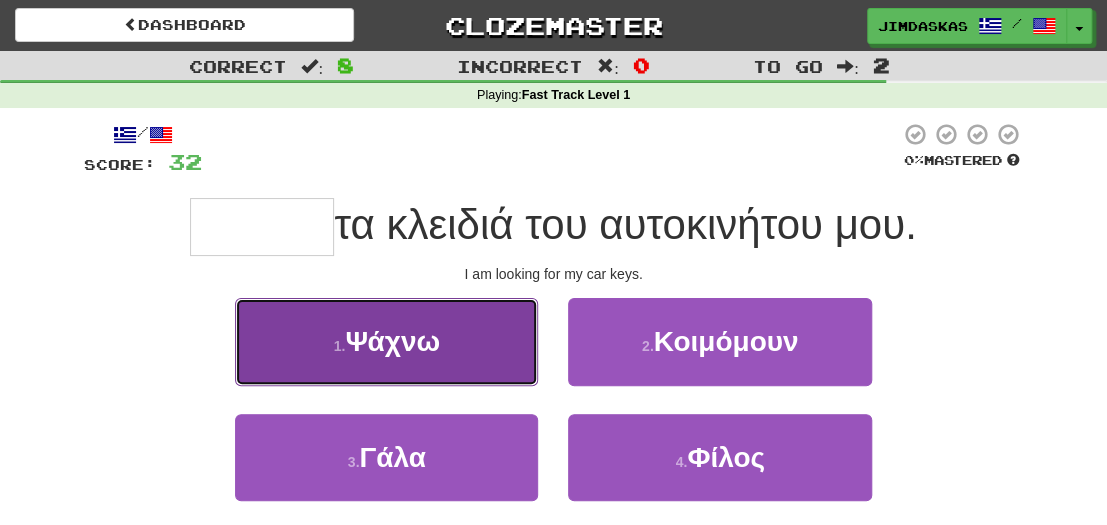click on "1 .  Ψάχνω" at bounding box center (386, 341) 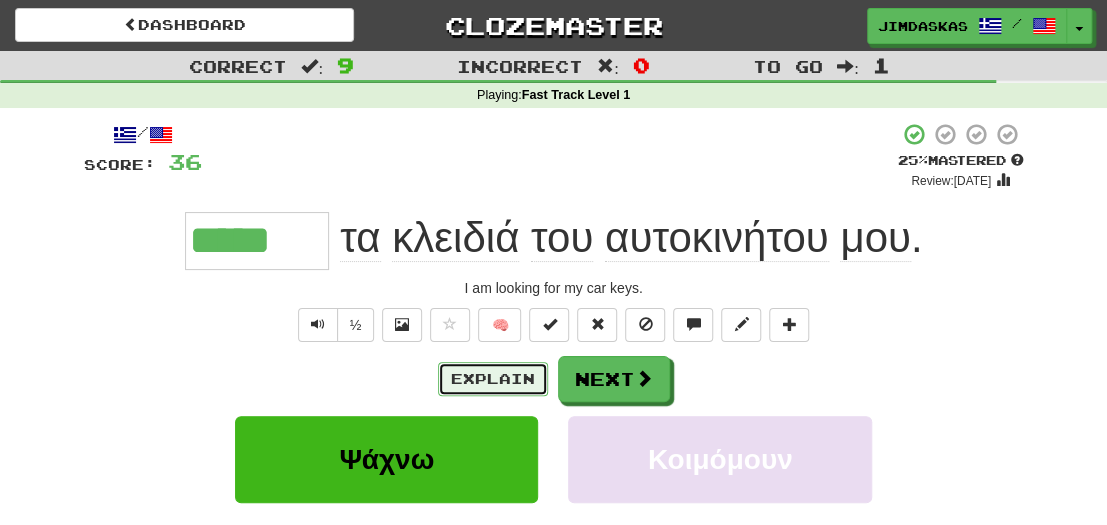 click on "Explain" at bounding box center (493, 379) 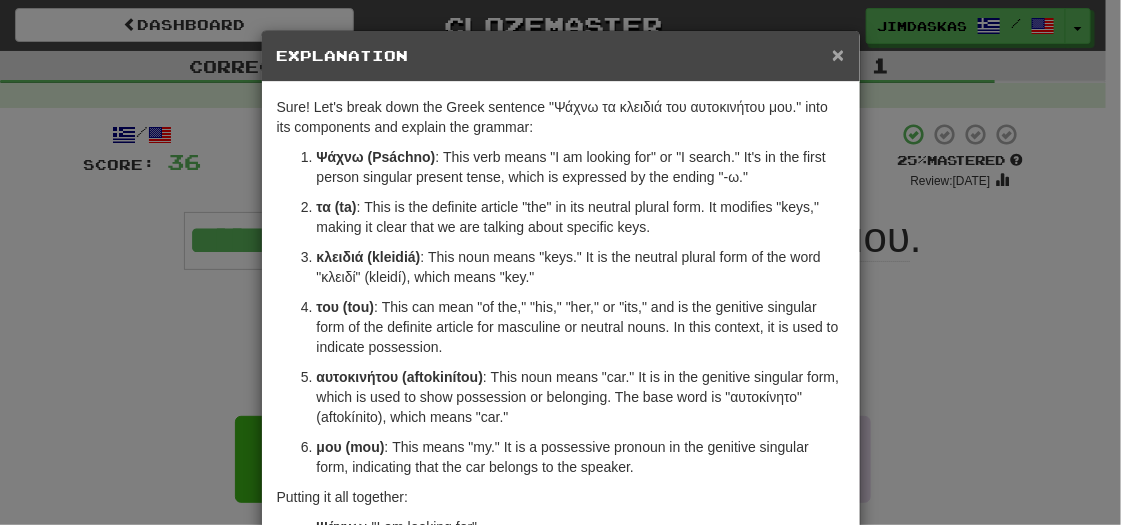 click on "×" at bounding box center (838, 54) 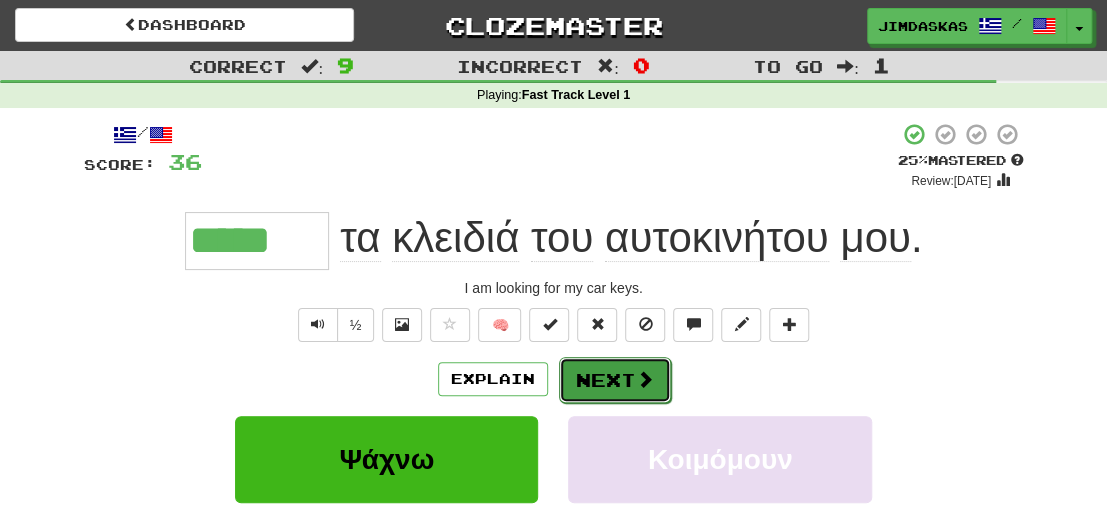 click on "Next" at bounding box center [615, 380] 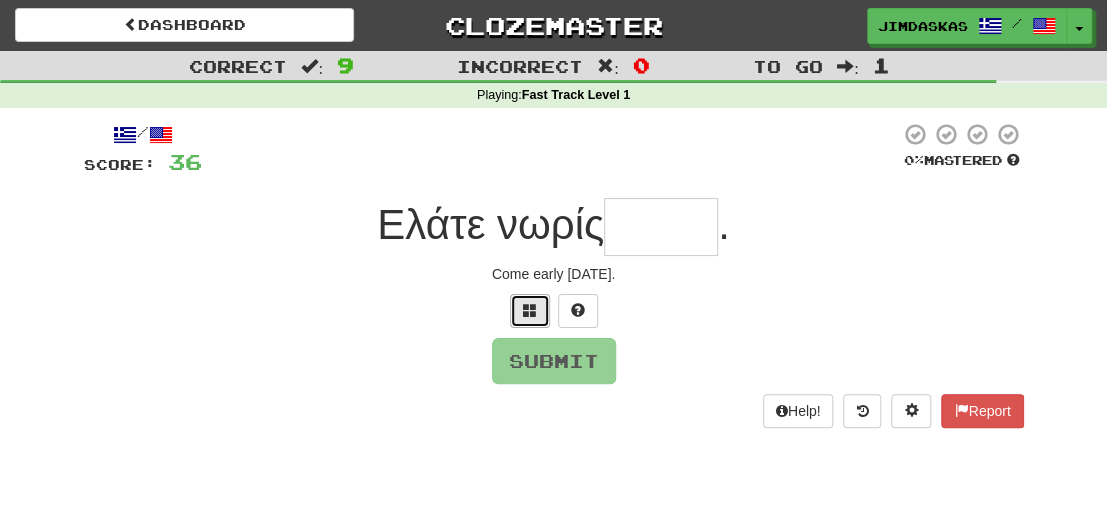 click at bounding box center (530, 310) 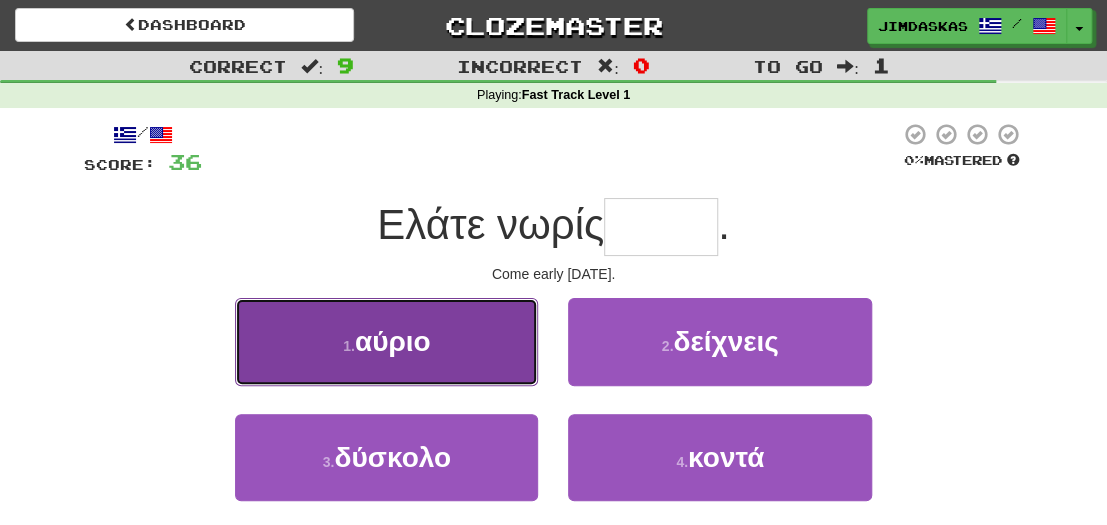 click on "1 .  αύριο" at bounding box center [386, 341] 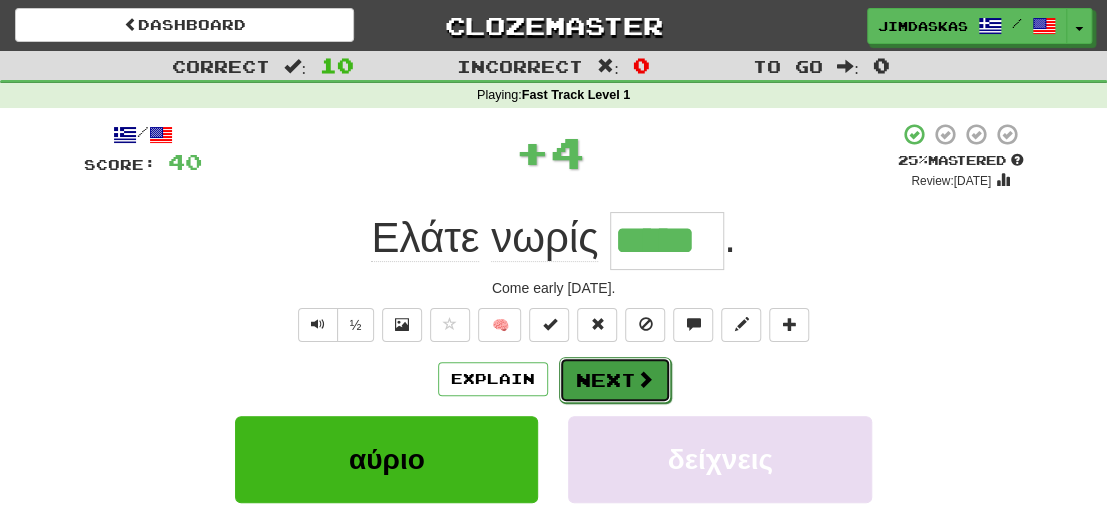click on "Next" at bounding box center (615, 380) 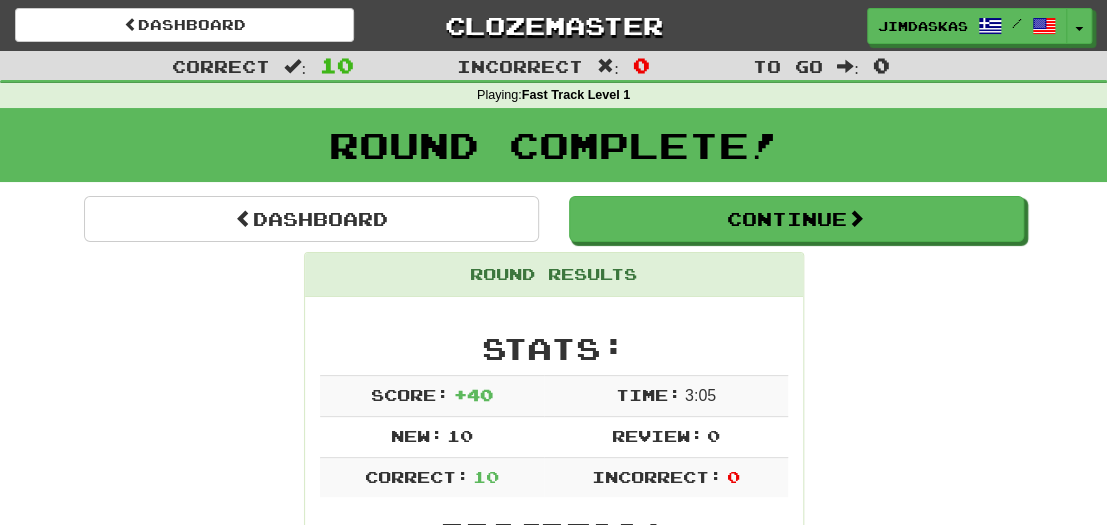 scroll, scrollTop: 458, scrollLeft: 0, axis: vertical 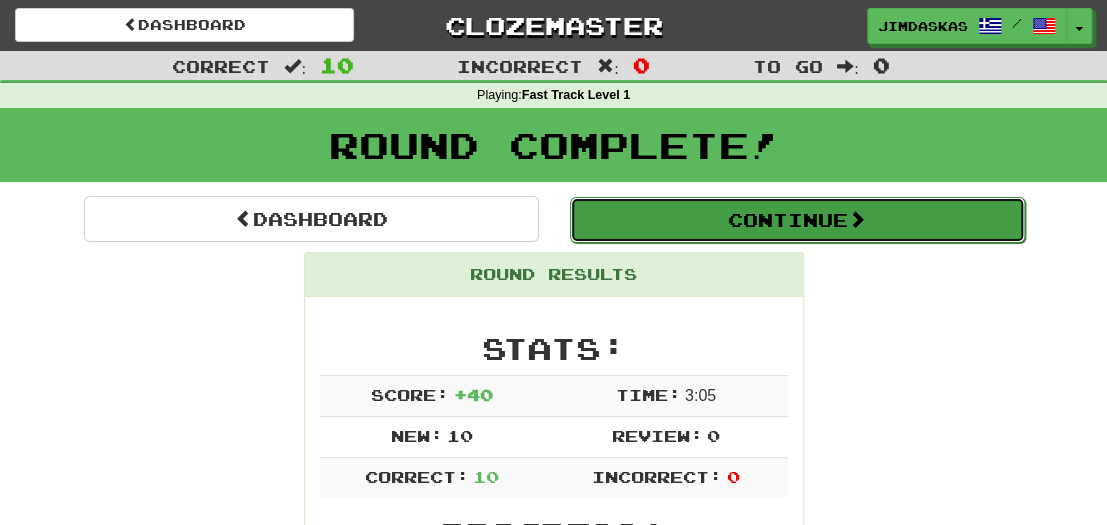 click on "Continue" at bounding box center [797, 220] 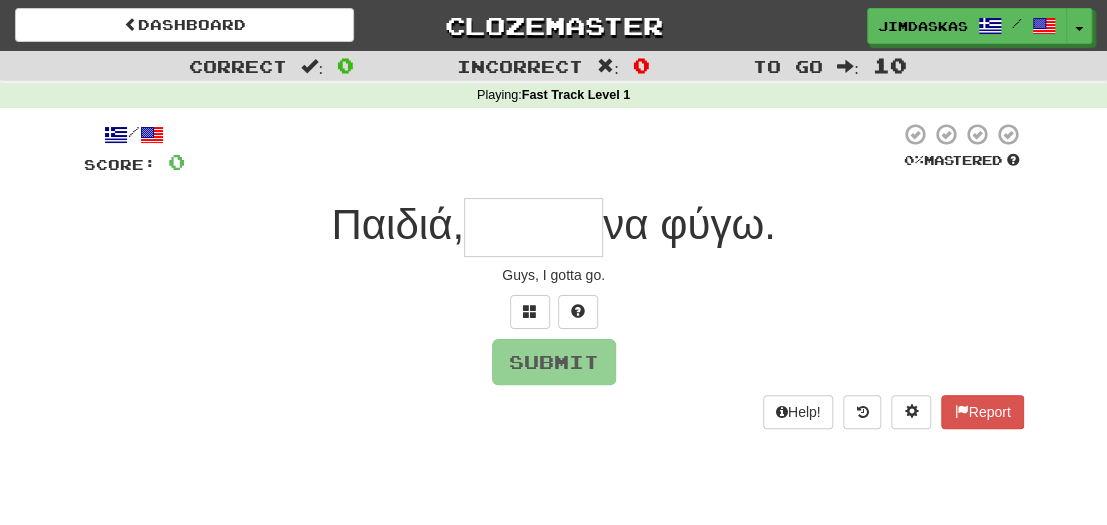 click at bounding box center [554, 312] 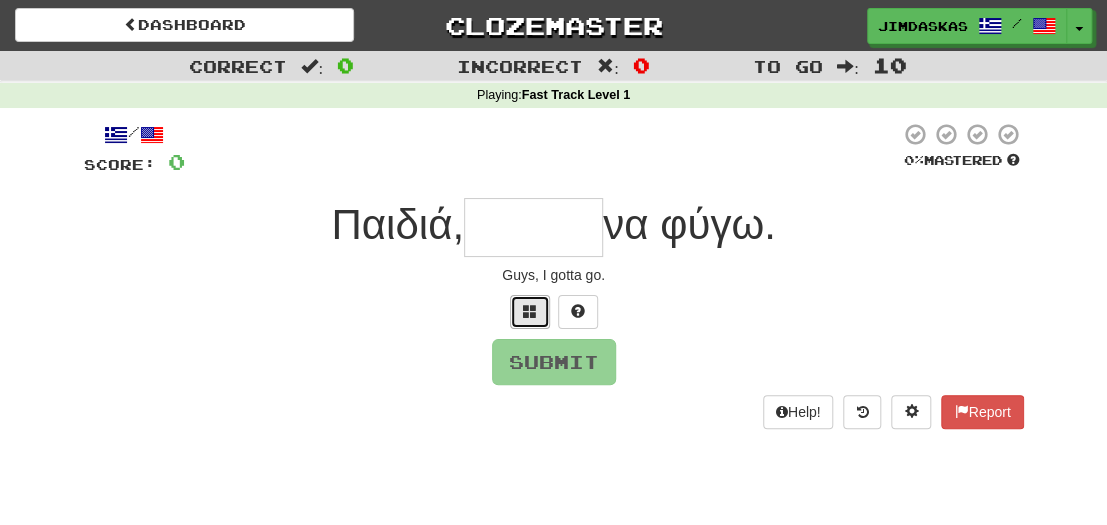 click at bounding box center [530, 311] 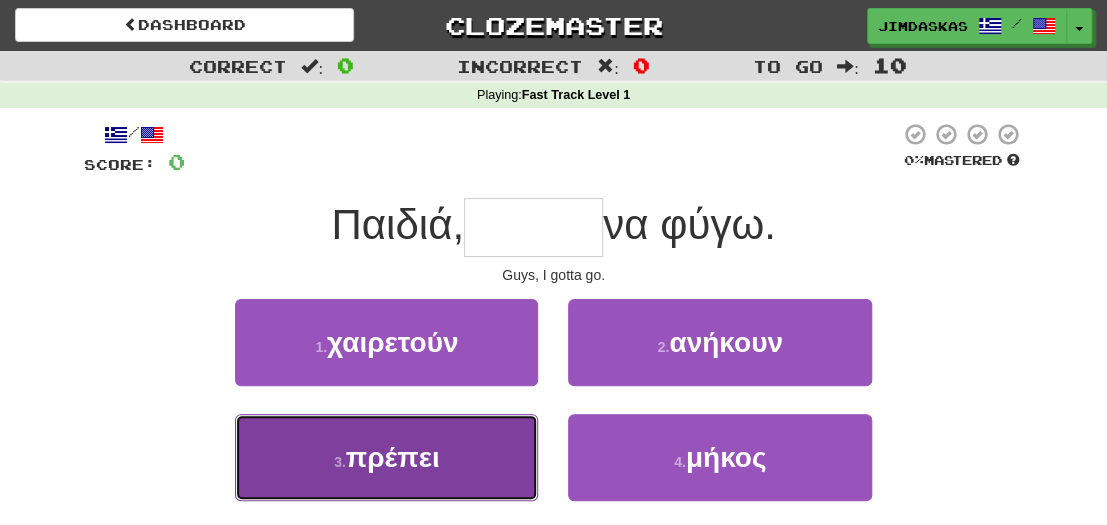 click on "3 .  πρέπει" at bounding box center (386, 457) 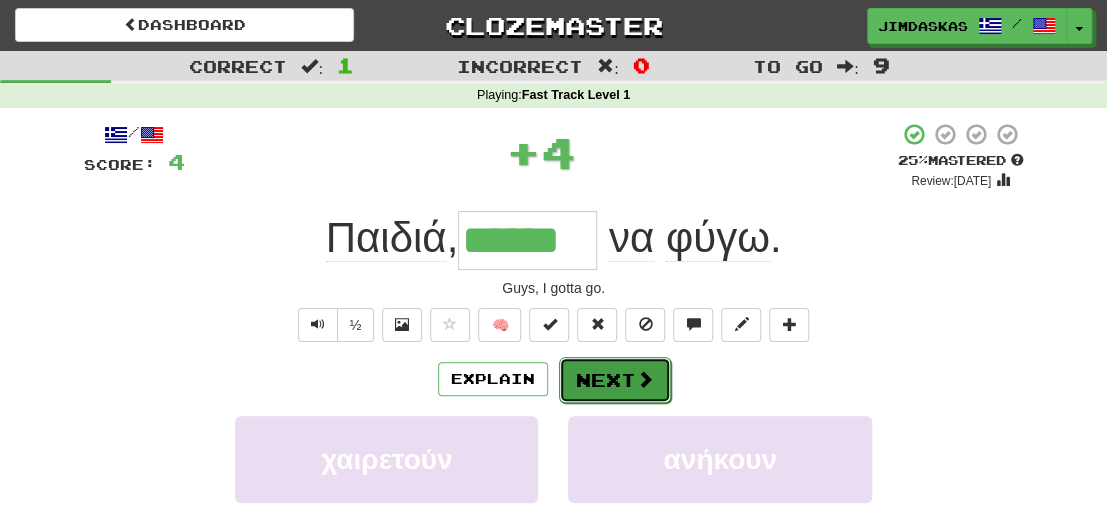 click on "Next" at bounding box center (615, 380) 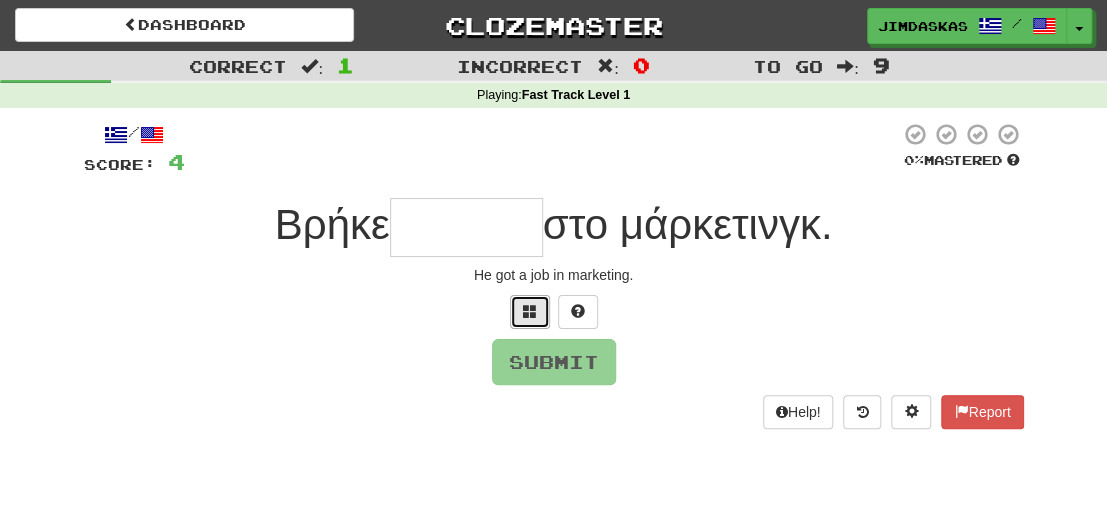 click at bounding box center (530, 312) 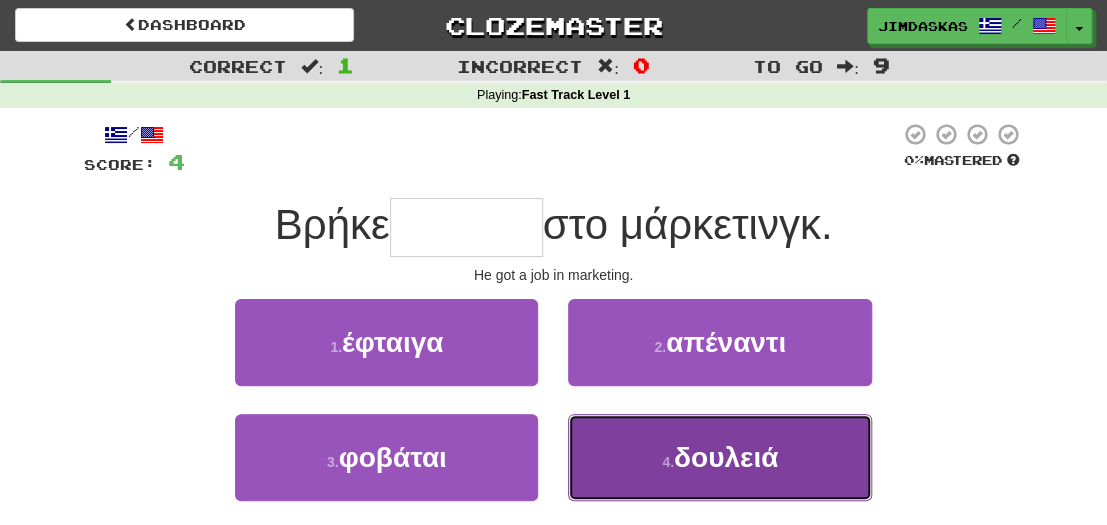 click on "δουλειά" at bounding box center (726, 457) 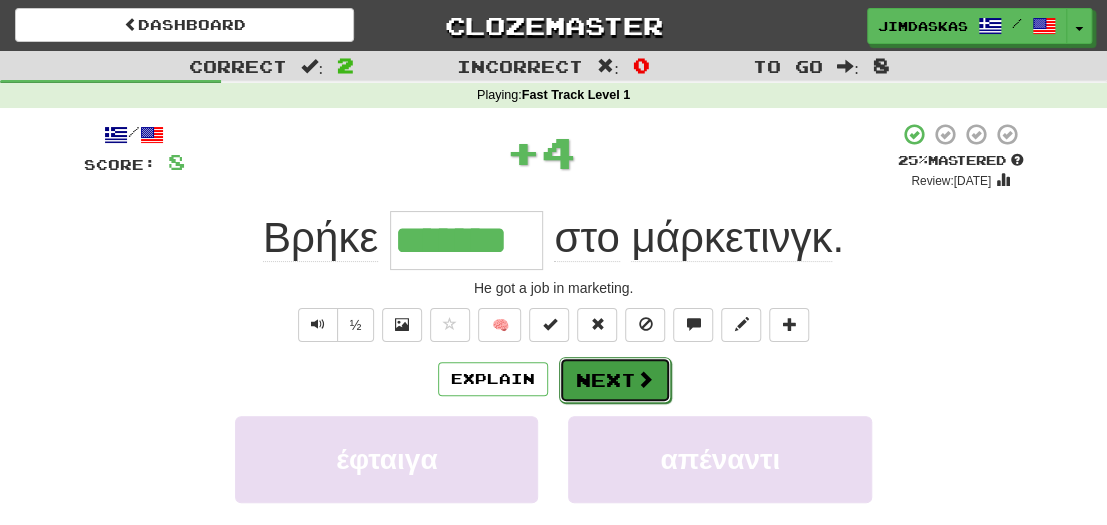click at bounding box center (645, 379) 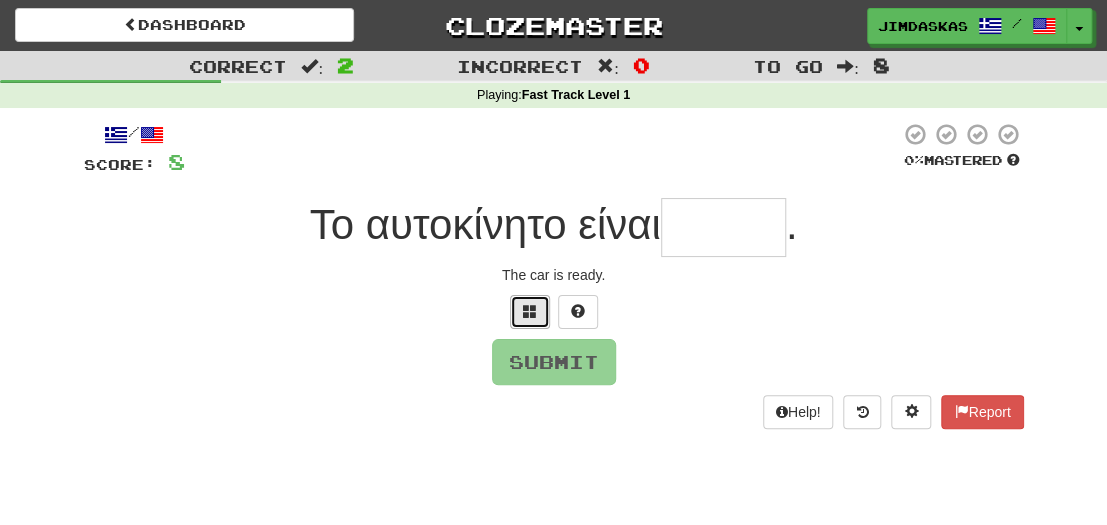 click at bounding box center (530, 311) 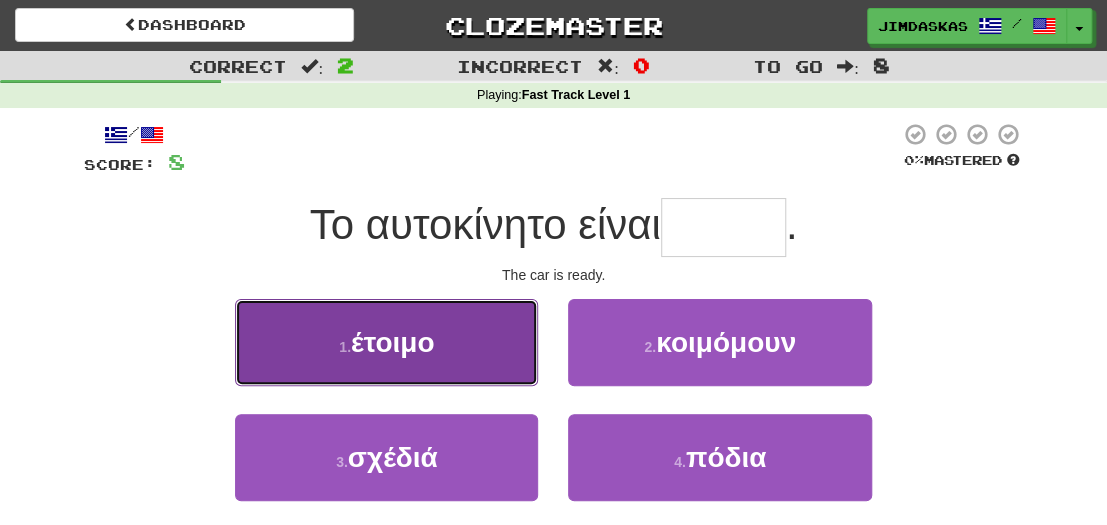 click on "1 .  έτοιμο" at bounding box center [386, 342] 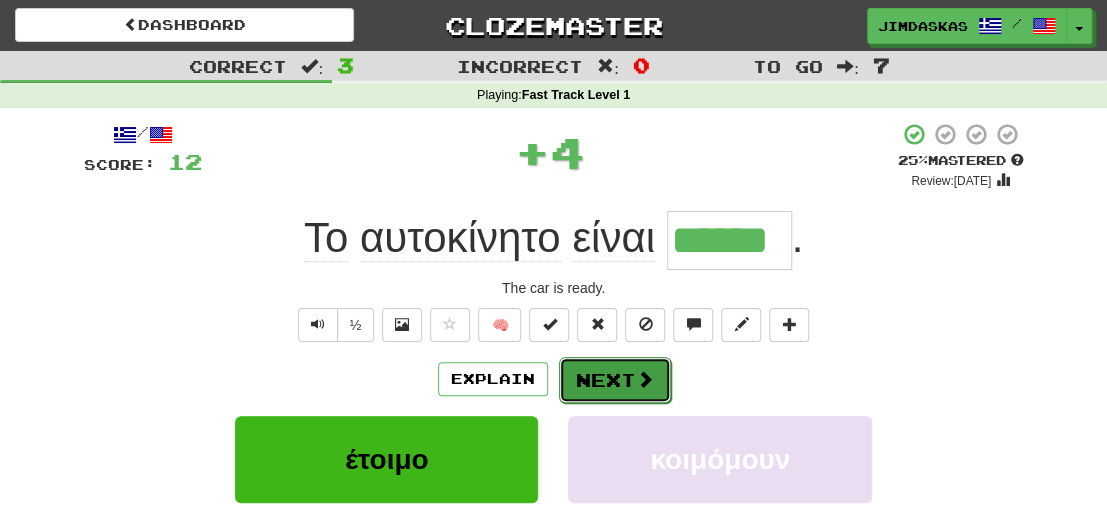 click on "Next" at bounding box center (615, 380) 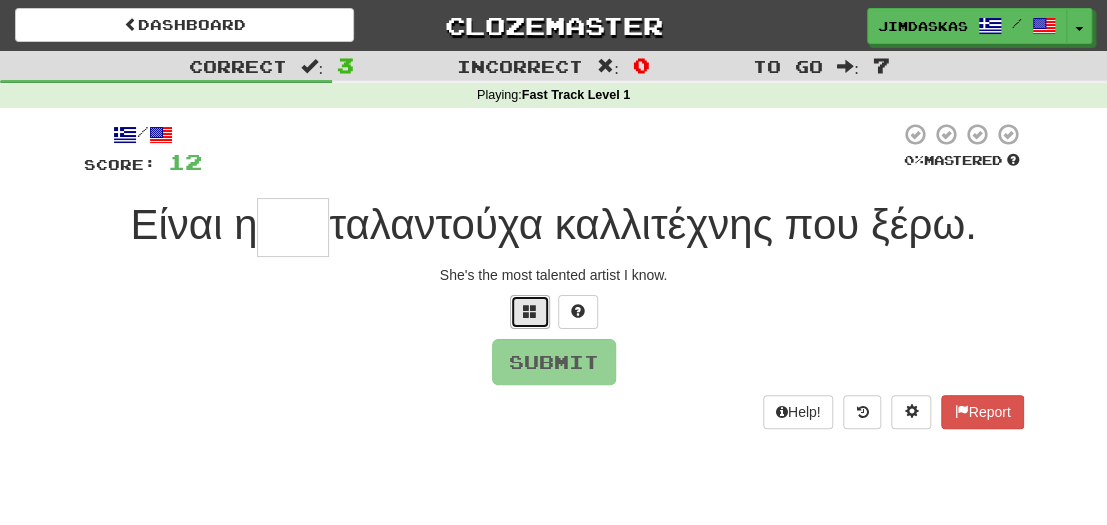 click at bounding box center [530, 311] 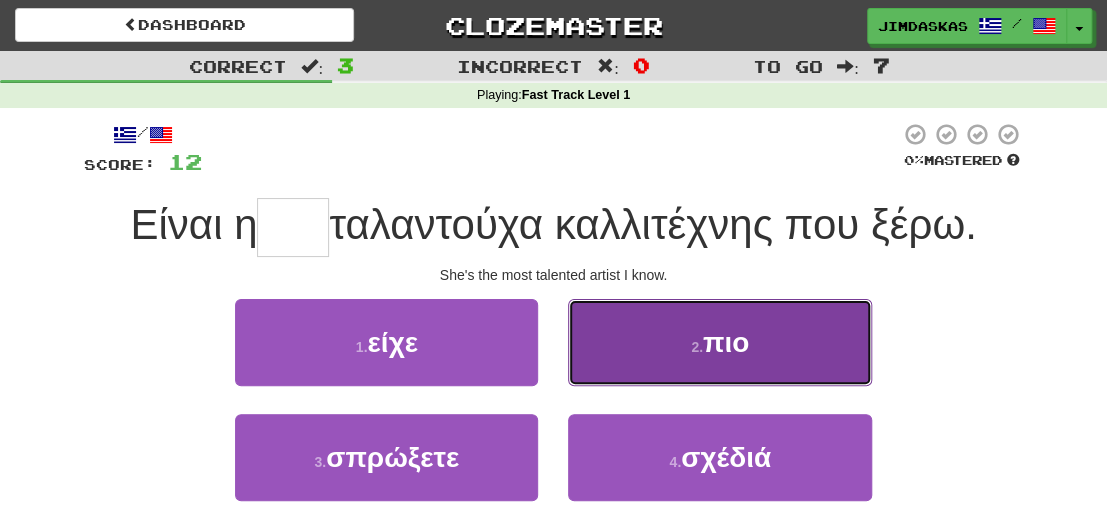 click on "2 .  πιο" at bounding box center [719, 342] 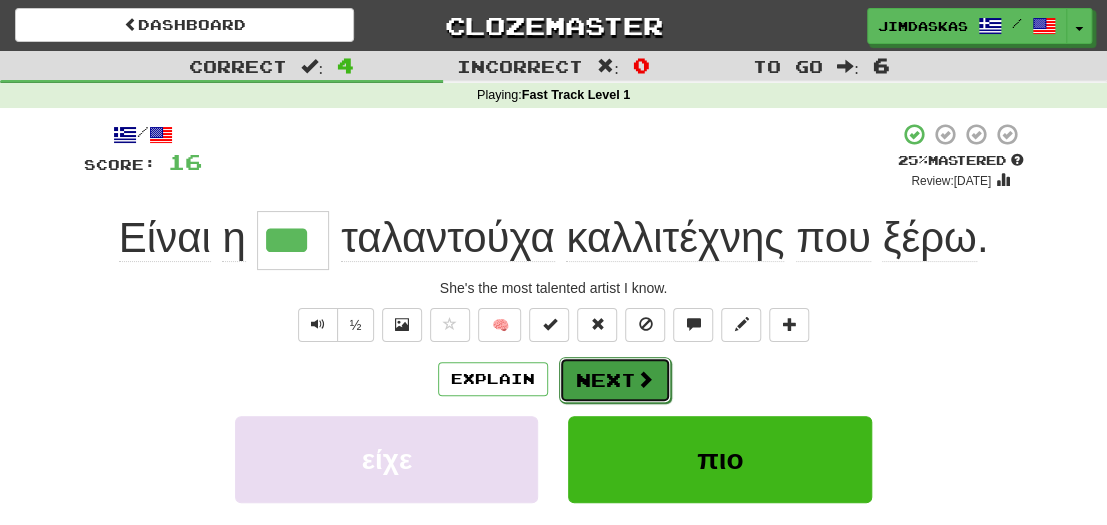 click at bounding box center [645, 379] 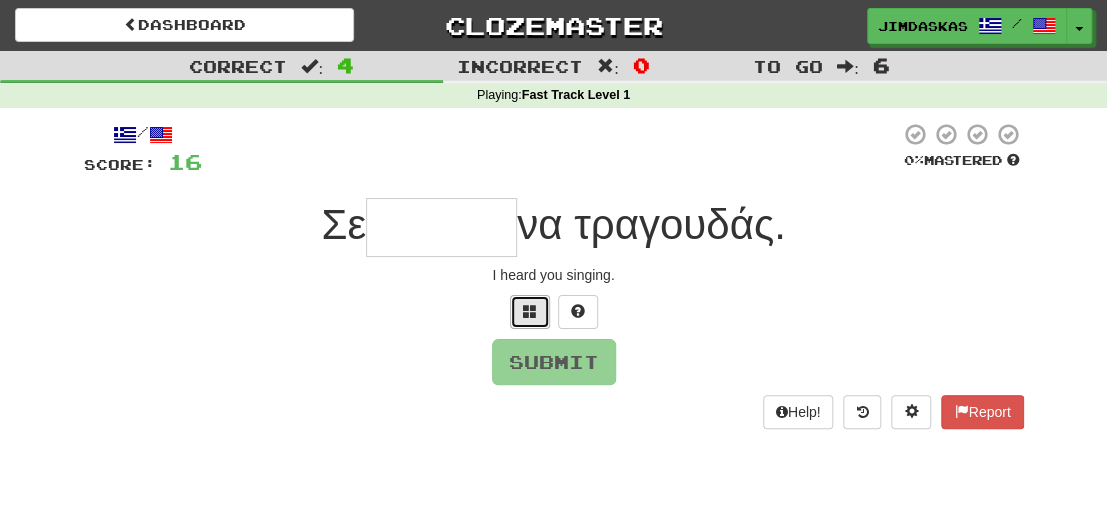 click at bounding box center [530, 312] 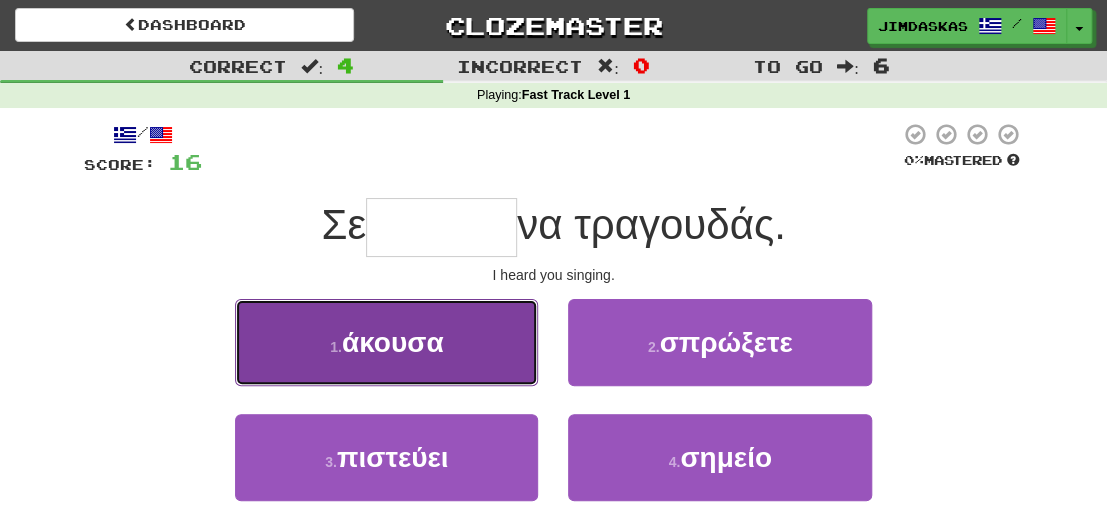 click on "1 .  άκουσα" at bounding box center (386, 342) 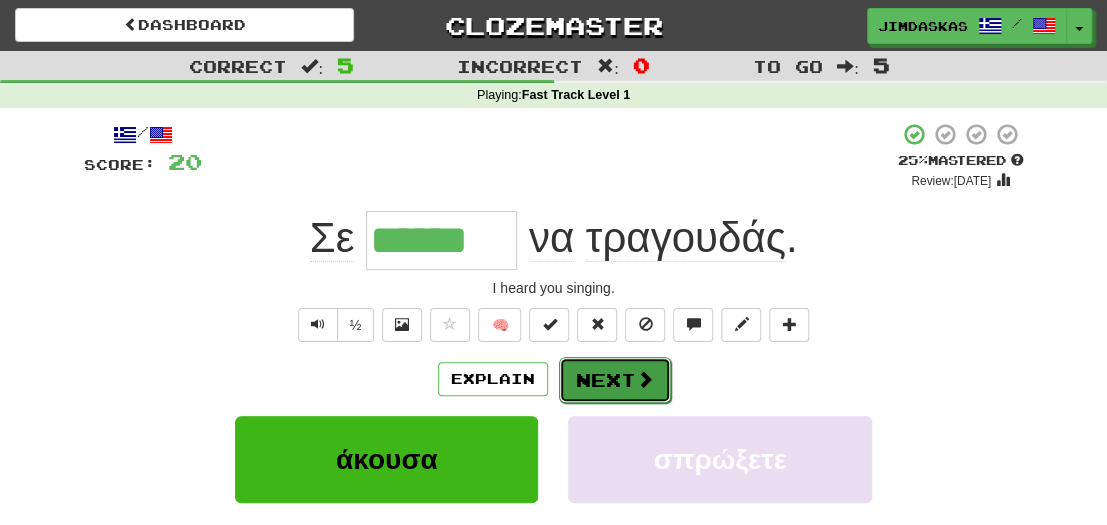 click on "Next" at bounding box center [615, 380] 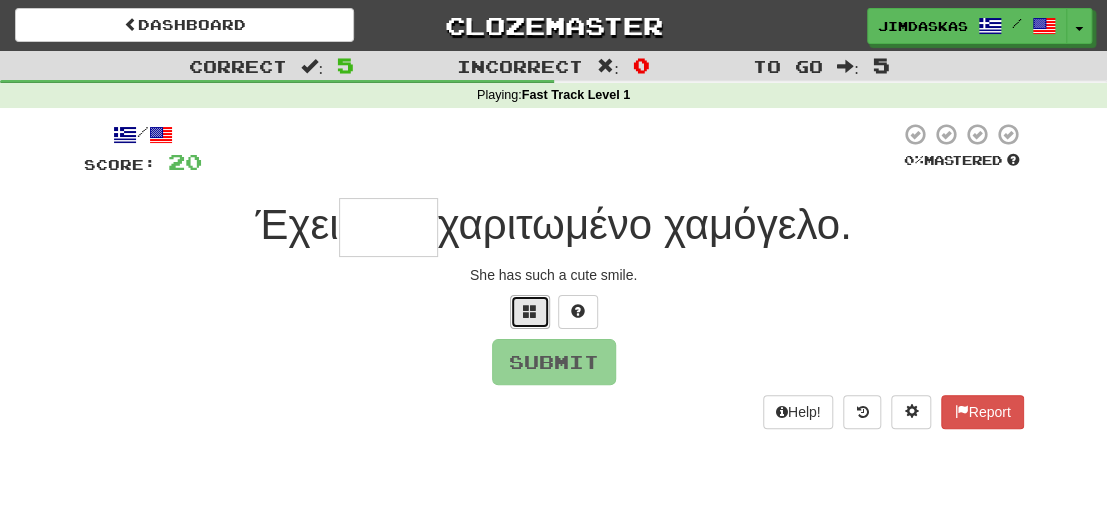 click at bounding box center (530, 311) 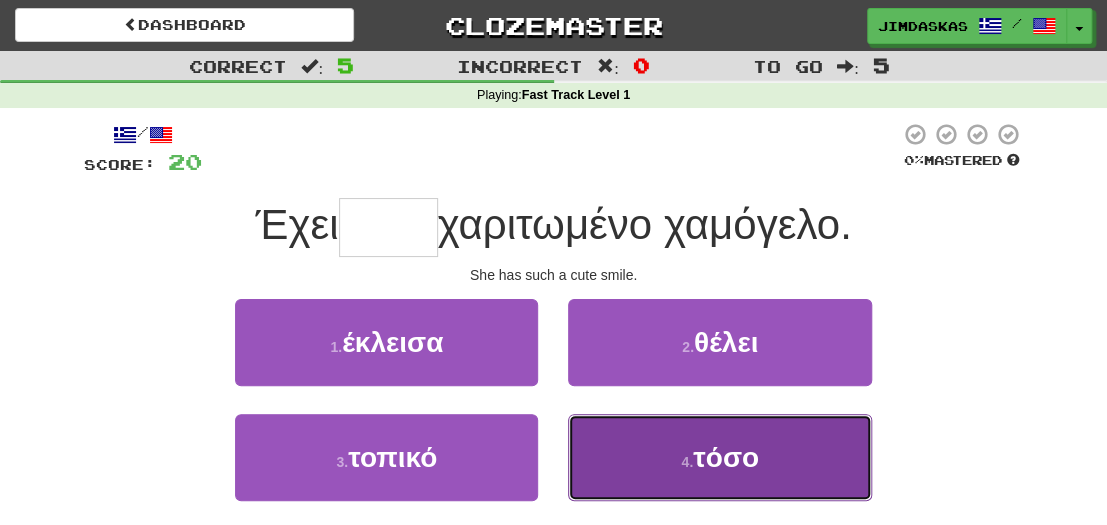 click on "4 .  τόσο" at bounding box center [719, 457] 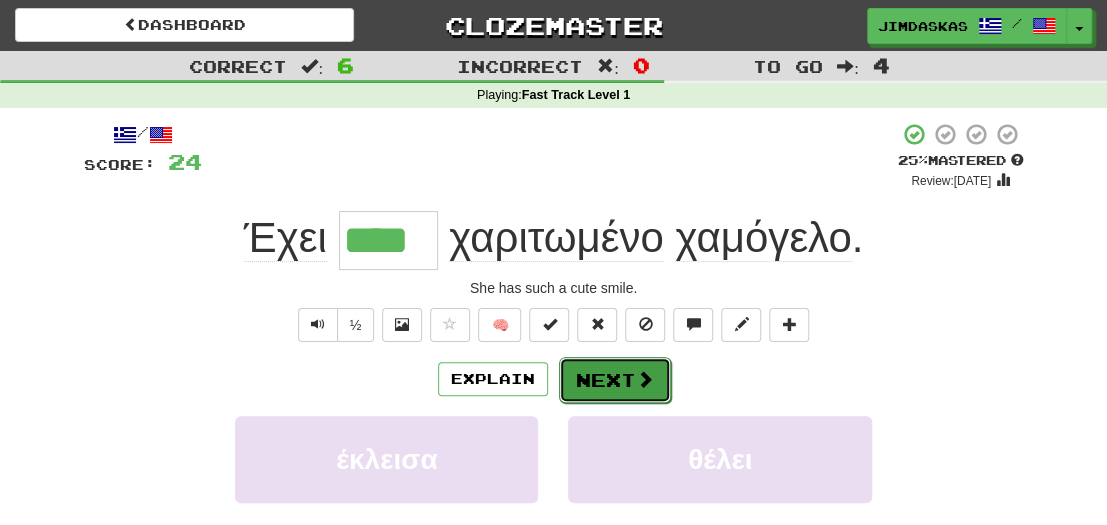click on "Next" at bounding box center (615, 380) 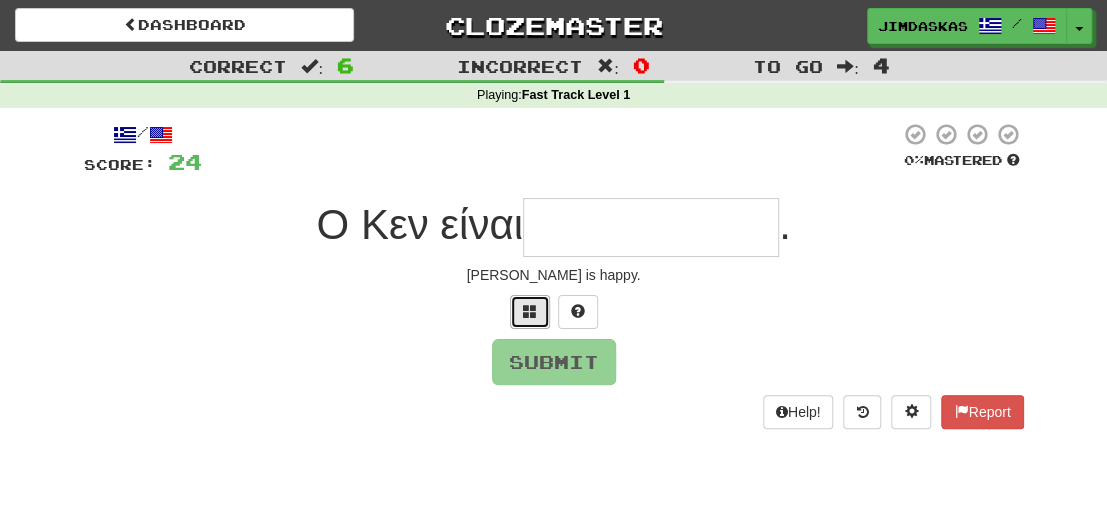 click at bounding box center (530, 311) 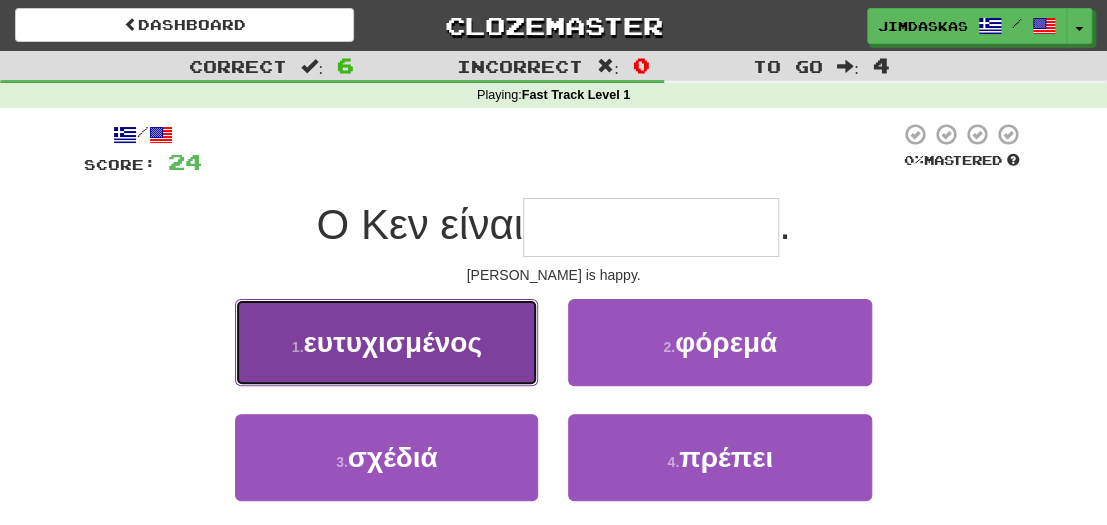click on "1 .  ευτυχισμένος" at bounding box center [386, 342] 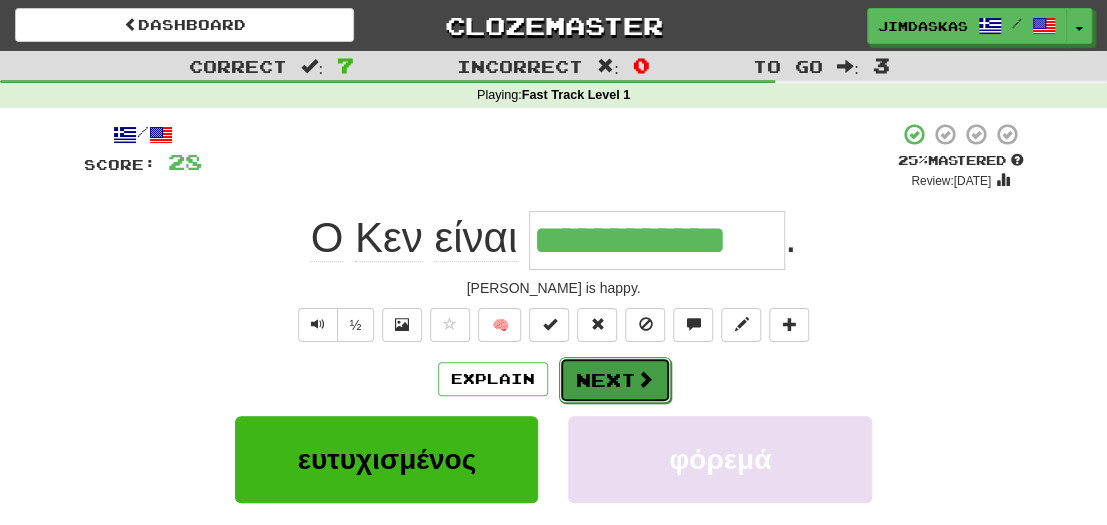click on "Next" at bounding box center [615, 380] 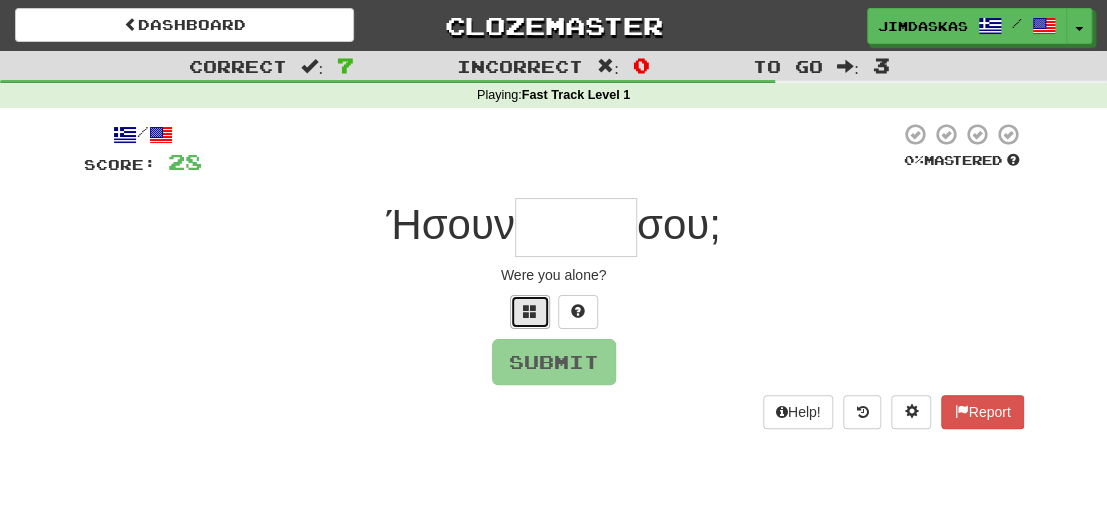 click at bounding box center [530, 312] 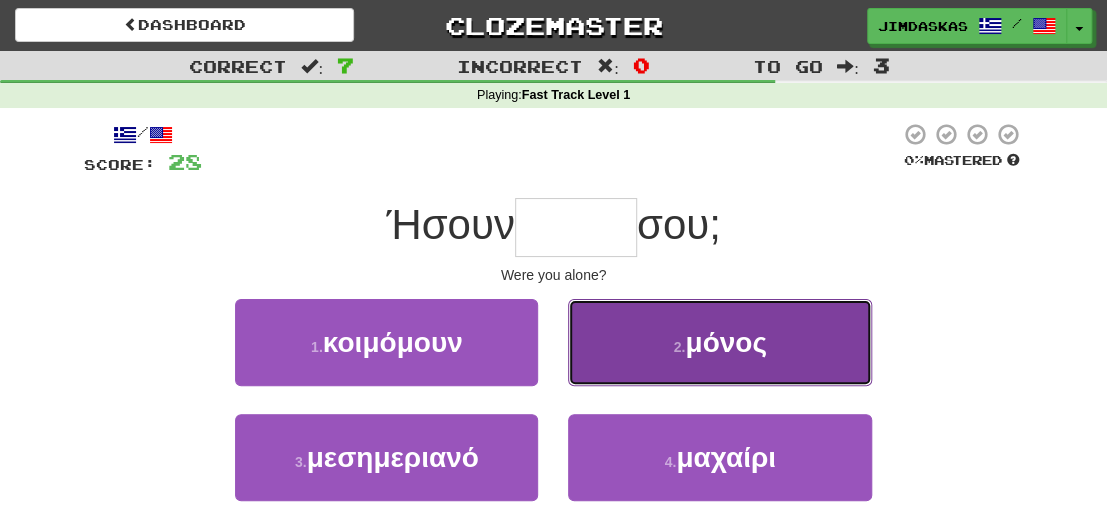 click on "μόνος" at bounding box center [725, 342] 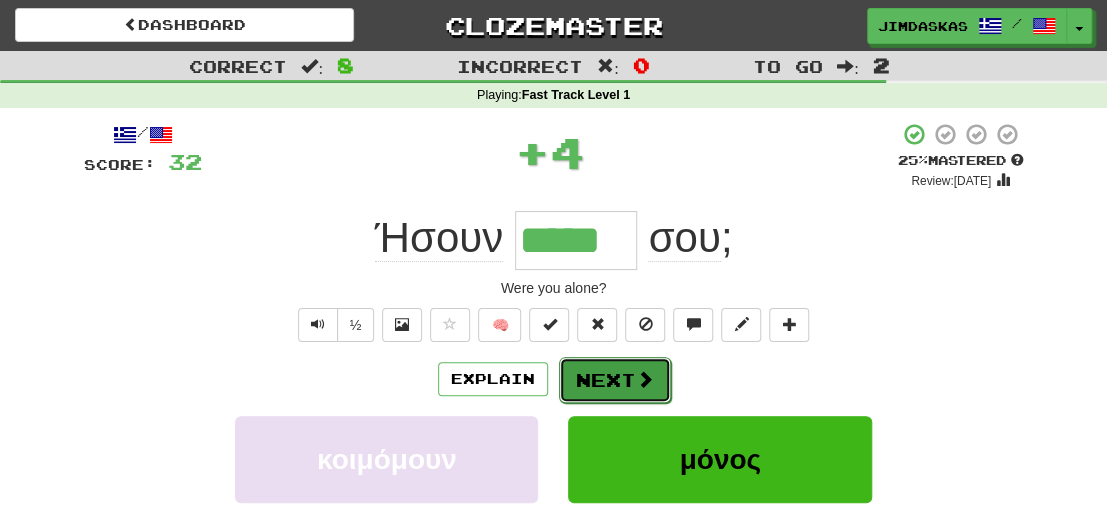 click at bounding box center (645, 379) 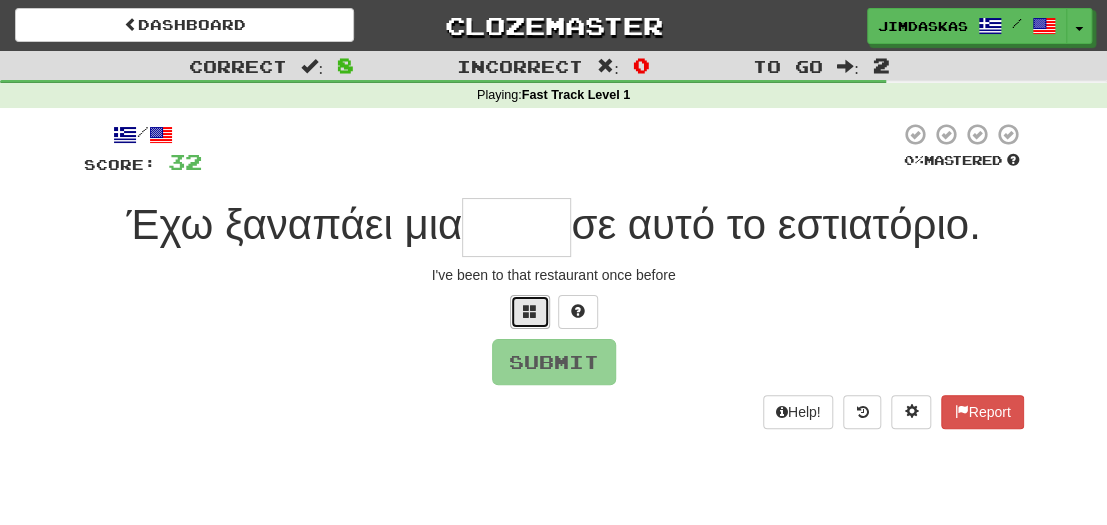 click at bounding box center [530, 311] 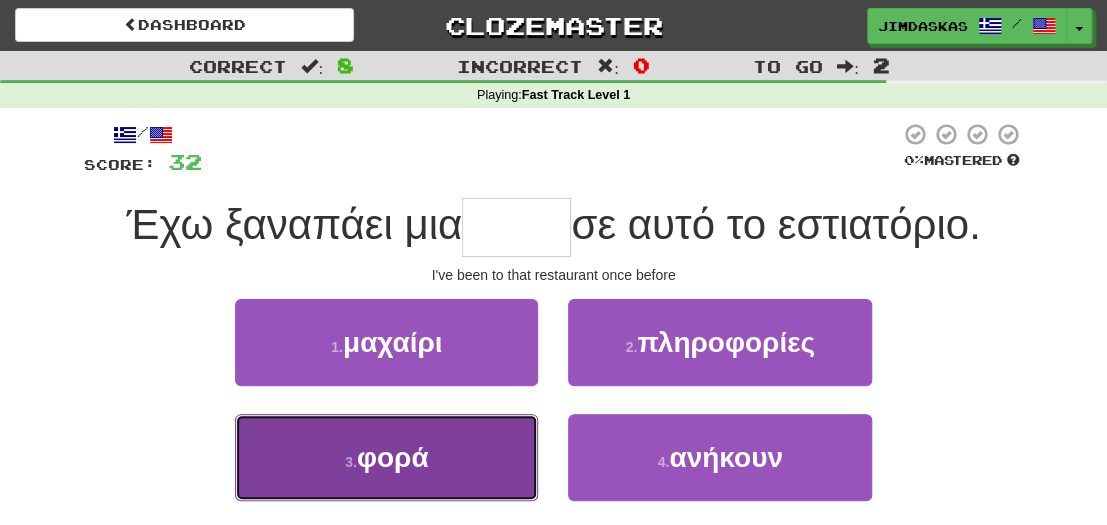 click on "3 .  φορά" at bounding box center (386, 457) 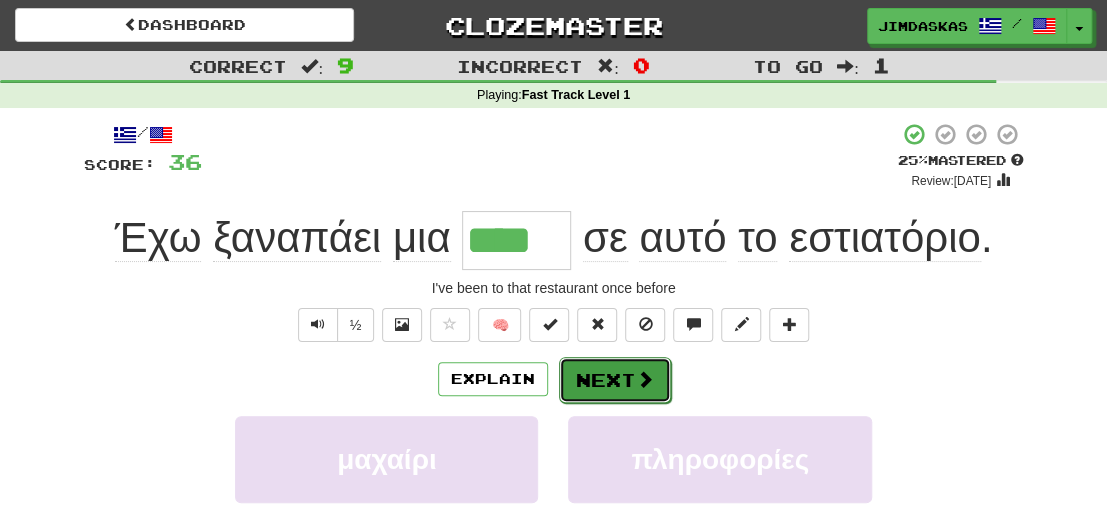 click on "Next" at bounding box center [615, 380] 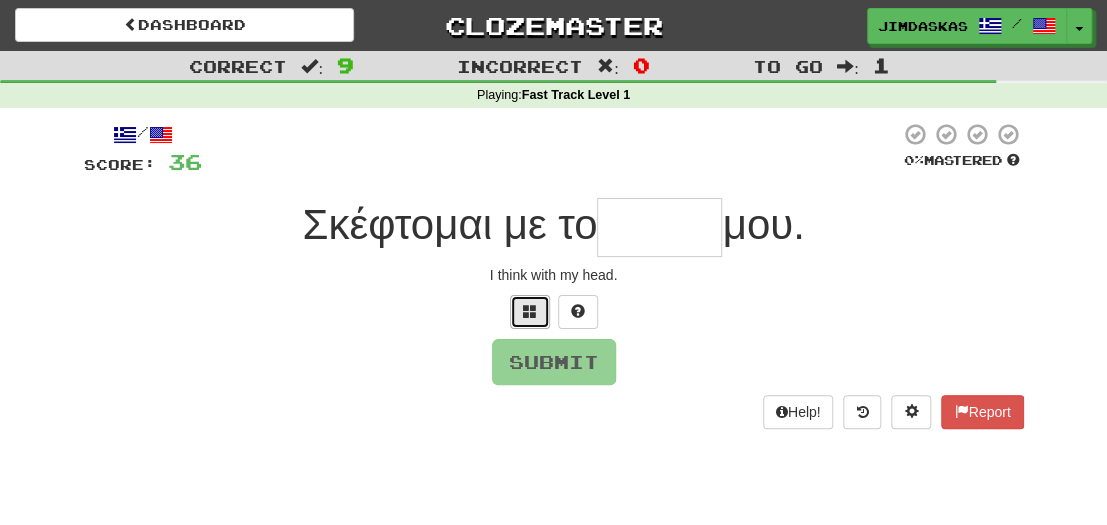 click at bounding box center (530, 311) 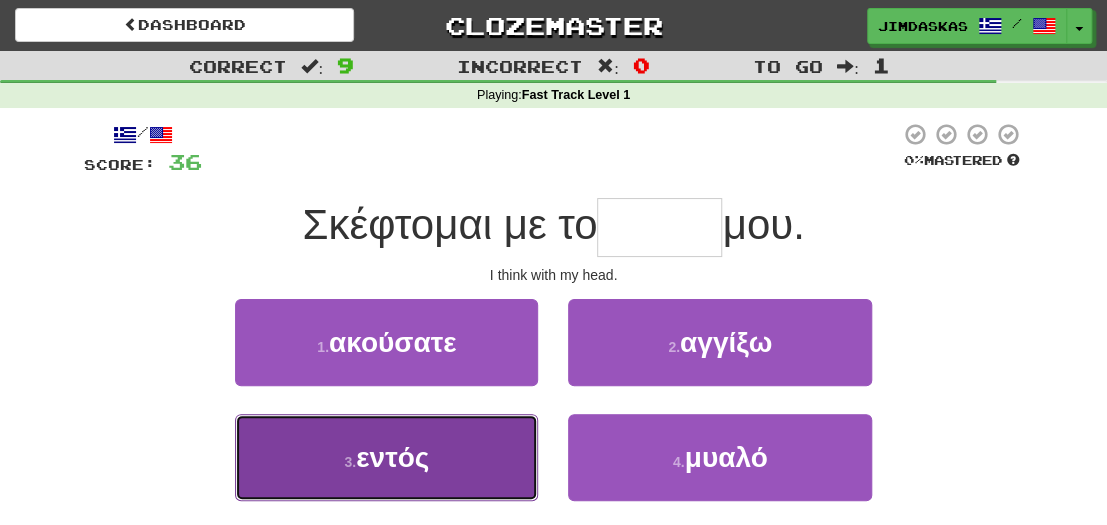 click on "3 .  εντός" at bounding box center [386, 457] 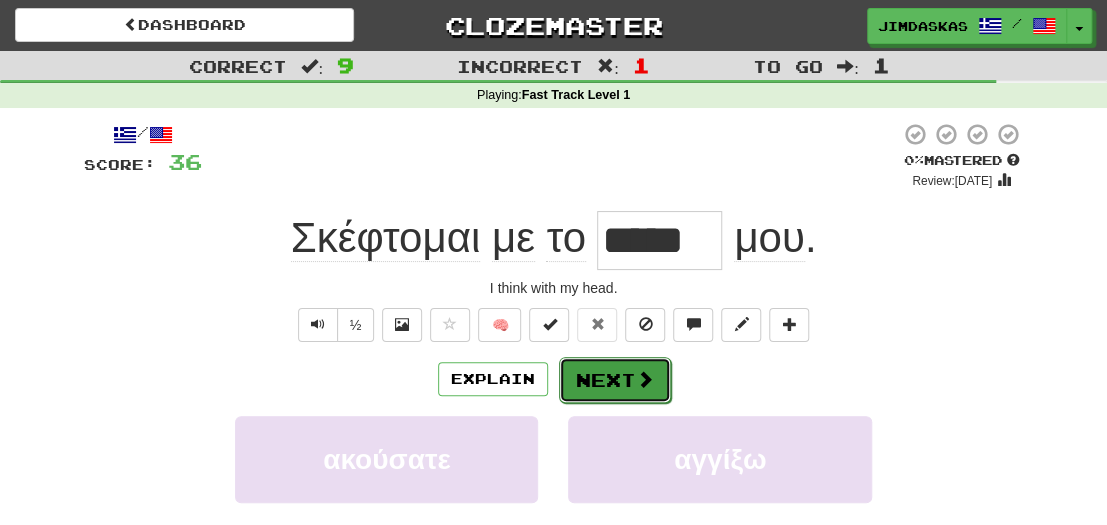 click on "Next" at bounding box center [615, 380] 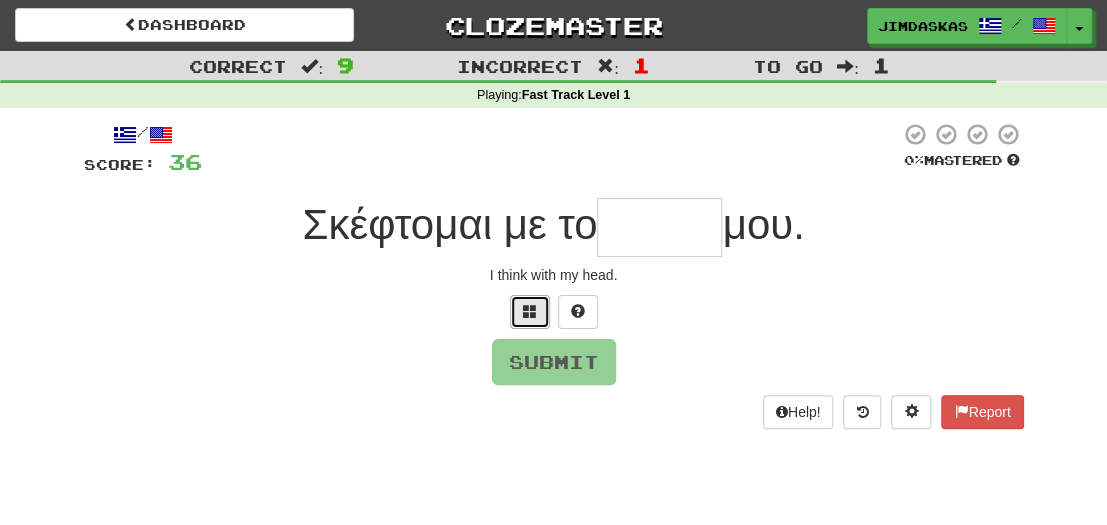 click at bounding box center (530, 311) 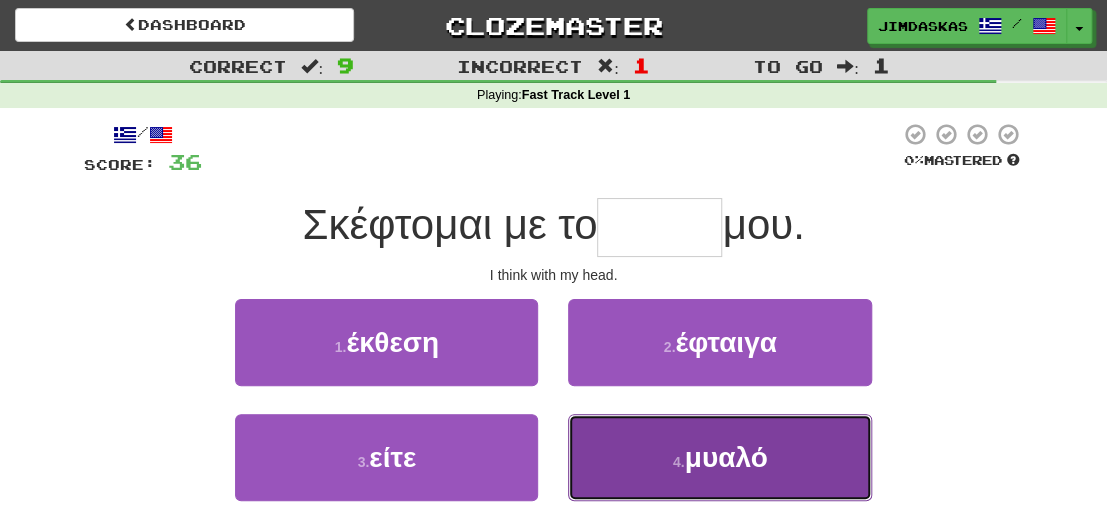 click on "μυαλό" at bounding box center [726, 457] 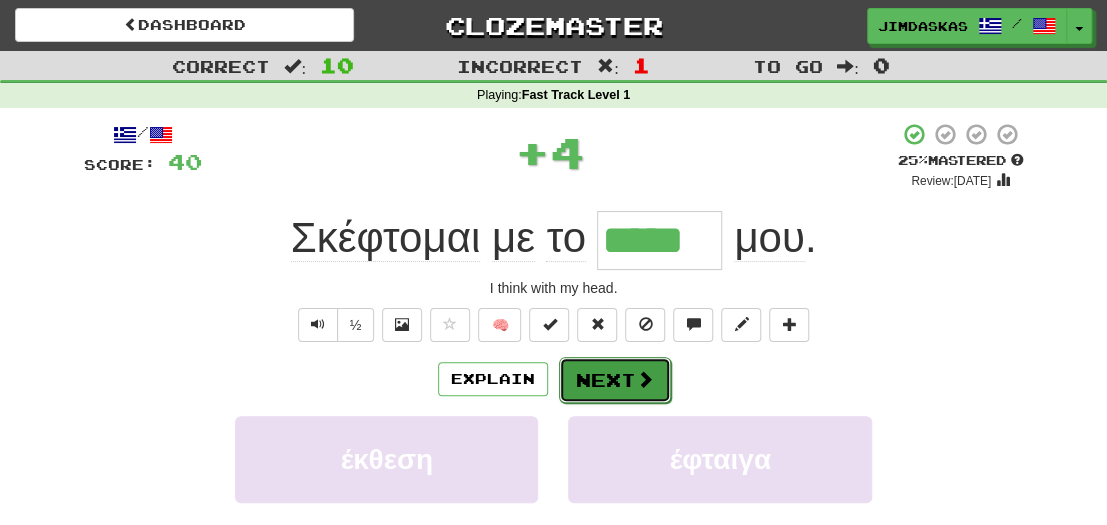 click on "Next" at bounding box center [615, 380] 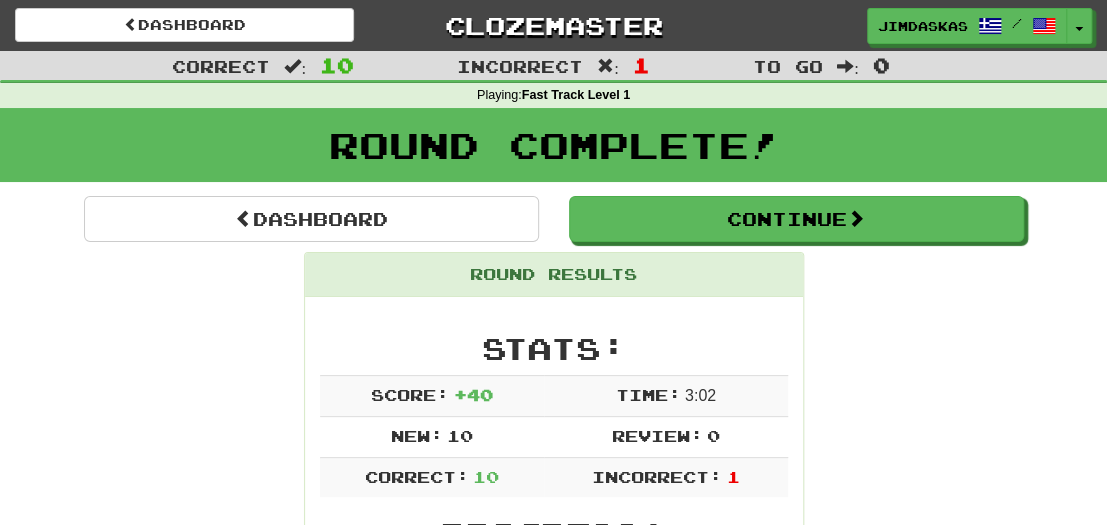 scroll, scrollTop: 458, scrollLeft: 0, axis: vertical 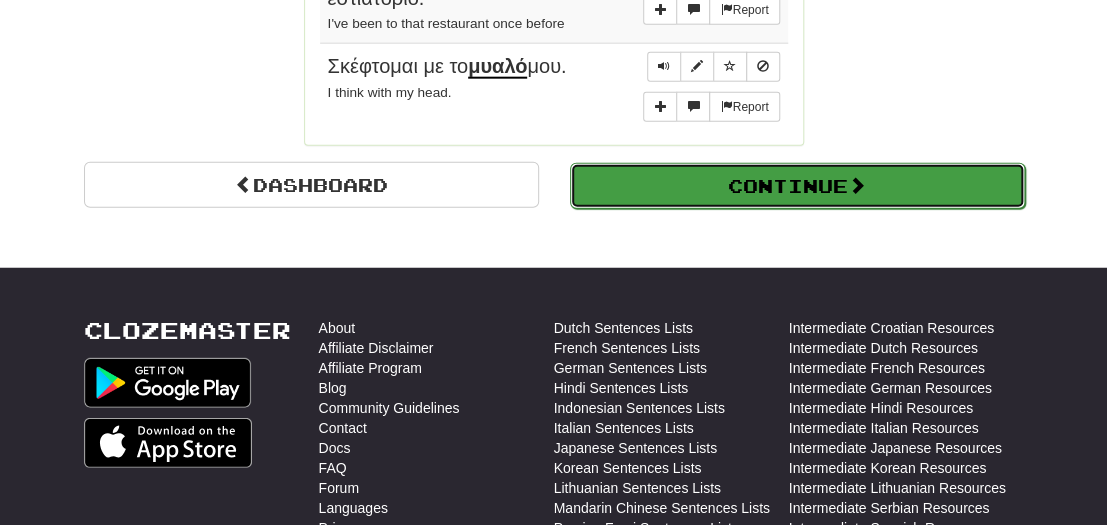 click on "Continue" at bounding box center [797, 186] 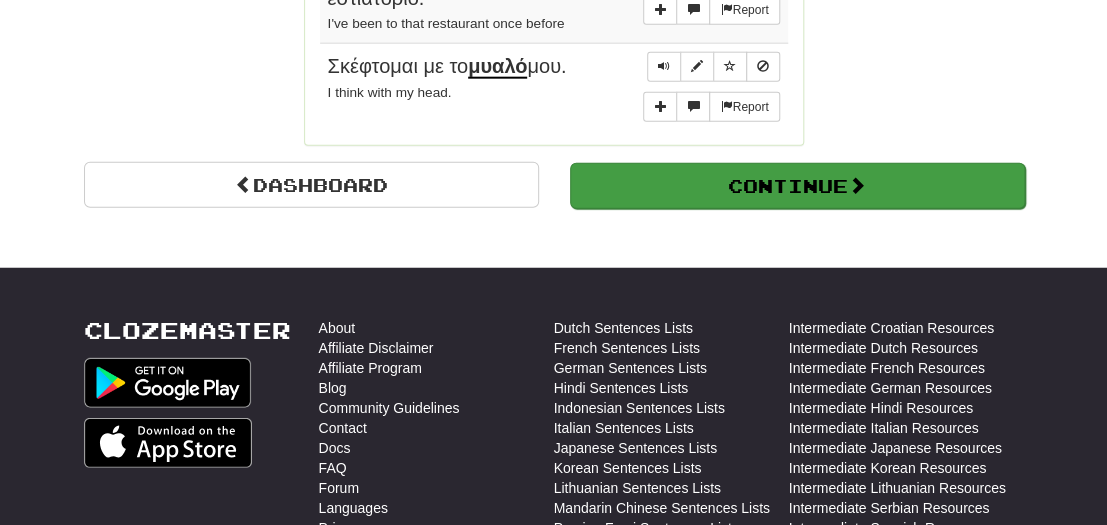 scroll, scrollTop: 709, scrollLeft: 0, axis: vertical 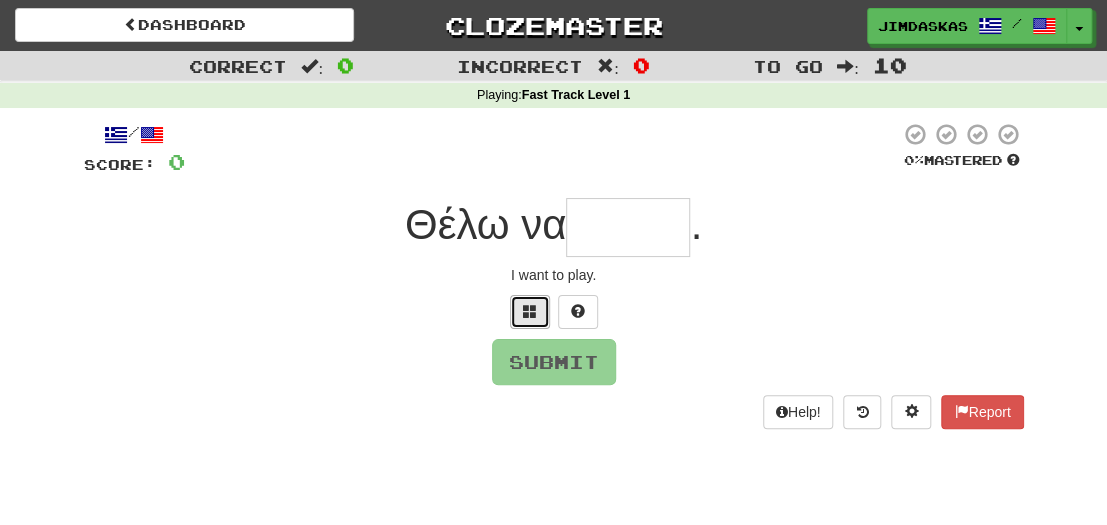 click at bounding box center (530, 311) 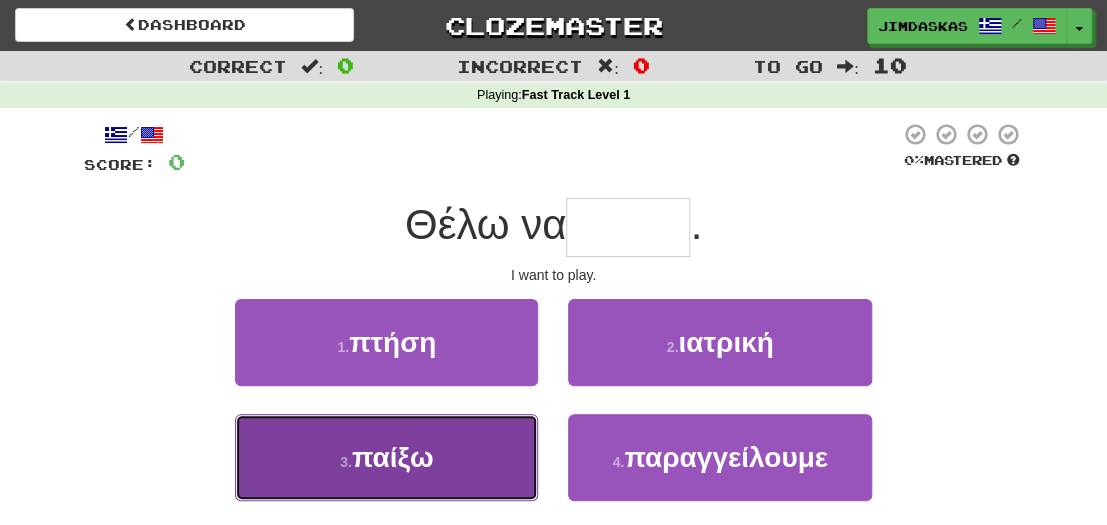 click on "3 .  παίξω" at bounding box center [386, 457] 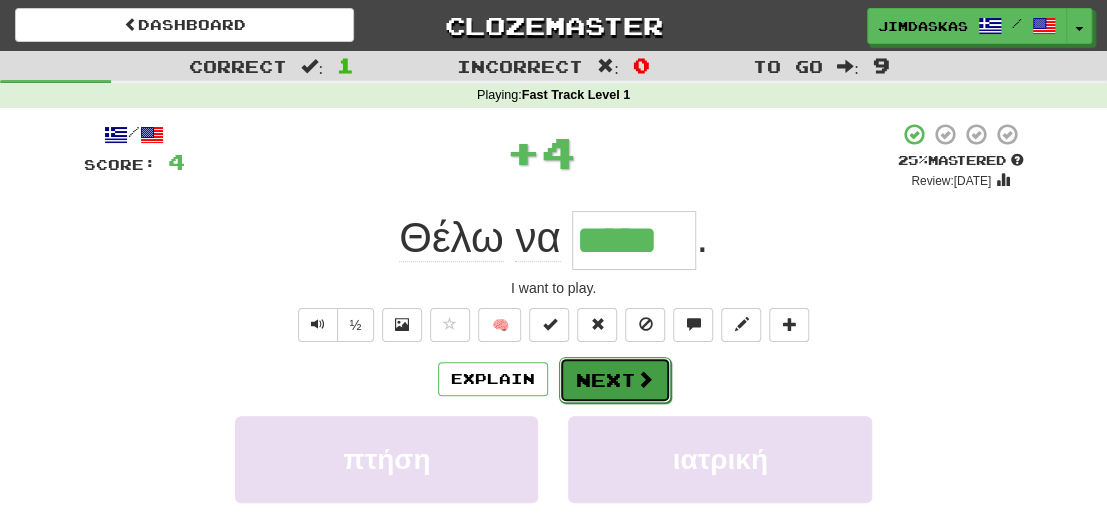 click on "Next" at bounding box center (615, 380) 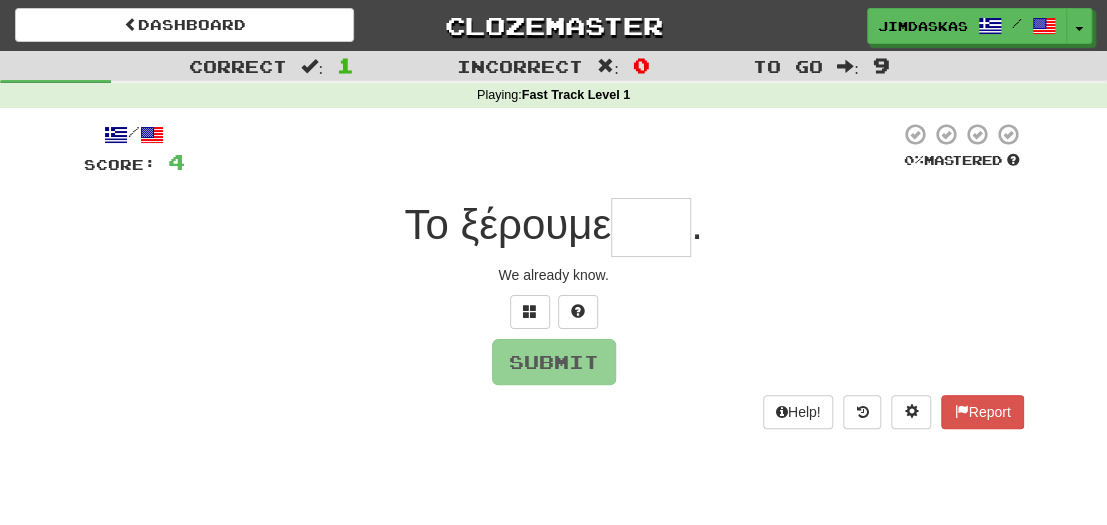 click on "/  Score:   4 0 %  Mastered Το ξέρουμε  . We already know. Submit  Help!  Report" at bounding box center (554, 275) 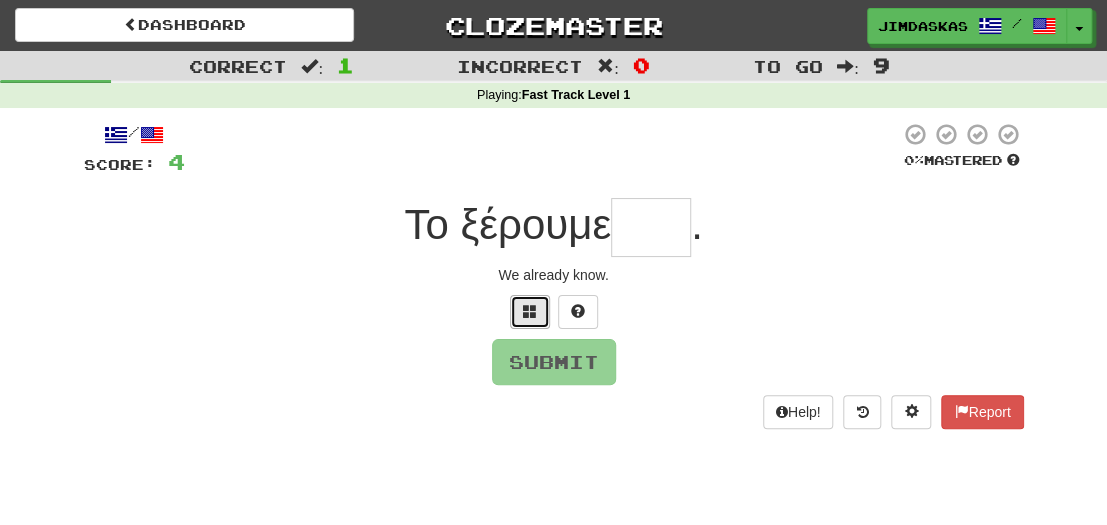 click at bounding box center (530, 312) 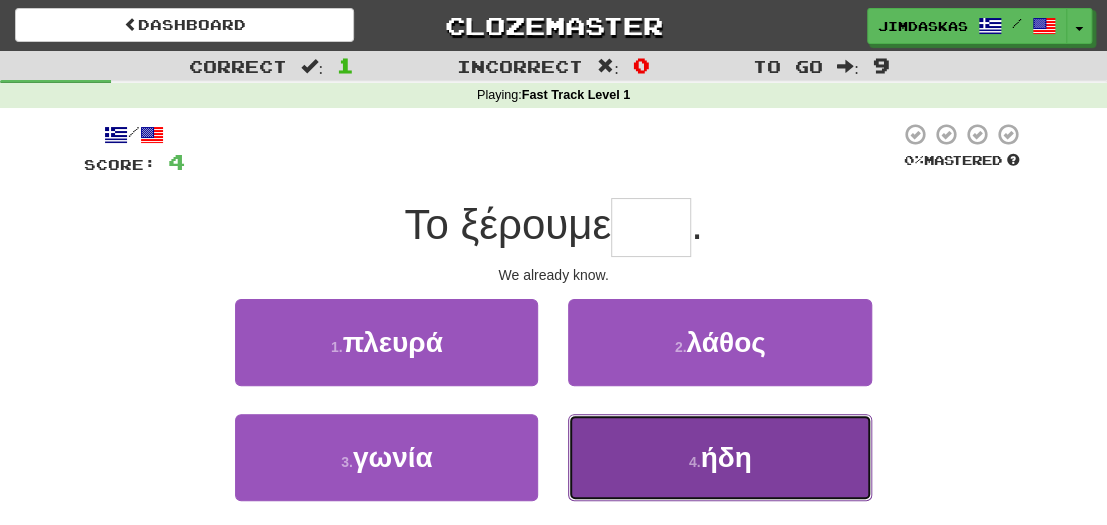 click on "ήδη" at bounding box center [725, 457] 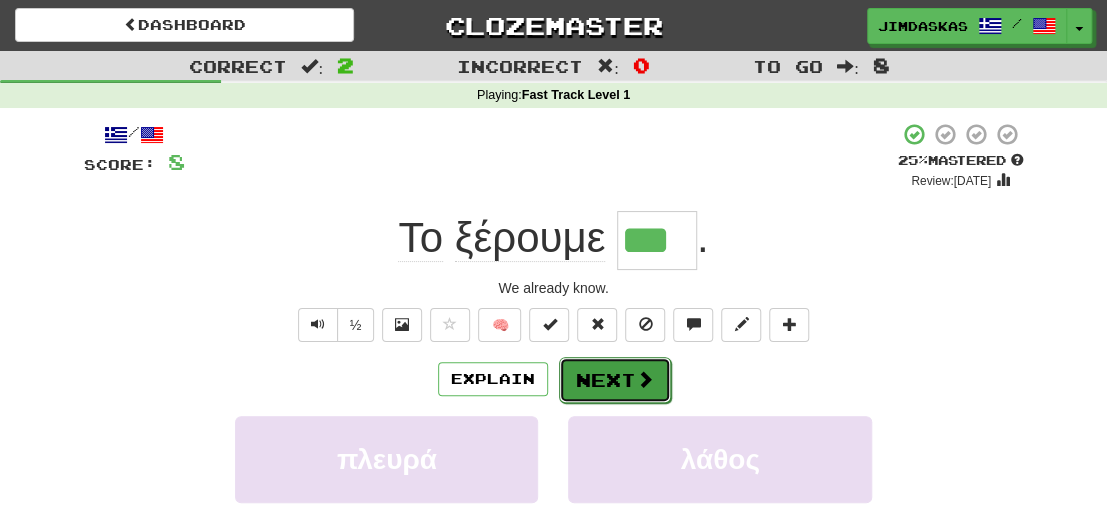 click on "Next" at bounding box center [615, 380] 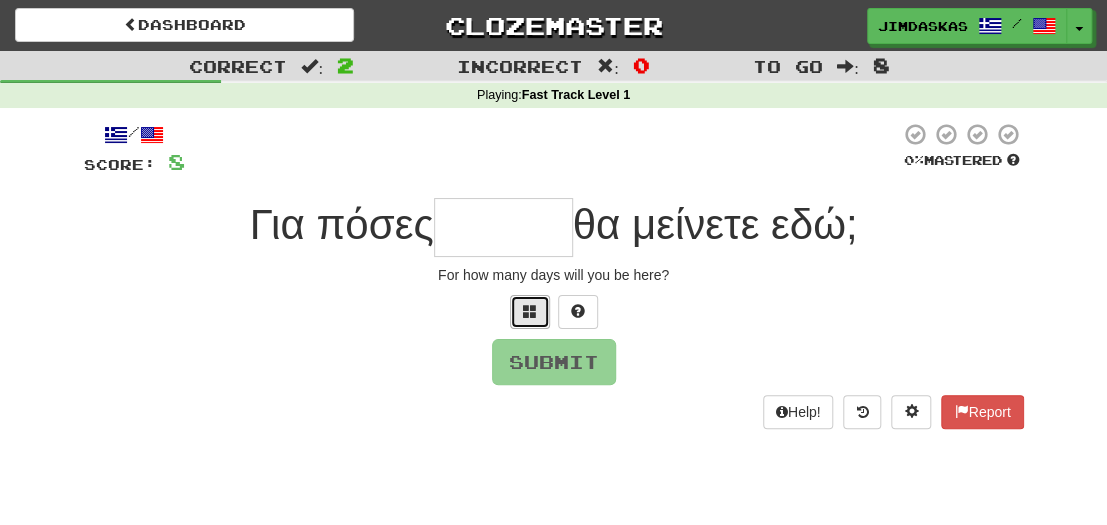 click at bounding box center (530, 312) 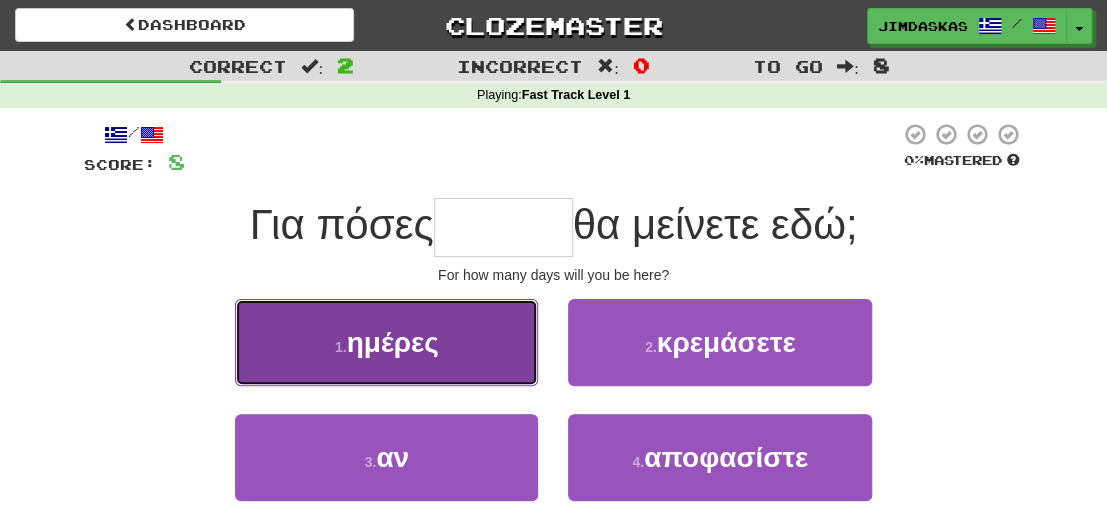 click on "1 .  ημέρες" at bounding box center [386, 342] 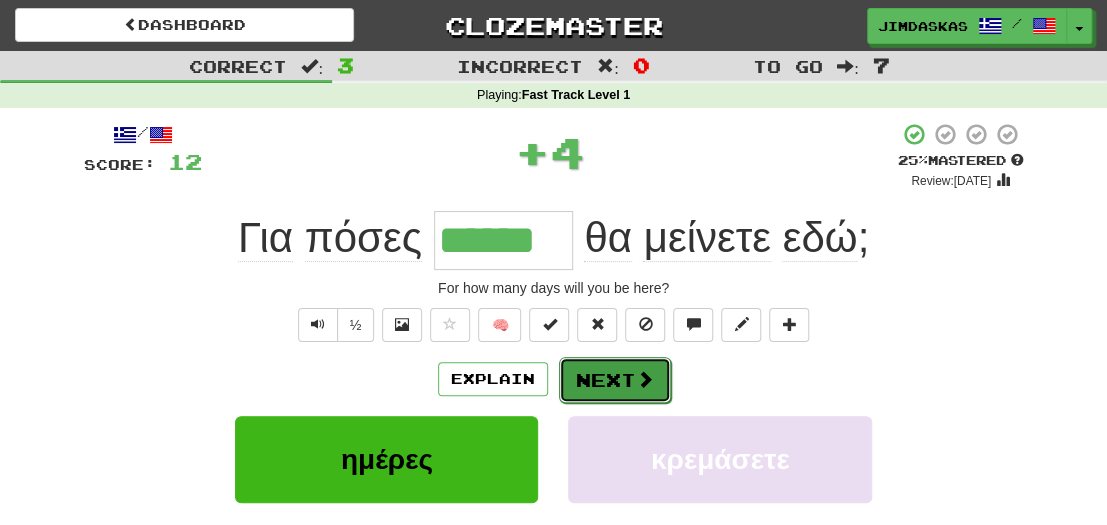 click on "Next" at bounding box center [615, 380] 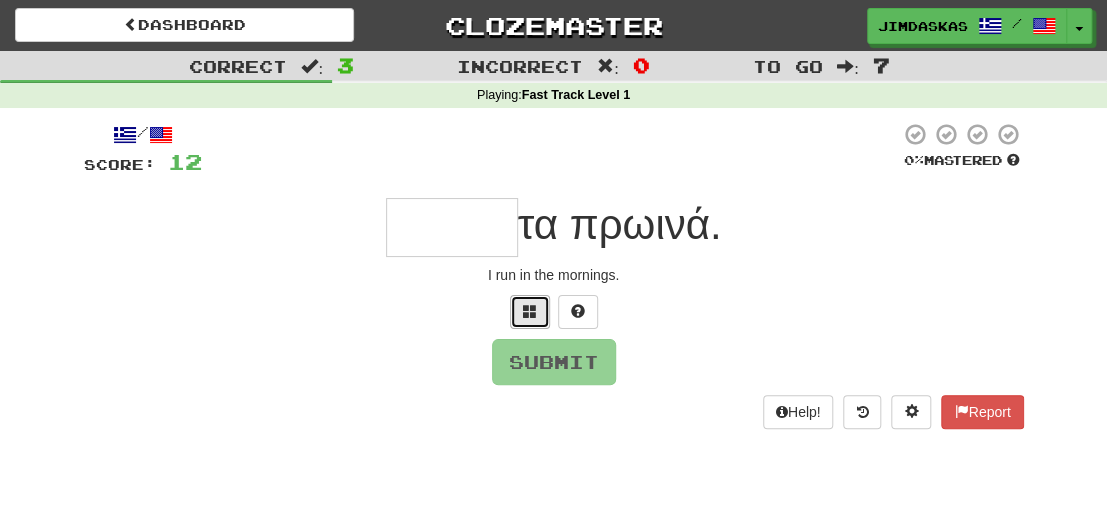 click at bounding box center [530, 311] 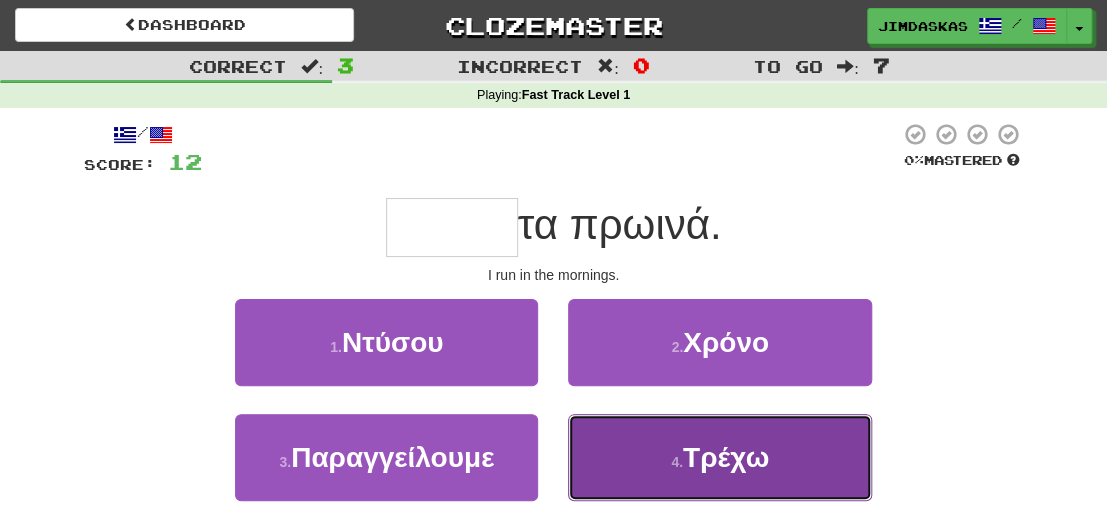 click on "Τρέχω" at bounding box center [726, 457] 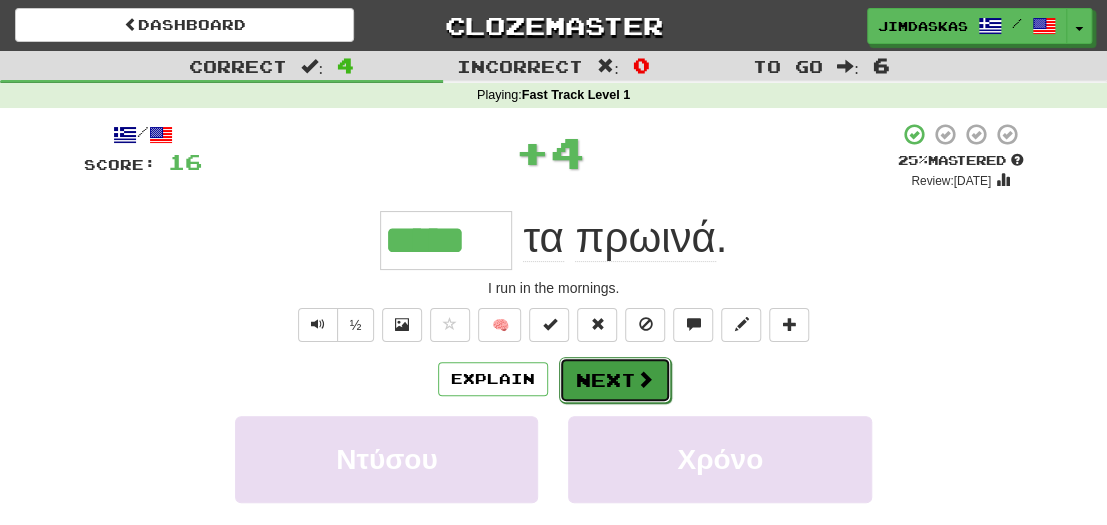 click on "Next" at bounding box center [615, 380] 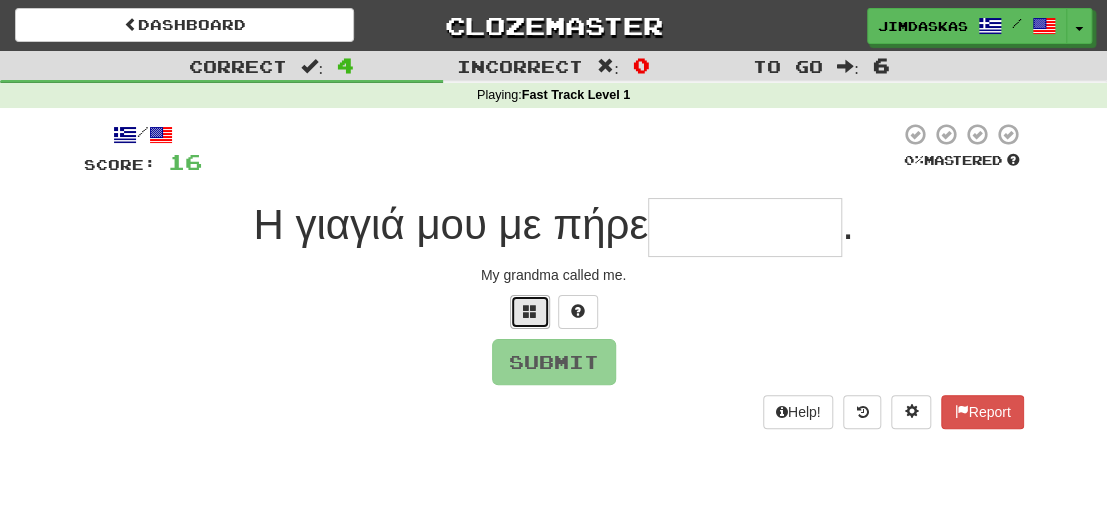 click at bounding box center (530, 312) 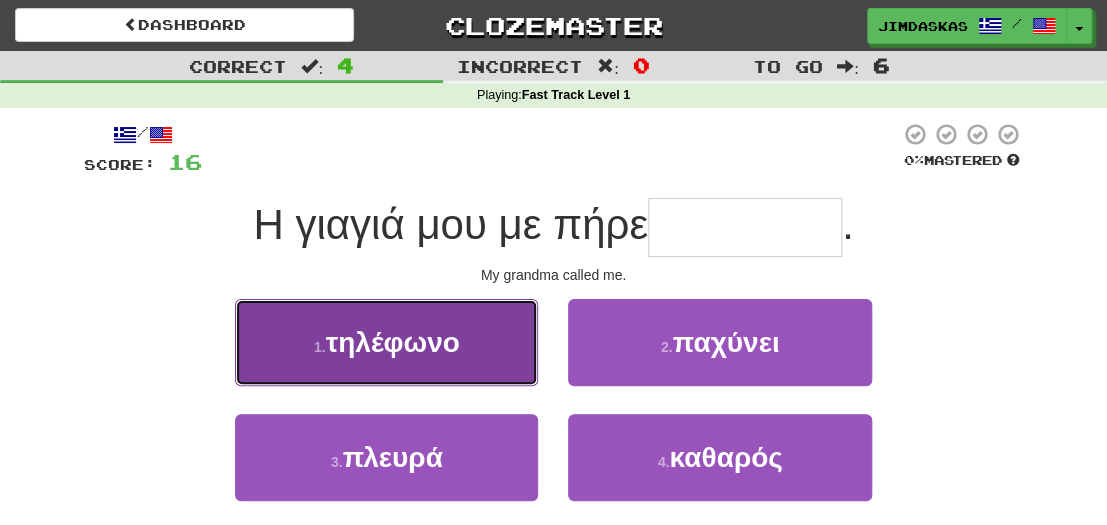 click on "1 .  τηλέφωνο" at bounding box center (386, 342) 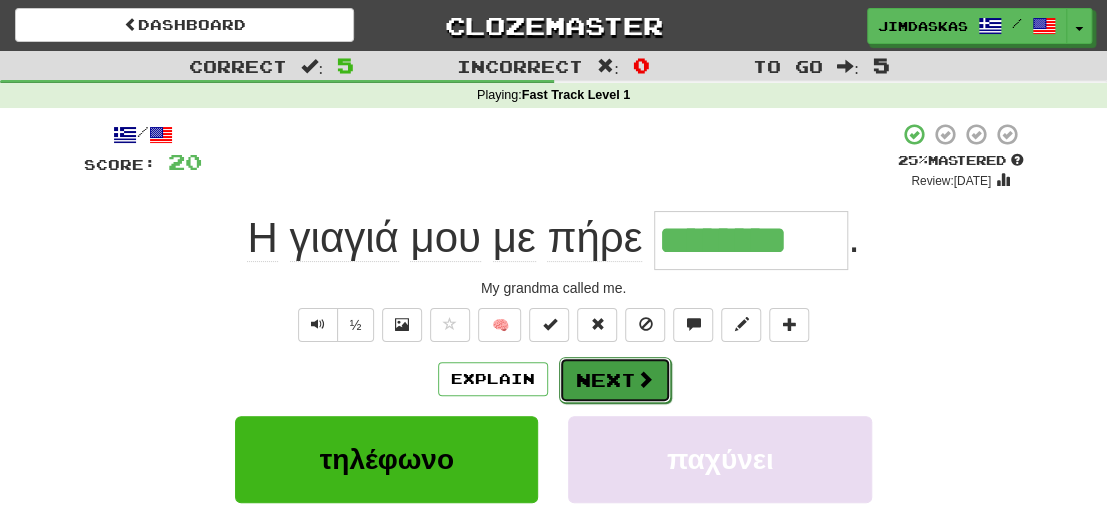 click on "Next" at bounding box center (615, 380) 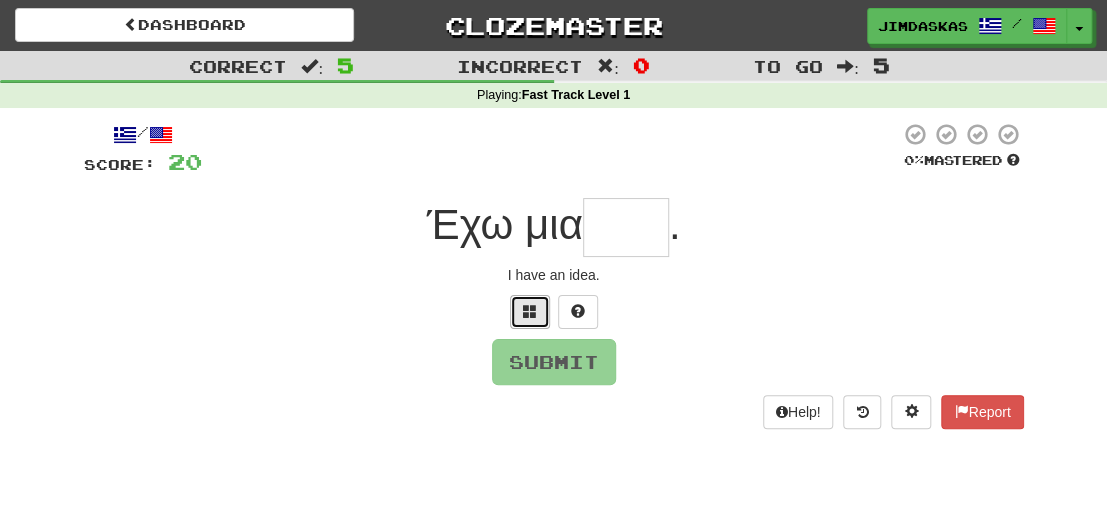 click at bounding box center (530, 311) 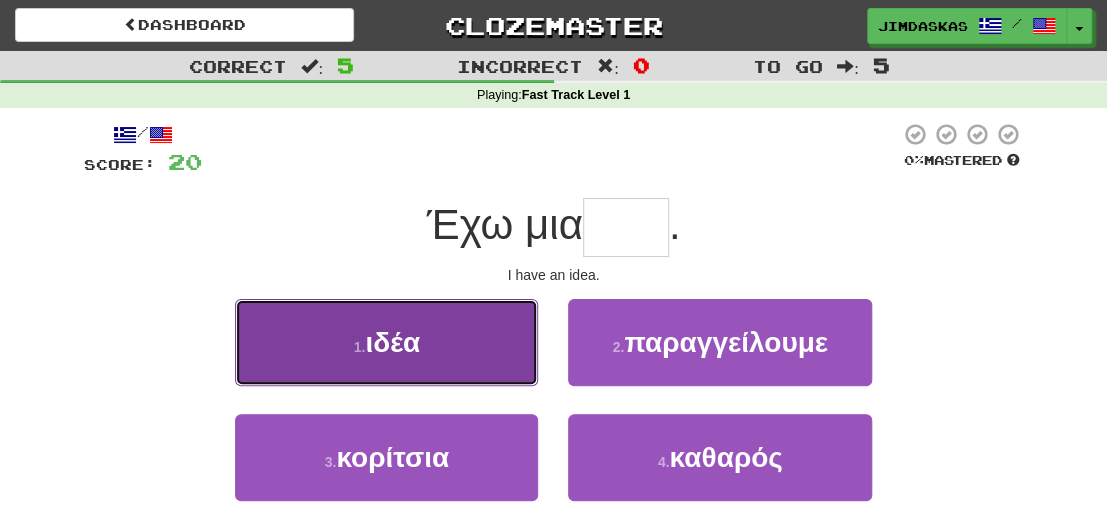 click on "1 .  ιδέα" at bounding box center (386, 342) 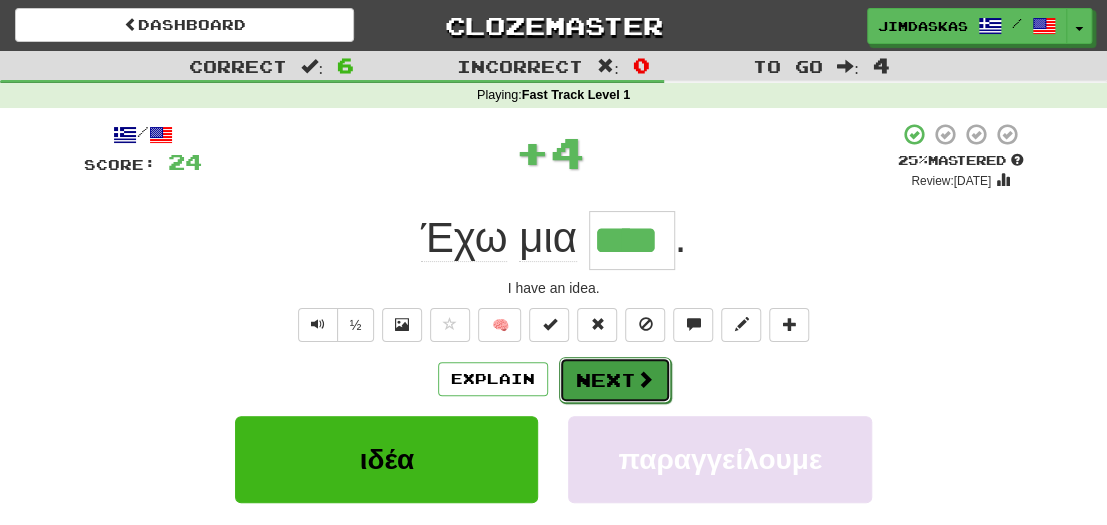 click on "Next" at bounding box center [615, 380] 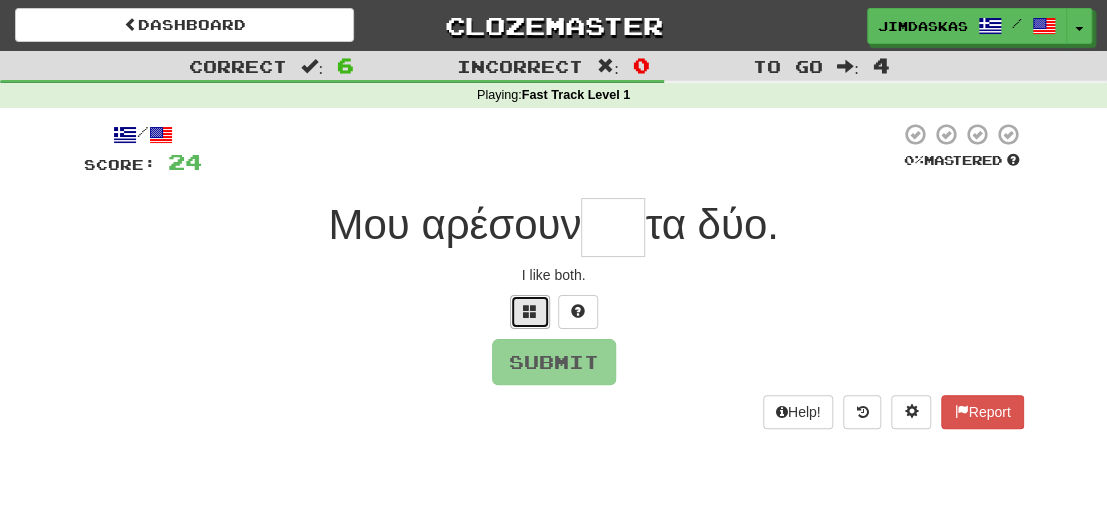 click at bounding box center [530, 312] 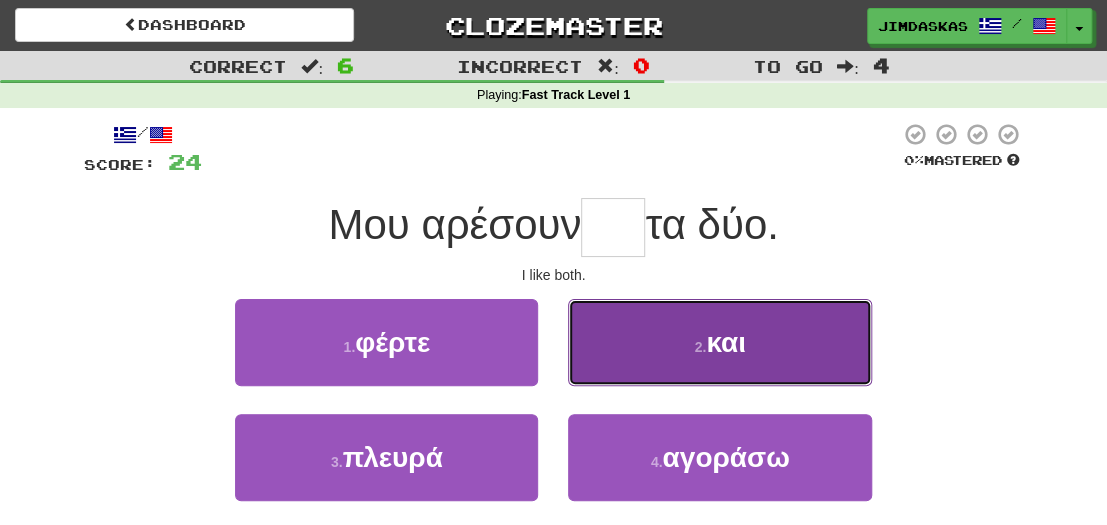 click on "2 .  και" at bounding box center (719, 342) 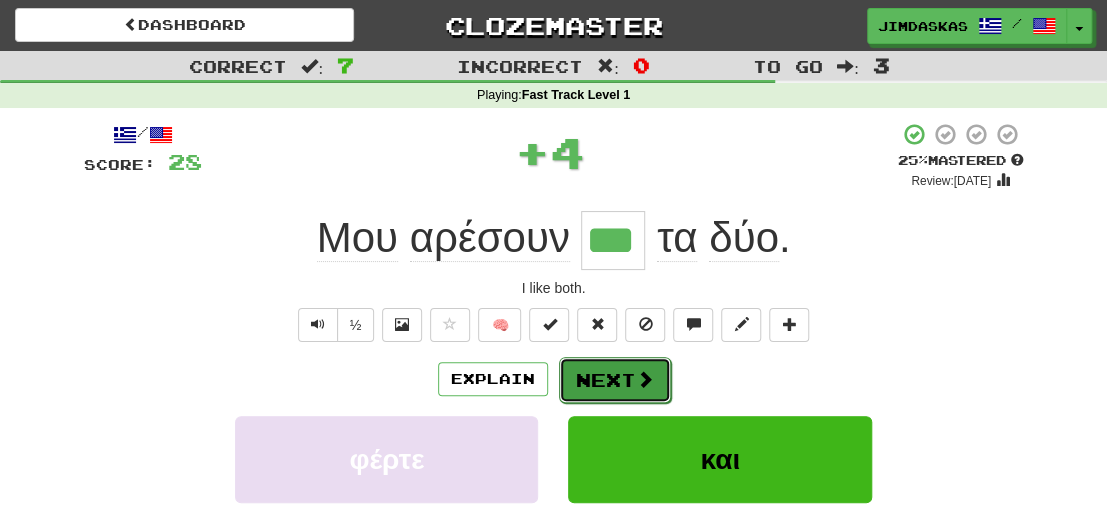 click on "Next" at bounding box center (615, 380) 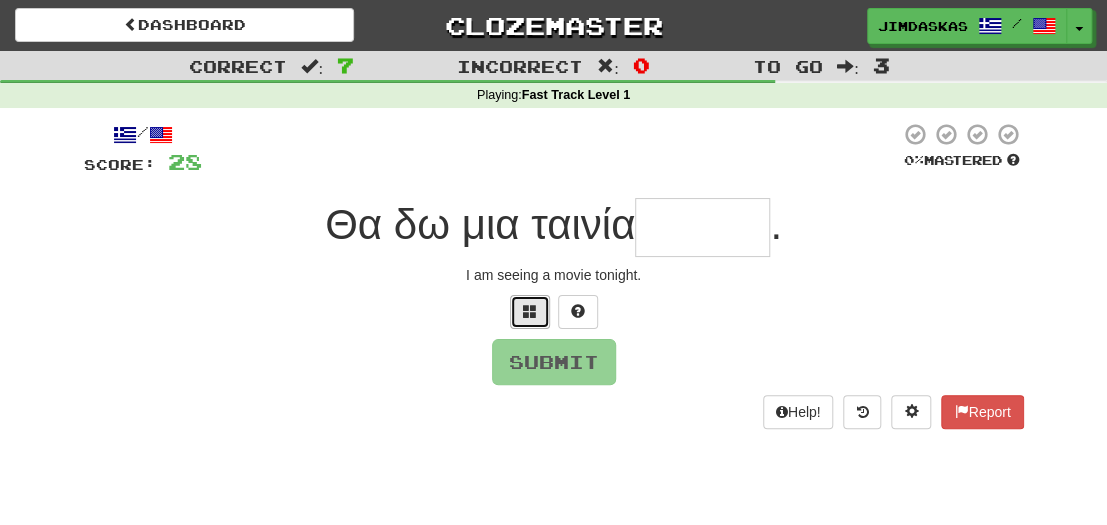 click at bounding box center [530, 311] 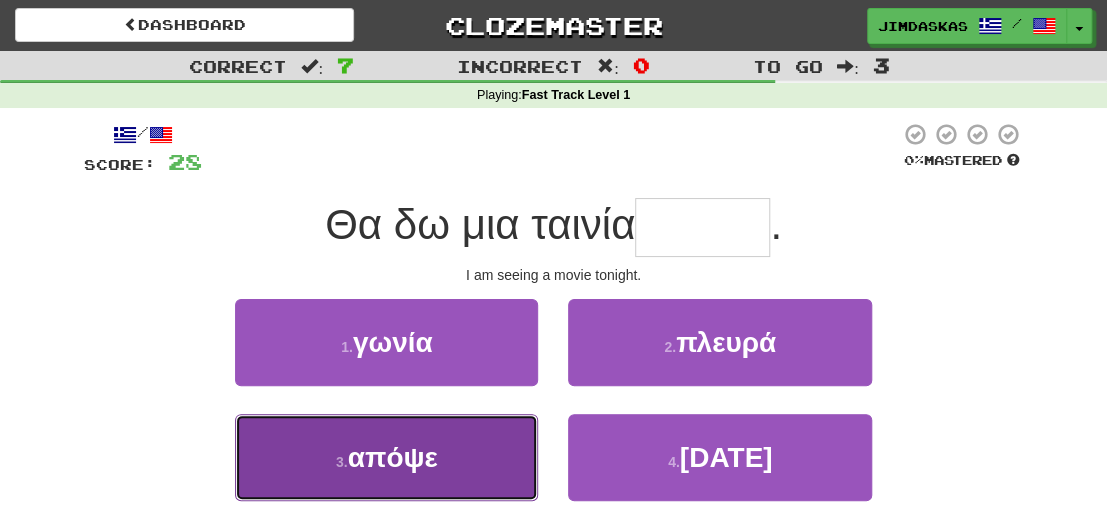 click on "3 .  απόψε" at bounding box center (386, 457) 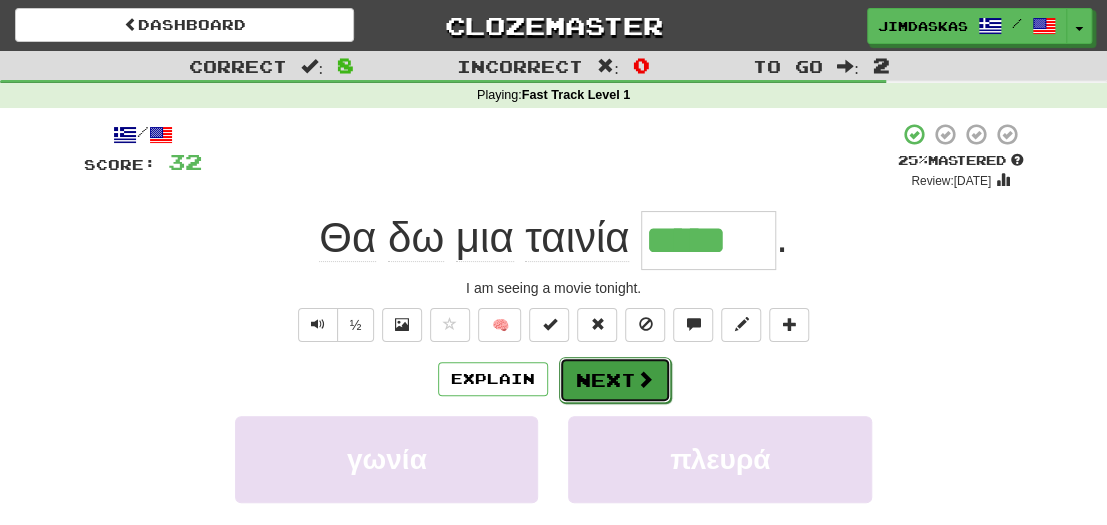 click on "Next" at bounding box center [615, 380] 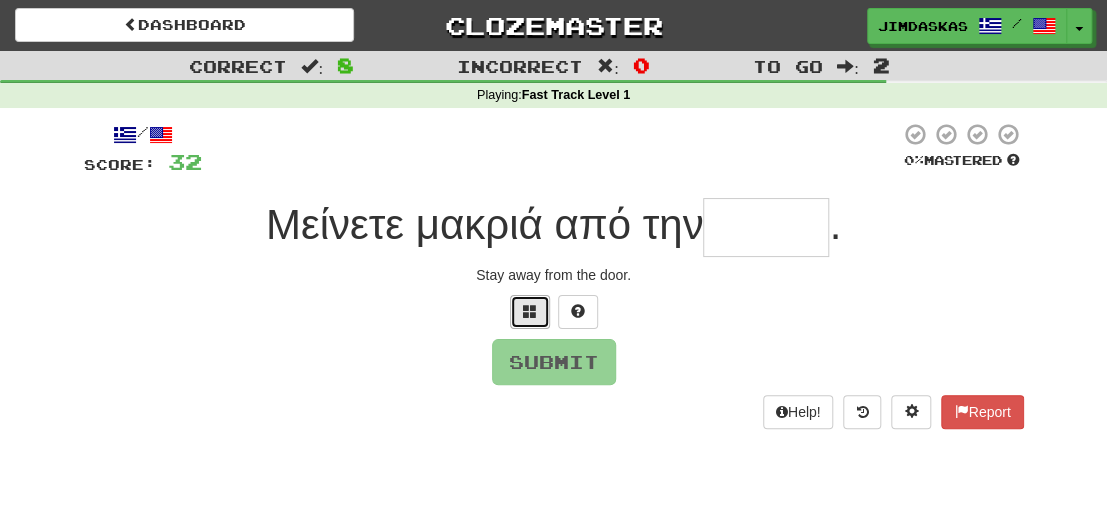 click at bounding box center [530, 312] 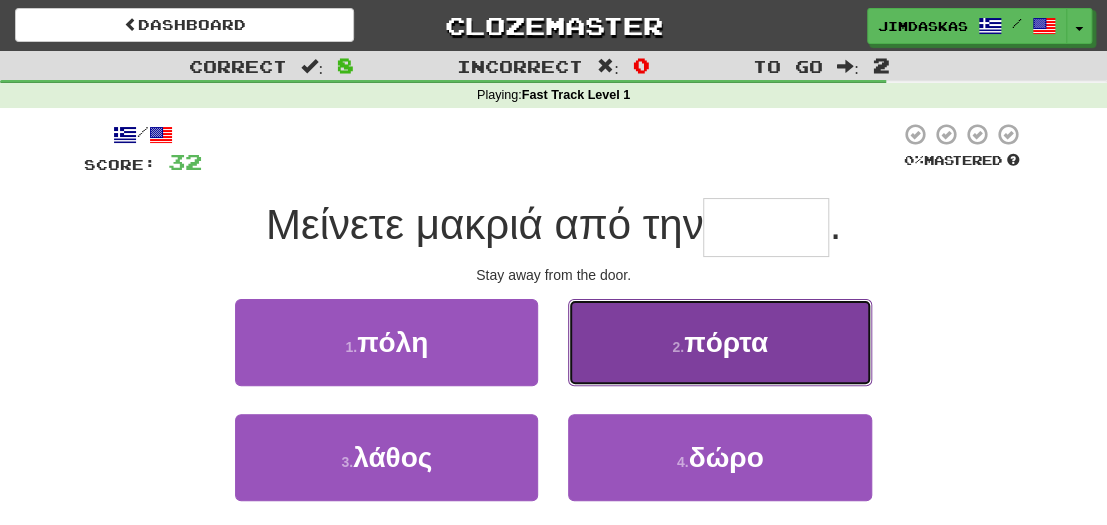click on "2 .  πόρτα" at bounding box center [719, 342] 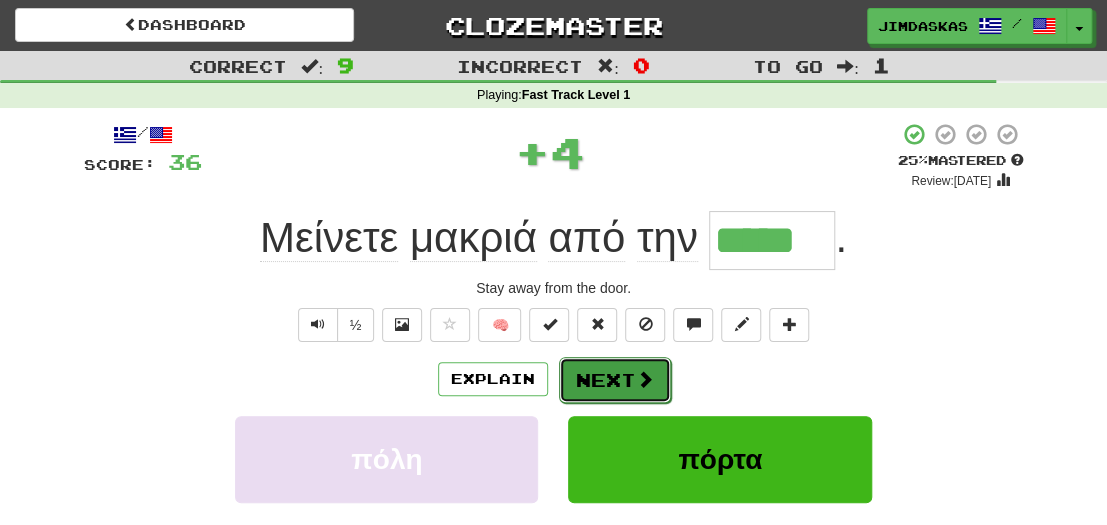 click on "Next" at bounding box center (615, 380) 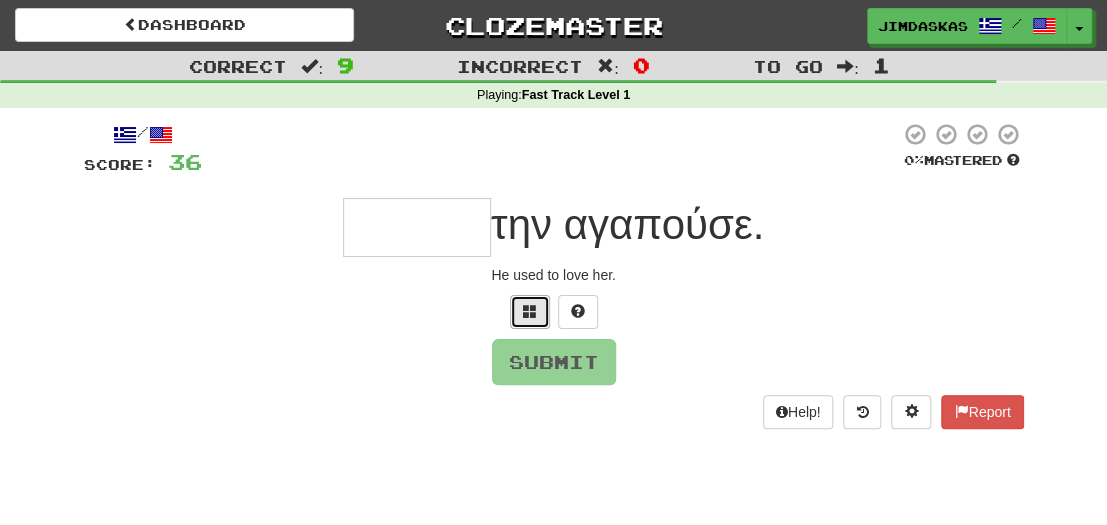 click at bounding box center (530, 311) 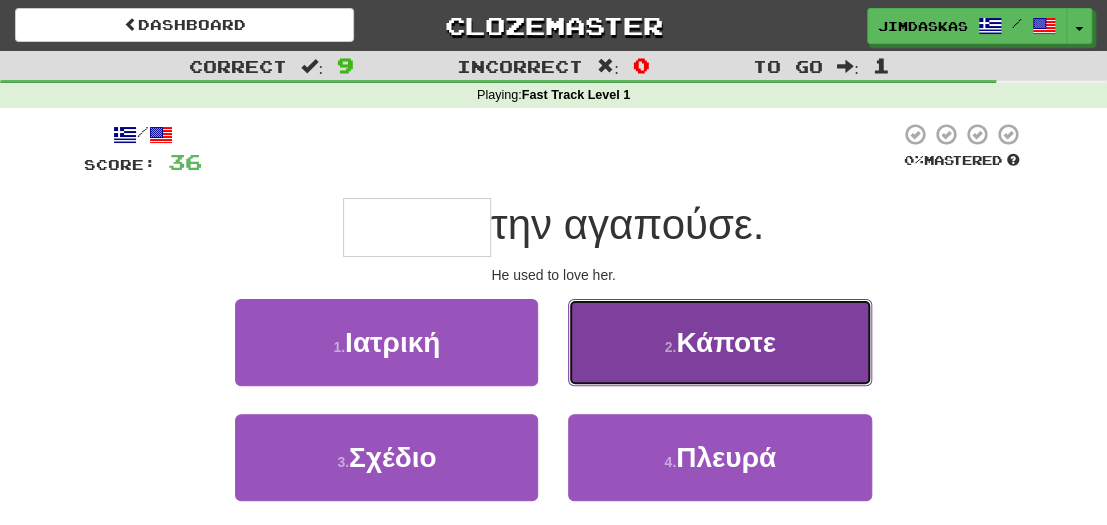 click on "2 .  Κάποτε" at bounding box center (719, 342) 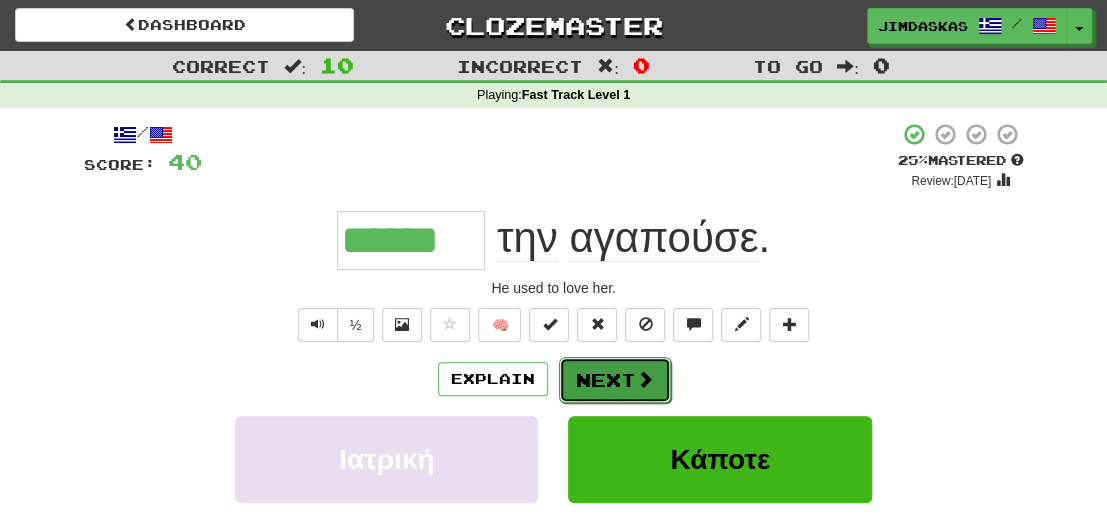 click at bounding box center (645, 379) 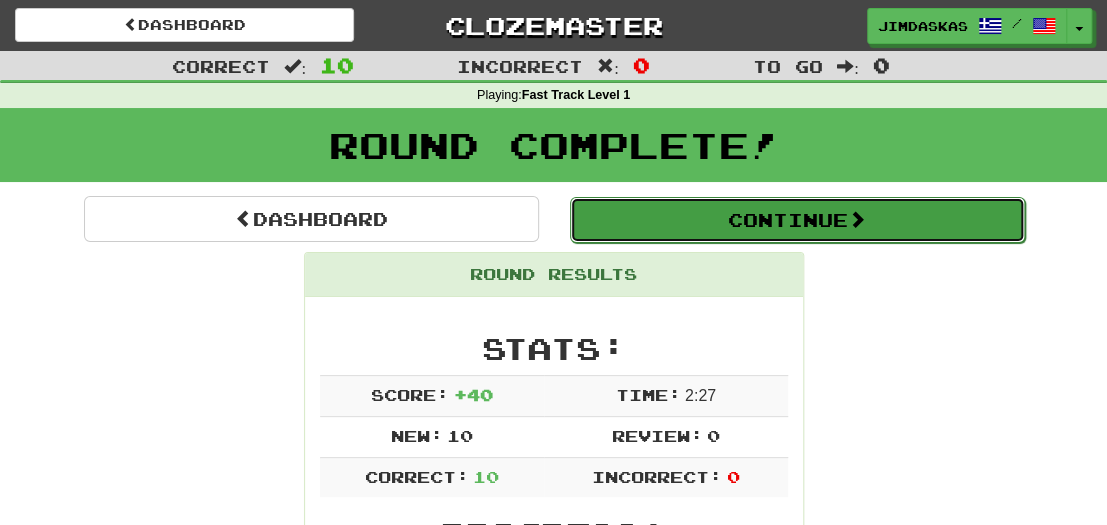 click on "Continue" at bounding box center (797, 220) 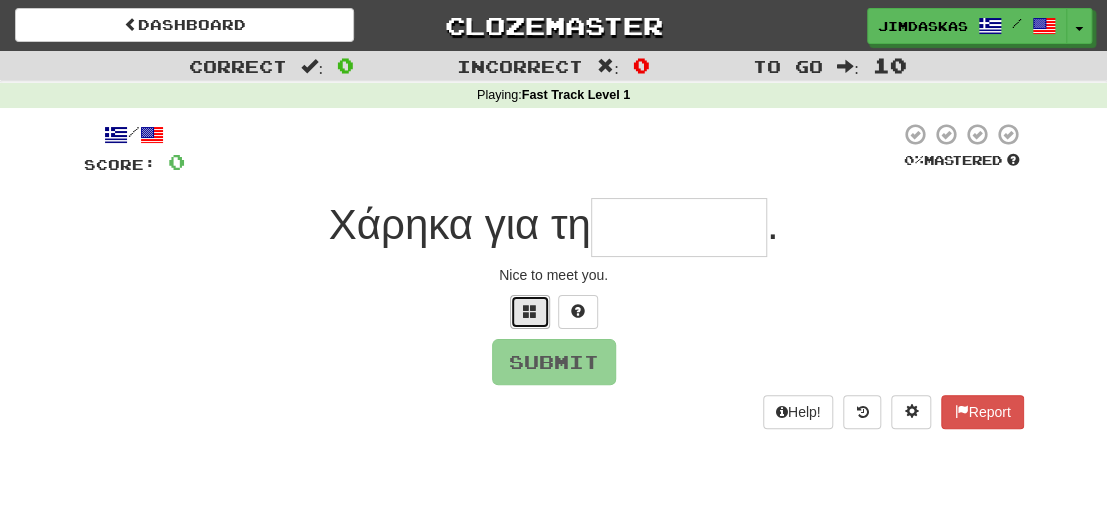 click at bounding box center (530, 311) 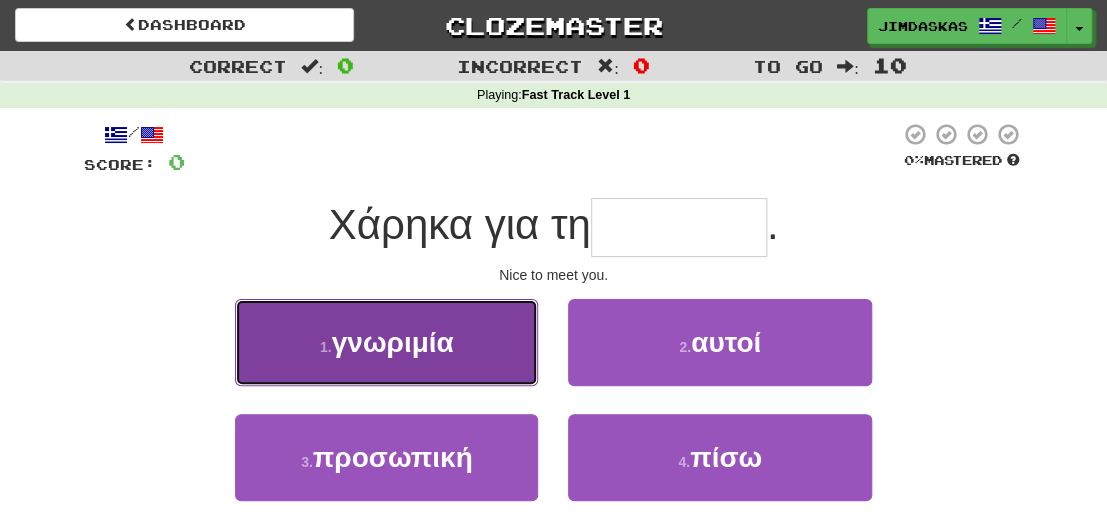 click on "1 .  γνωριμία" at bounding box center [386, 342] 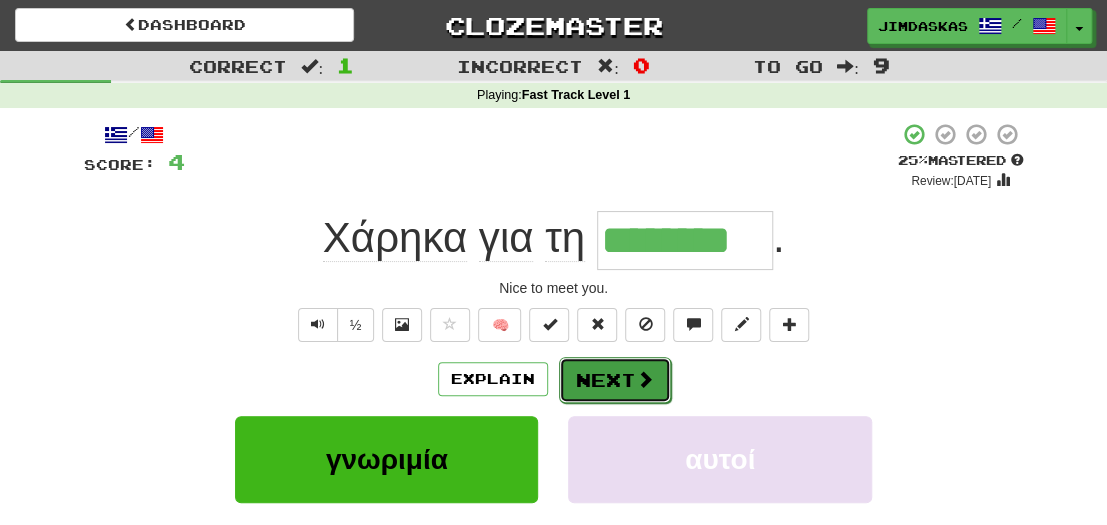 click on "Next" at bounding box center [615, 380] 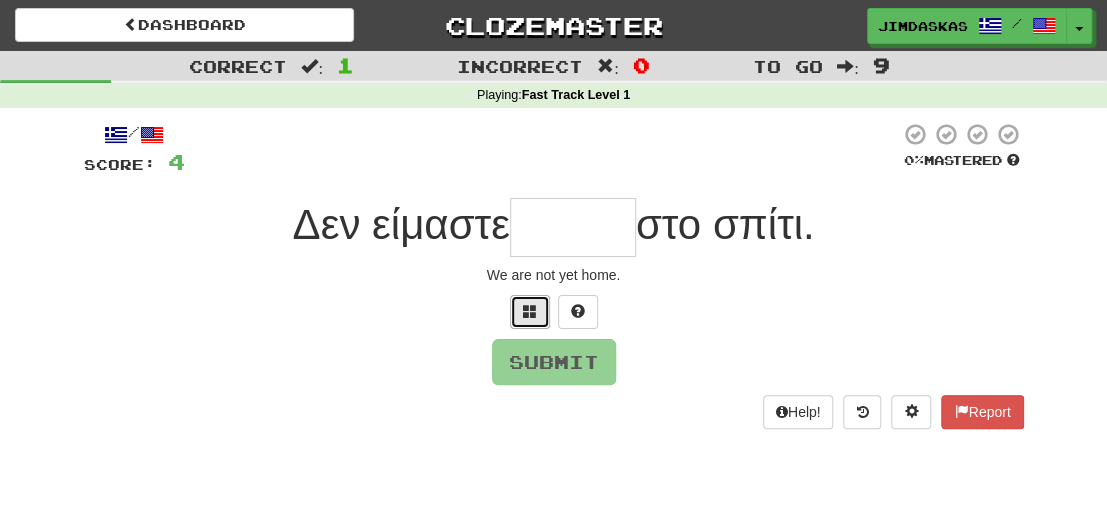 click at bounding box center [530, 312] 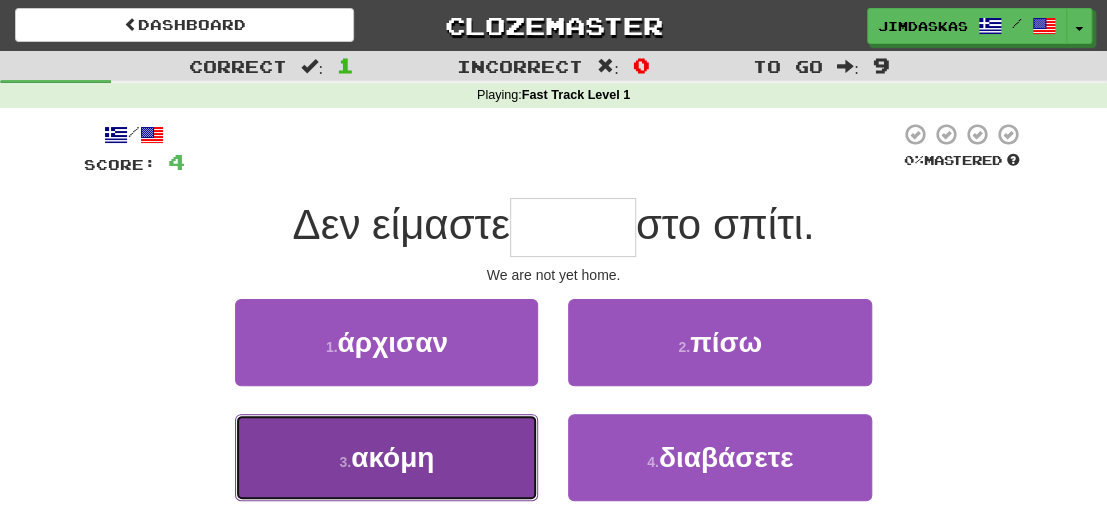 click on "3 .  ακόμη" at bounding box center (386, 457) 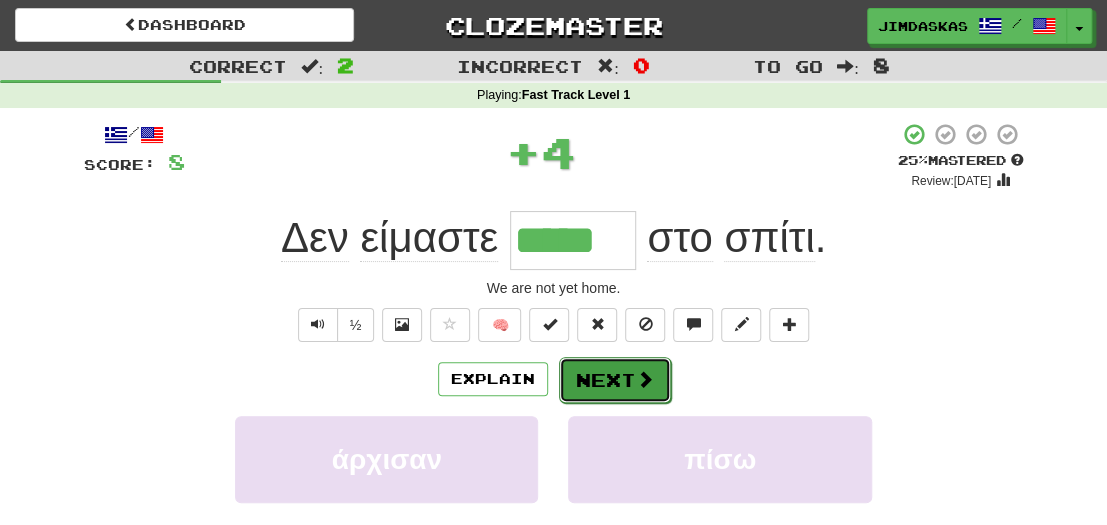click on "Next" at bounding box center (615, 380) 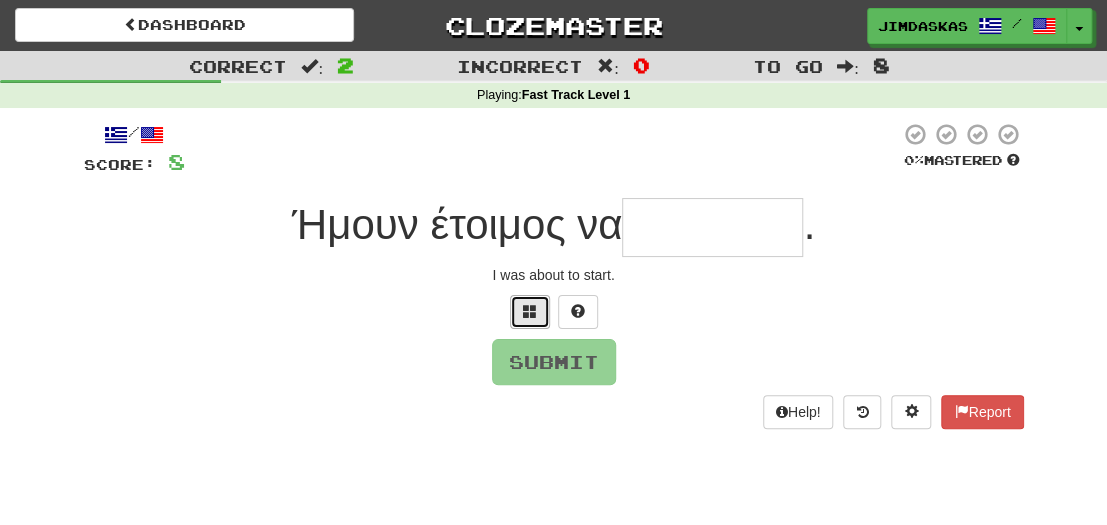 click at bounding box center (530, 312) 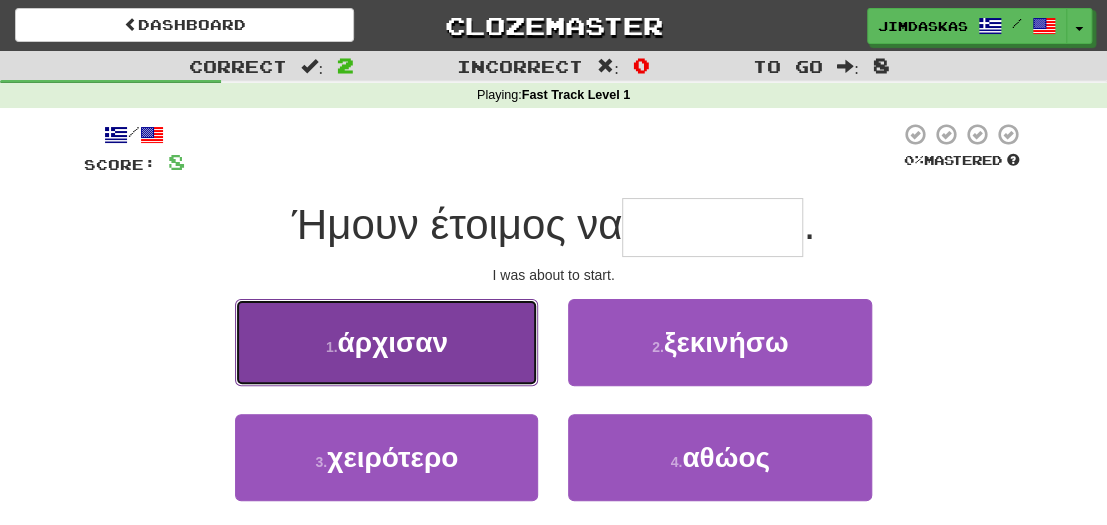click on "1 .  άρχισαν" at bounding box center (386, 342) 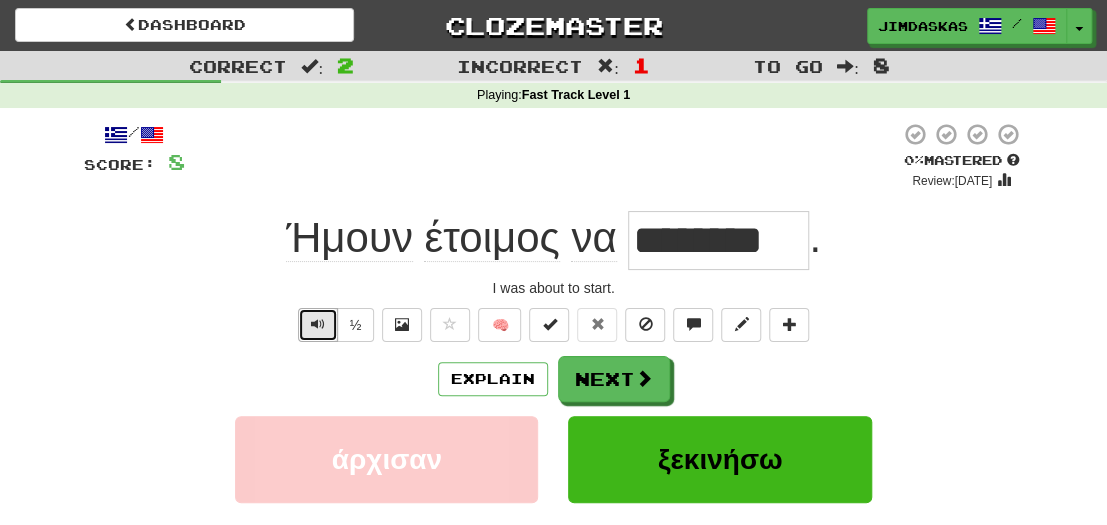 click at bounding box center [318, 324] 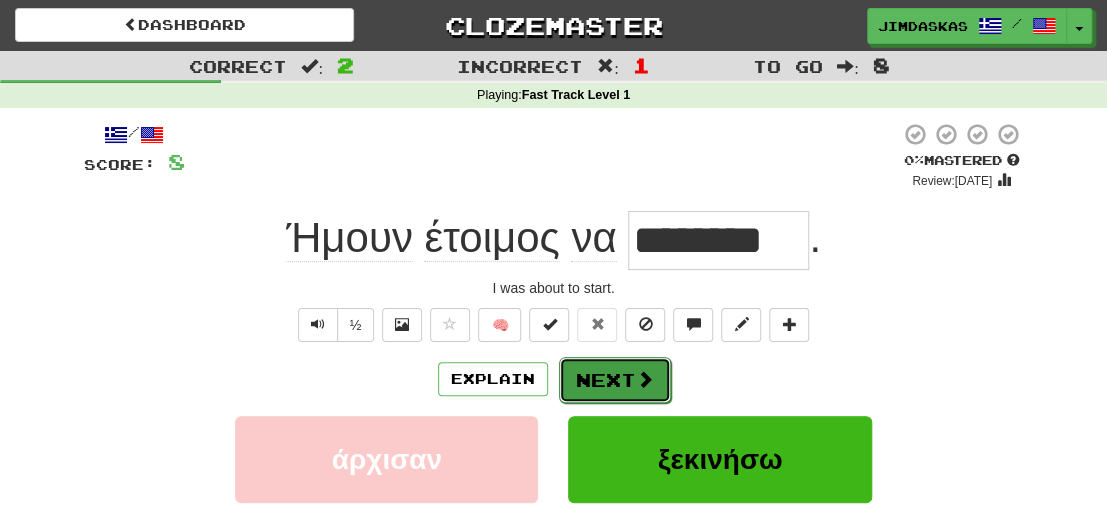 click on "Next" at bounding box center [615, 380] 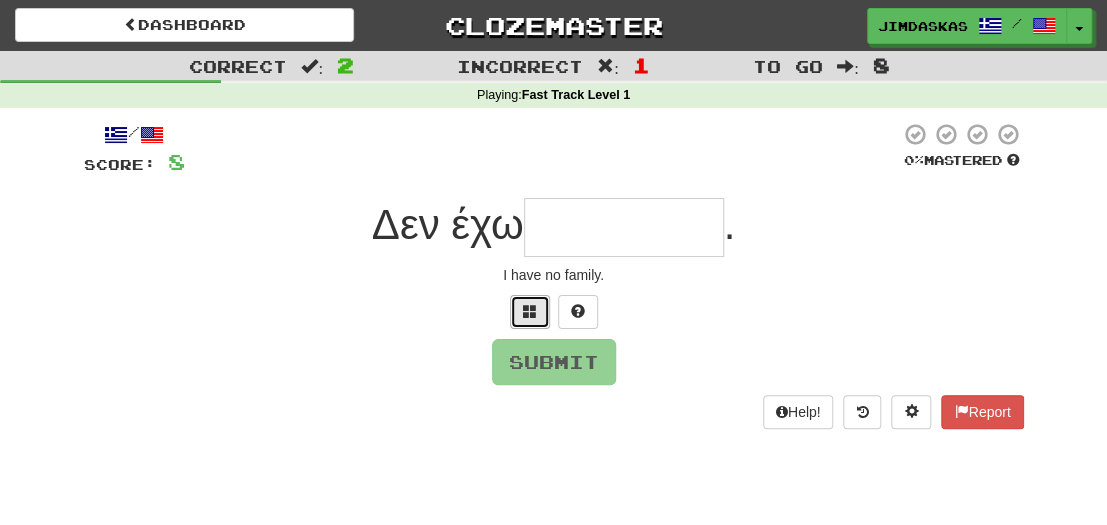 click at bounding box center (530, 311) 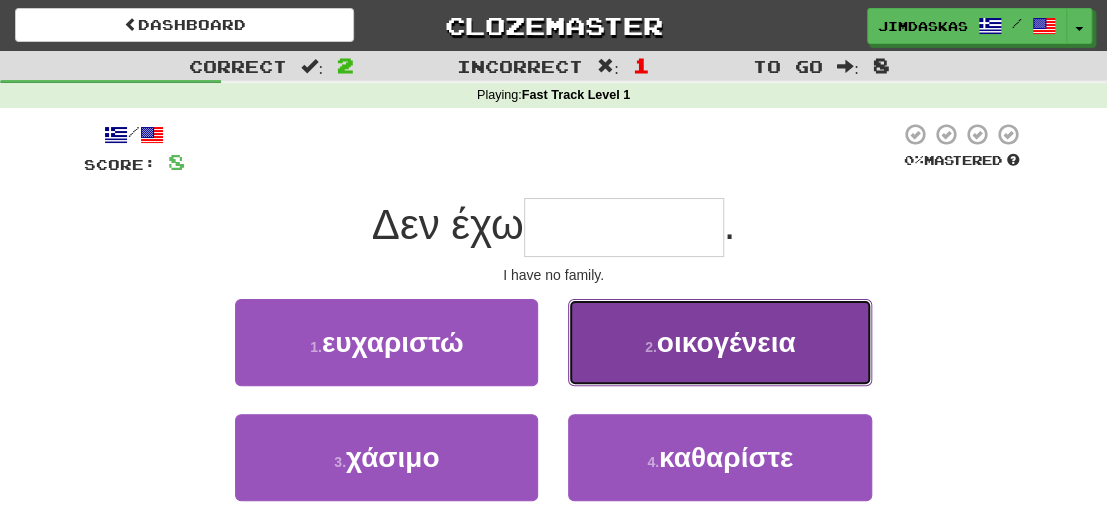 click on "2 .  οικογένεια" at bounding box center (719, 342) 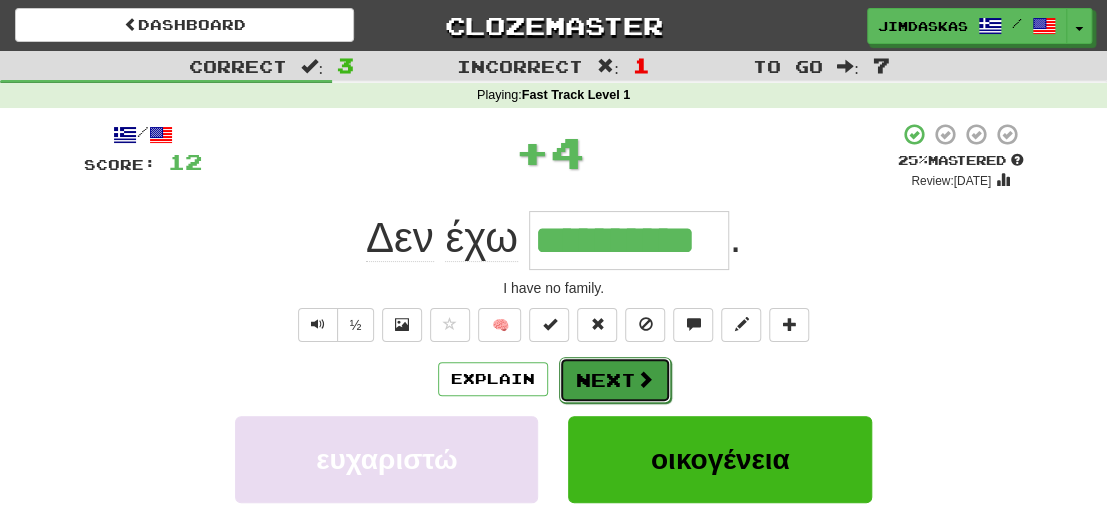 click at bounding box center [645, 379] 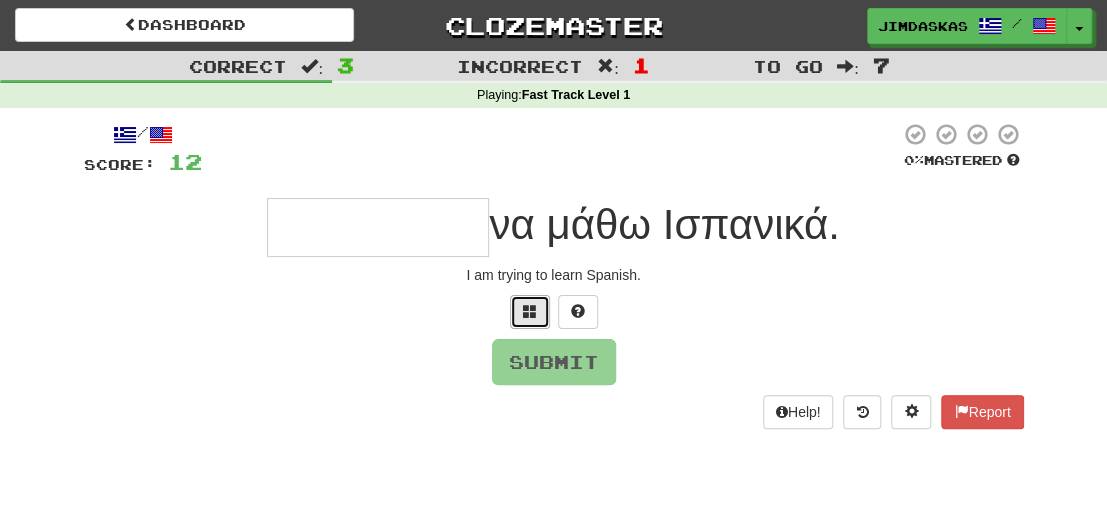click at bounding box center [530, 311] 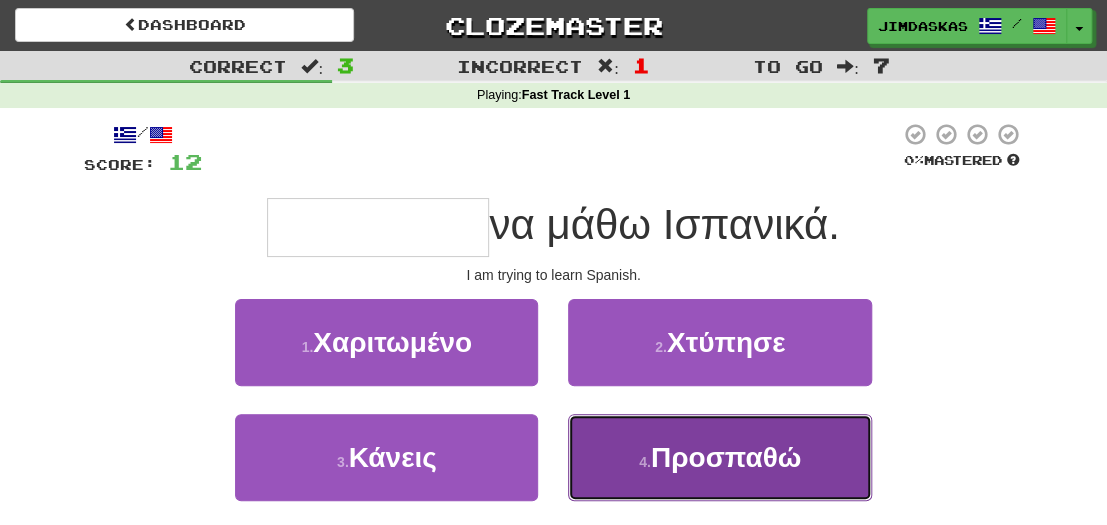 click on "Προσπαθώ" at bounding box center (726, 457) 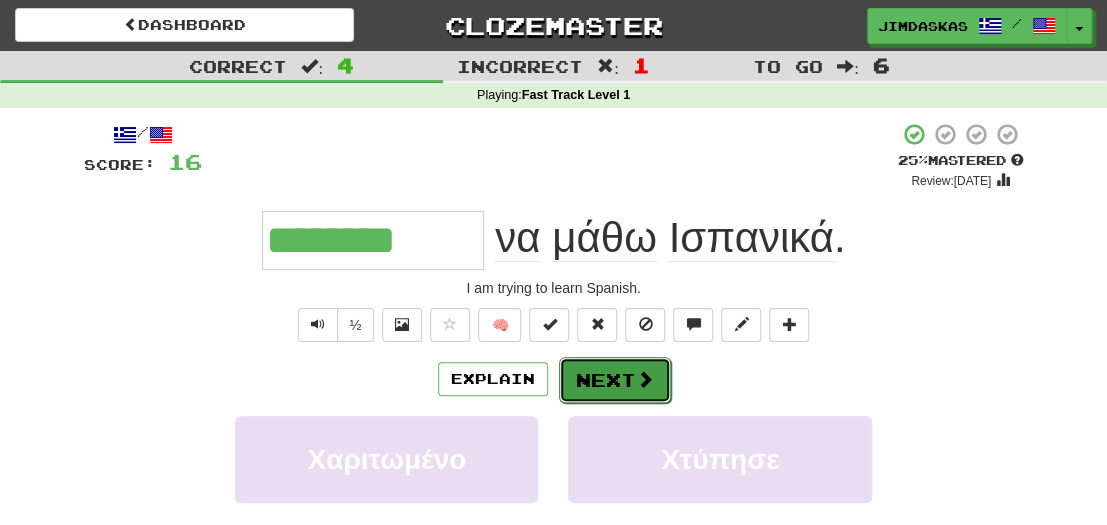 click on "Next" at bounding box center (615, 380) 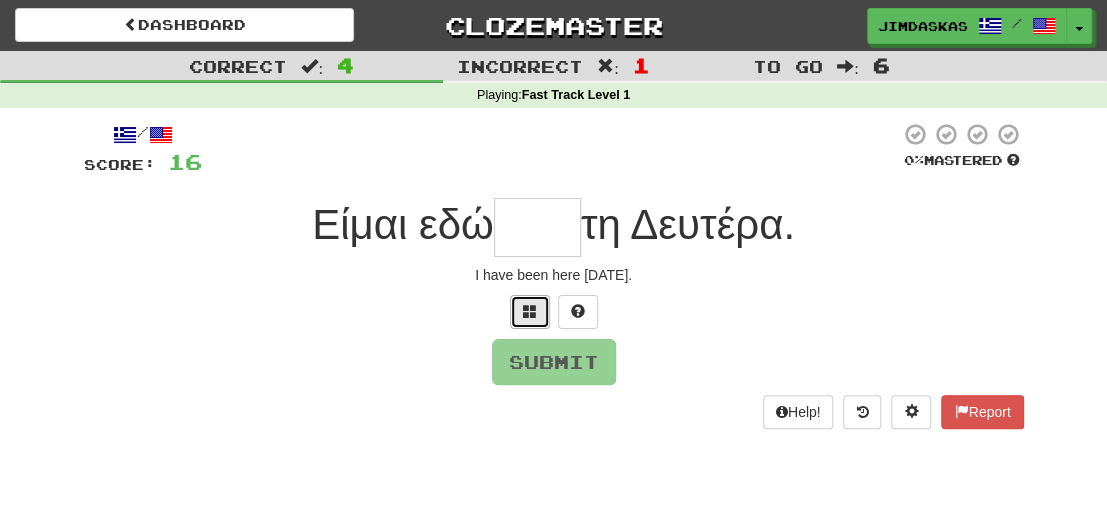 click at bounding box center (530, 311) 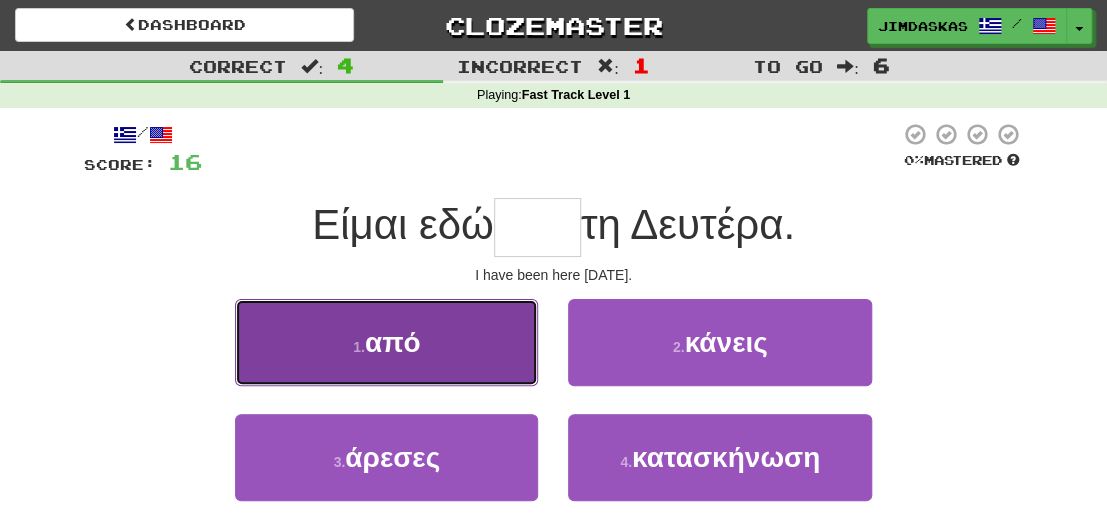 click on "1 .  από" at bounding box center (386, 342) 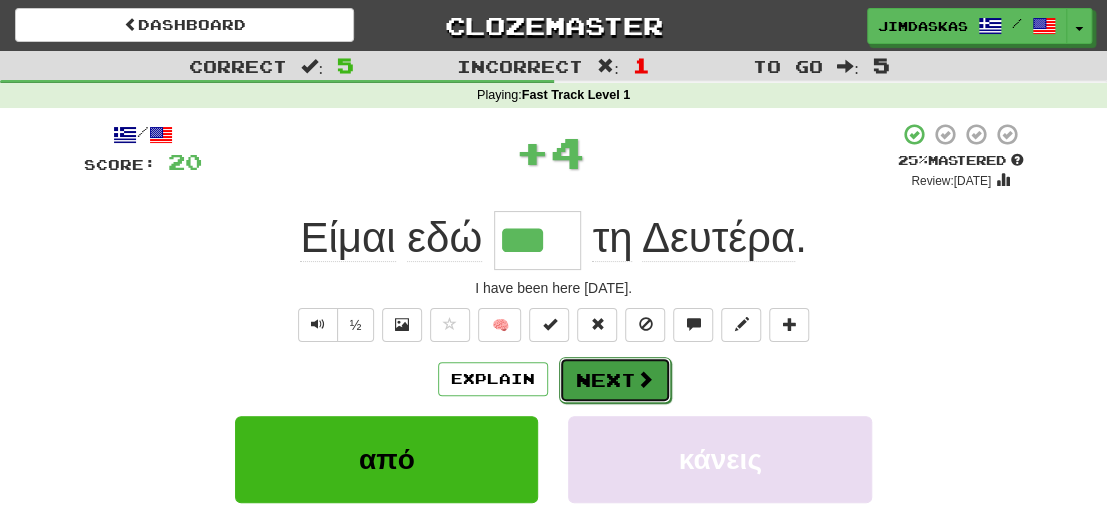 click on "Next" at bounding box center [615, 380] 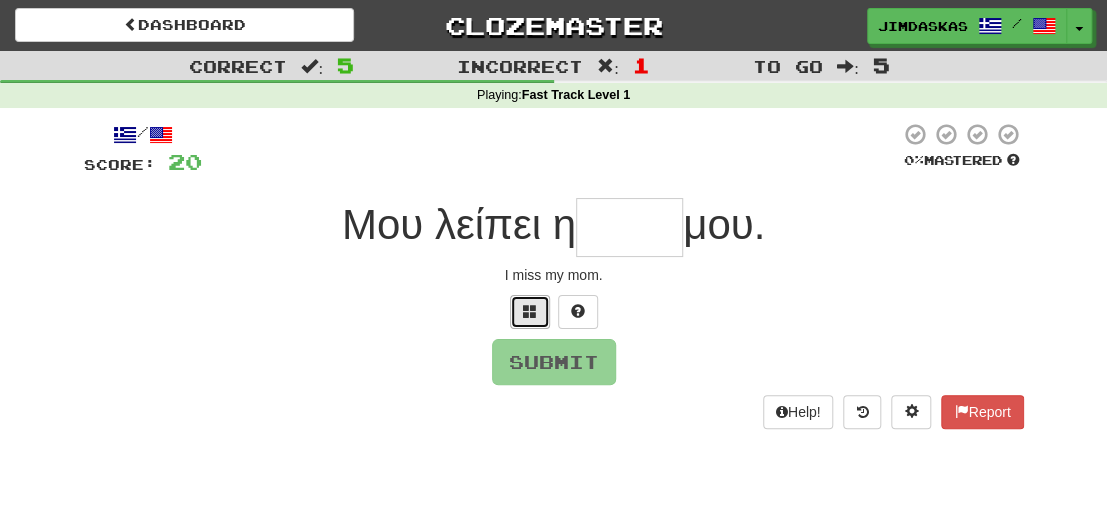 click at bounding box center [530, 311] 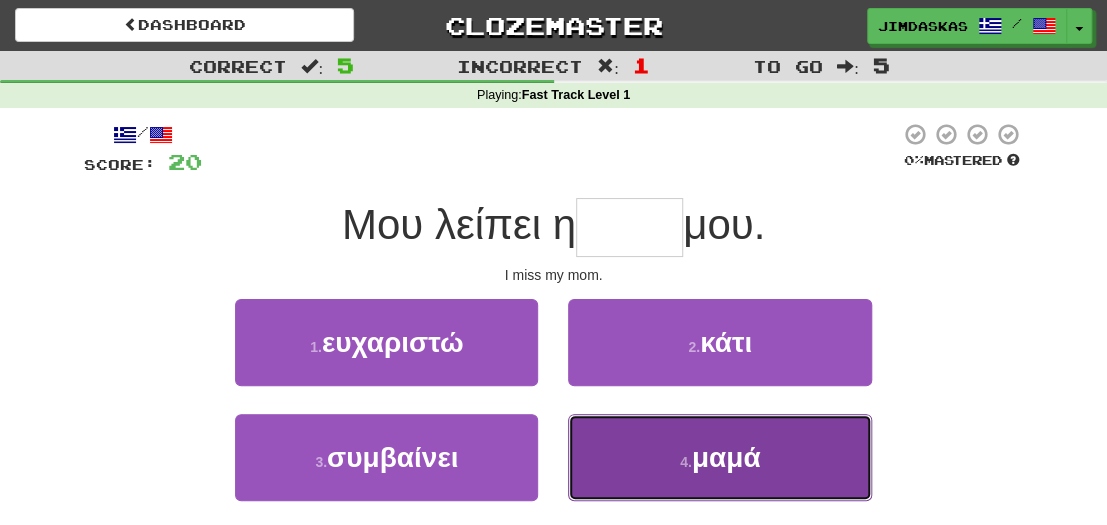 click on "4 ." at bounding box center (686, 462) 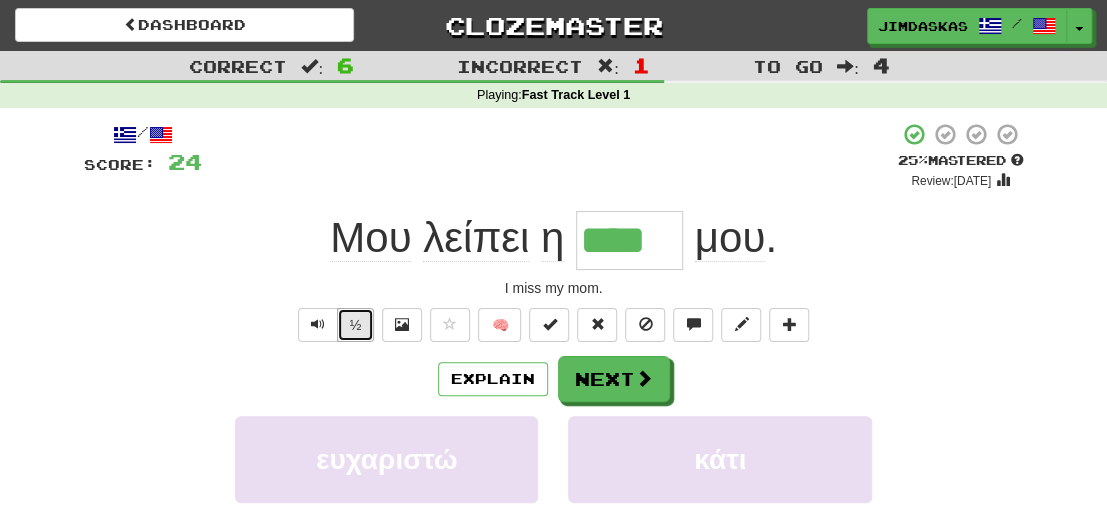 click on "½" at bounding box center (356, 325) 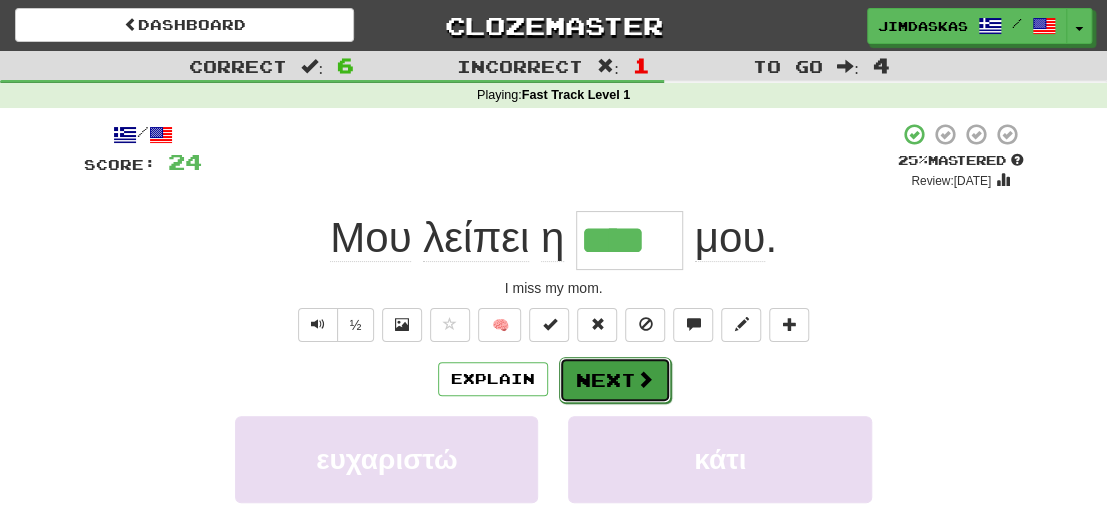 click on "Next" at bounding box center [615, 380] 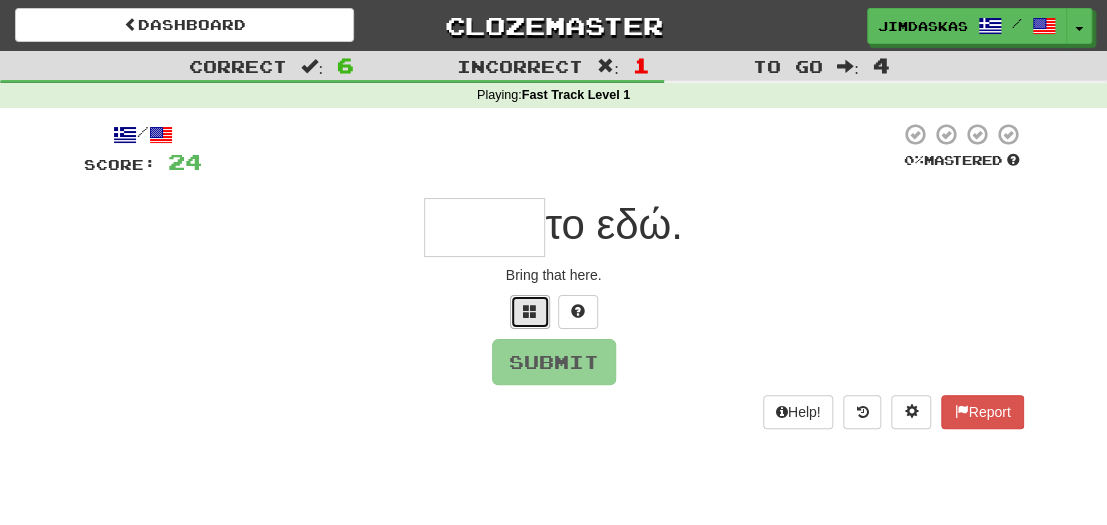 click at bounding box center [530, 311] 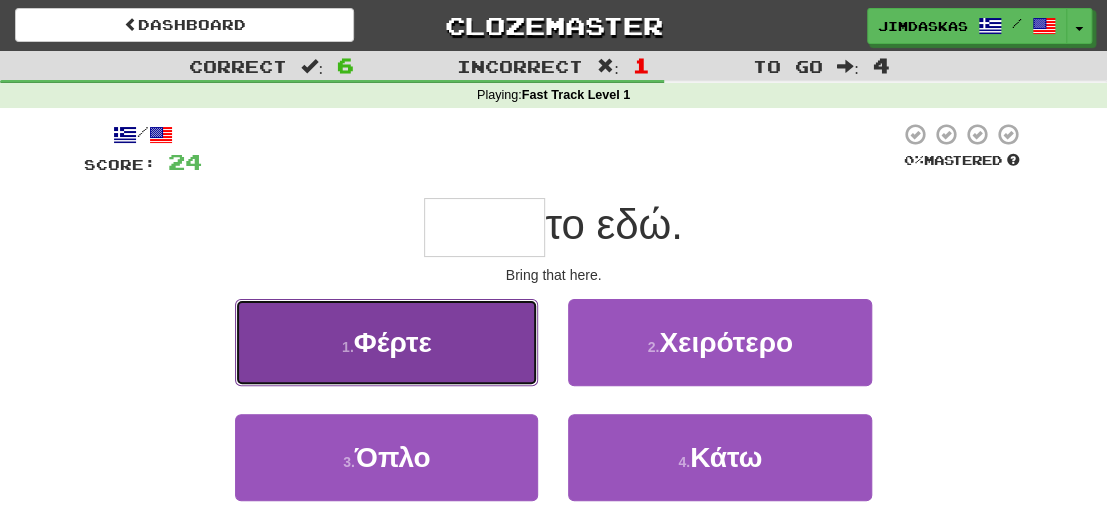 click on "1 .  Φέρτε" at bounding box center [386, 342] 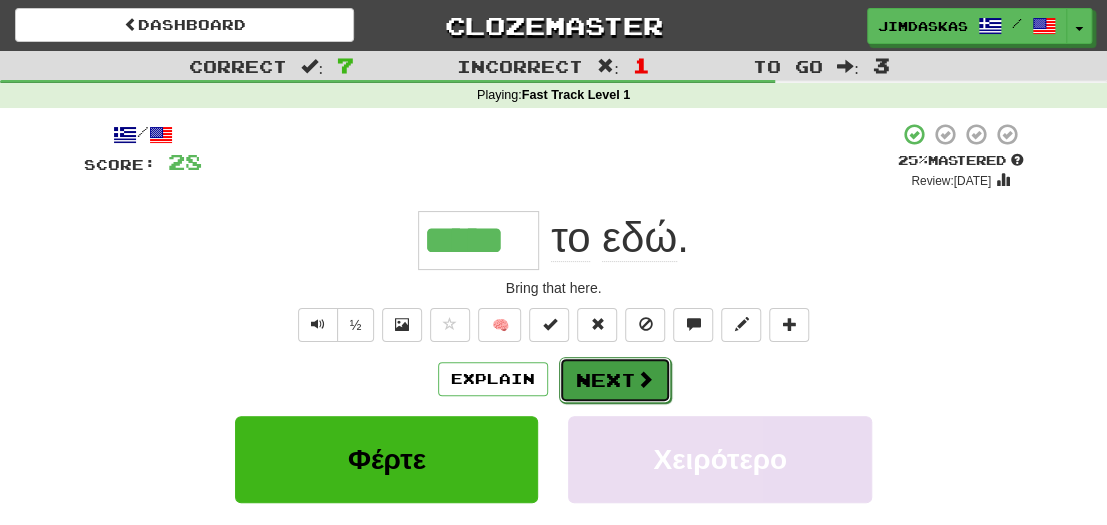 click on "Next" at bounding box center (615, 380) 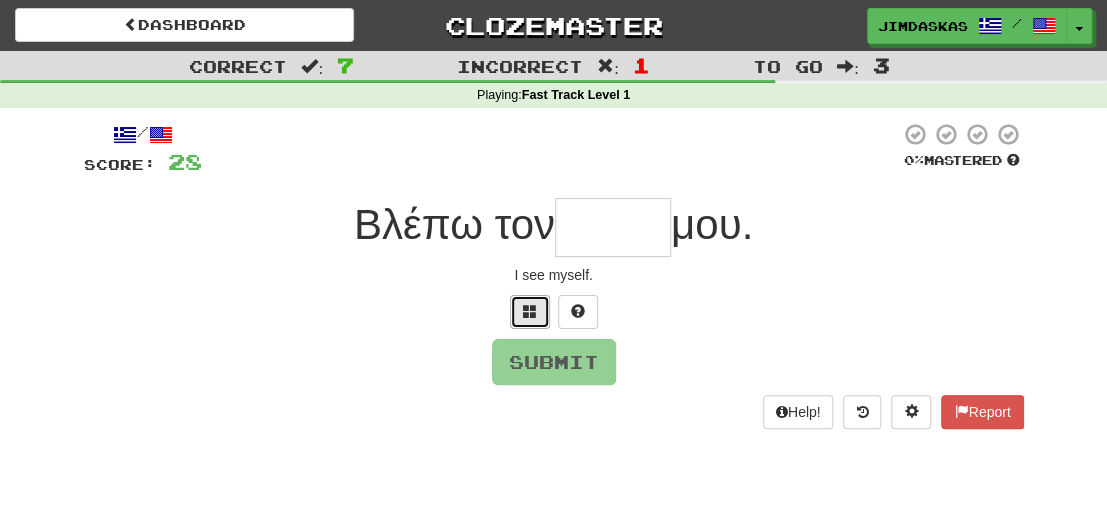 click at bounding box center [530, 312] 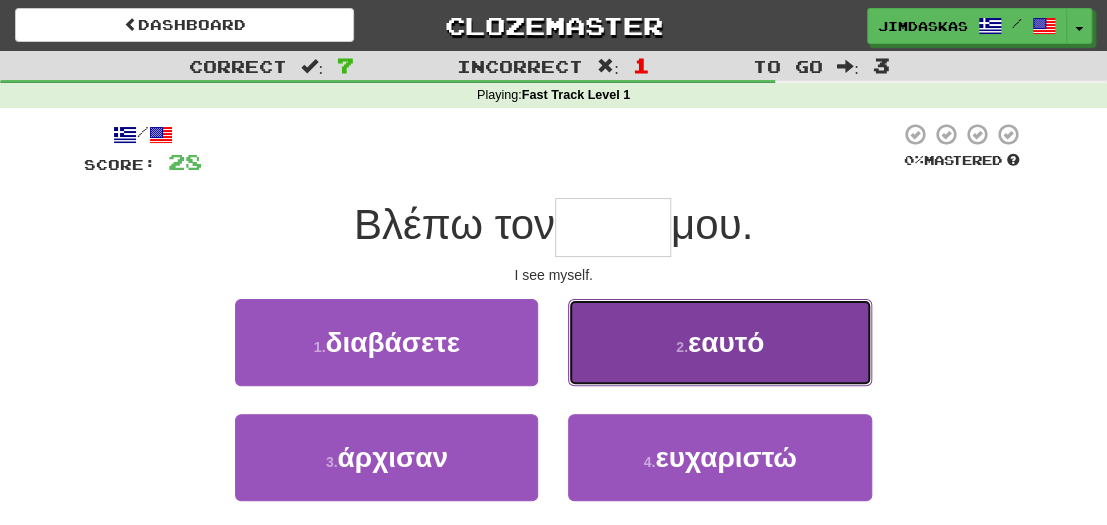 click on "εαυτό" at bounding box center (726, 342) 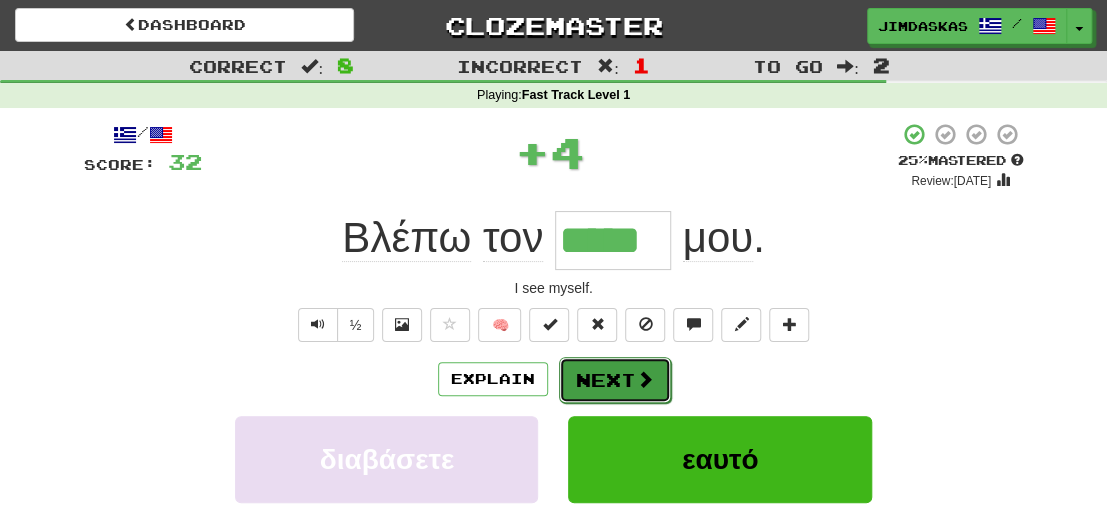 click on "Next" at bounding box center (615, 380) 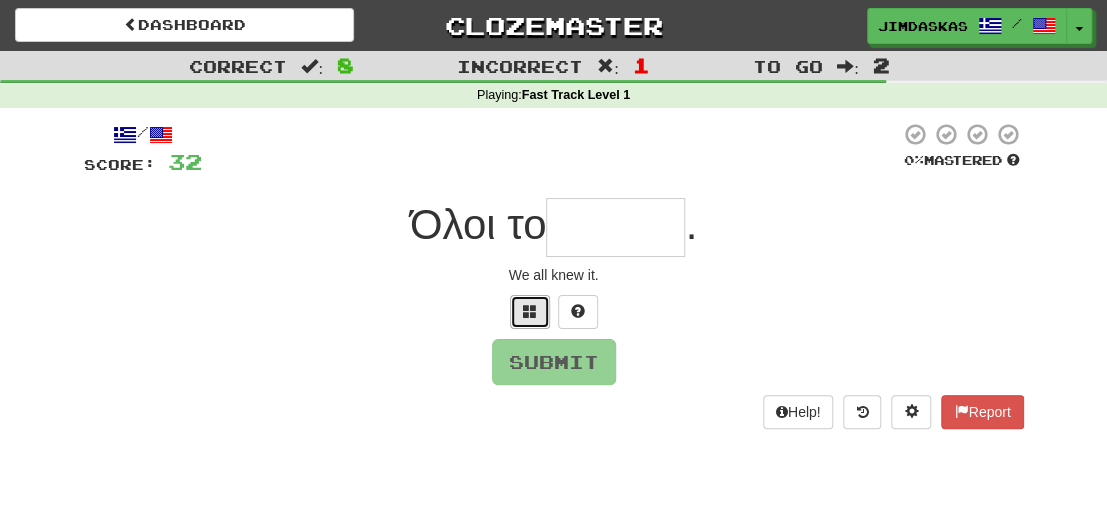 click at bounding box center (530, 312) 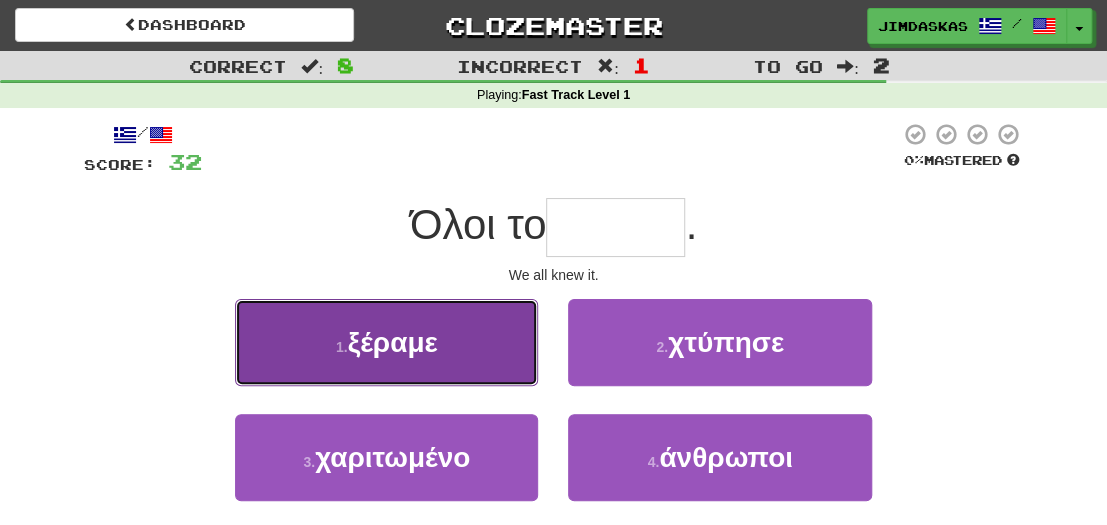 click on "1 .  ξέραμε" at bounding box center [386, 342] 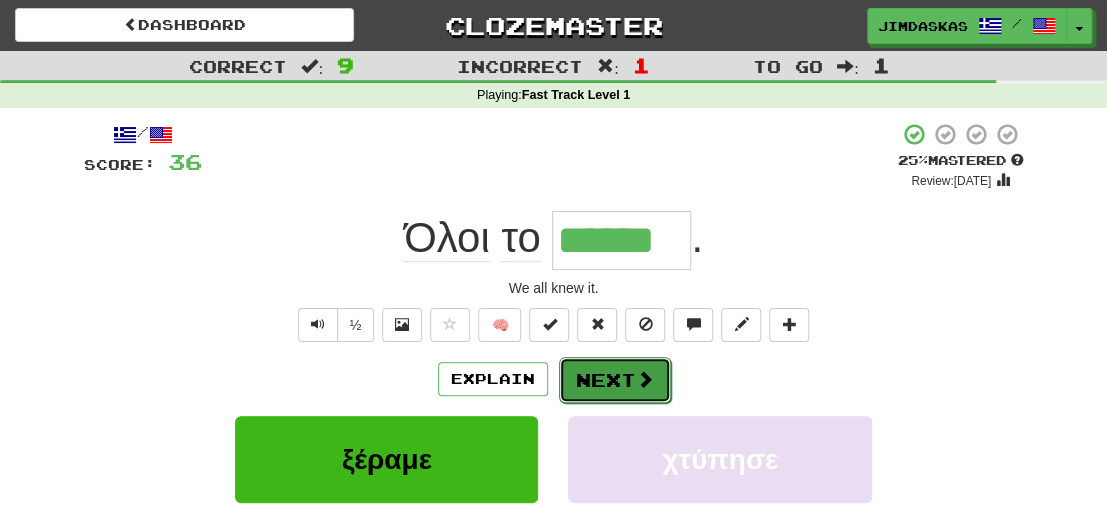 click on "Next" at bounding box center (615, 380) 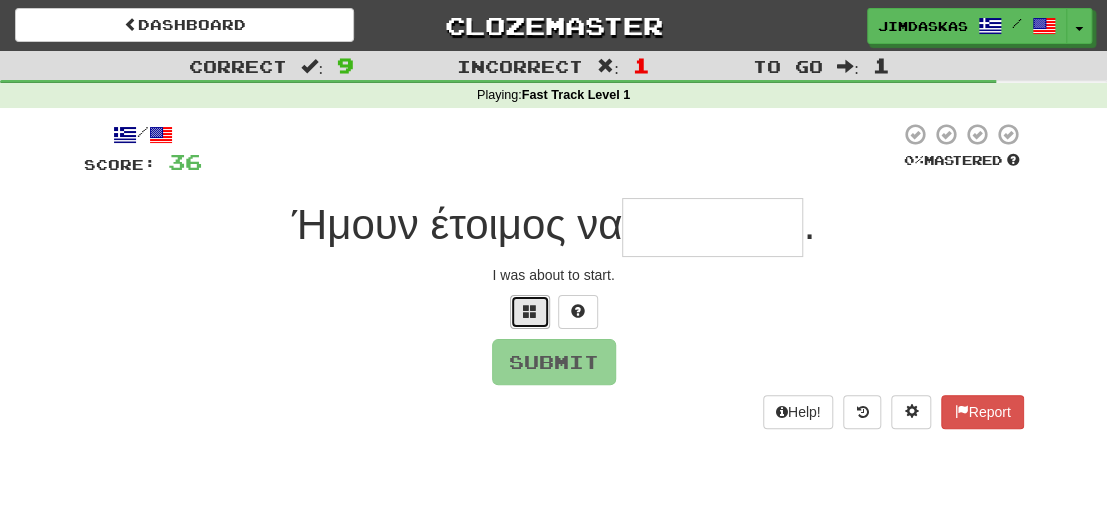 click at bounding box center (530, 311) 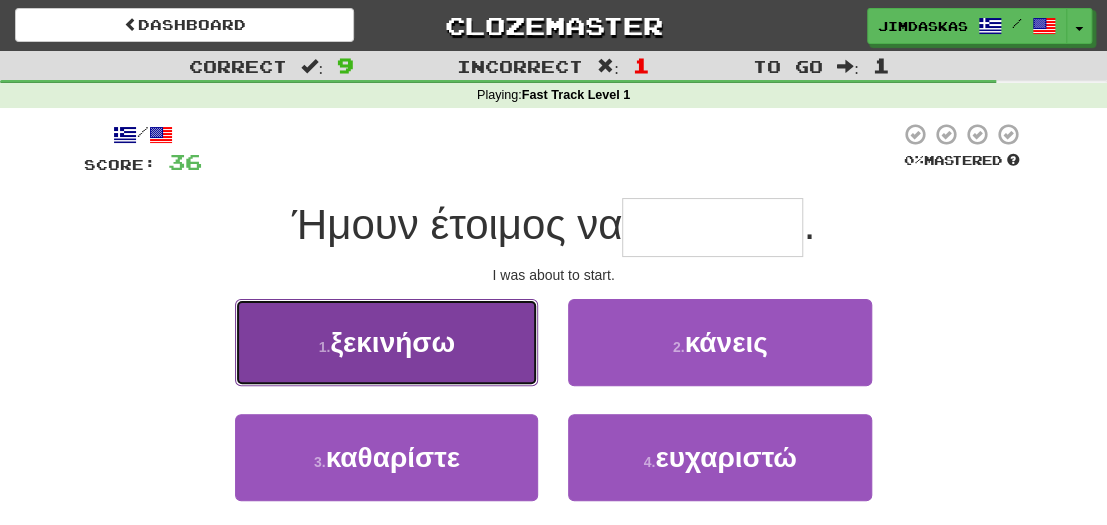 click on "1 .  ξεκινήσω" at bounding box center [386, 342] 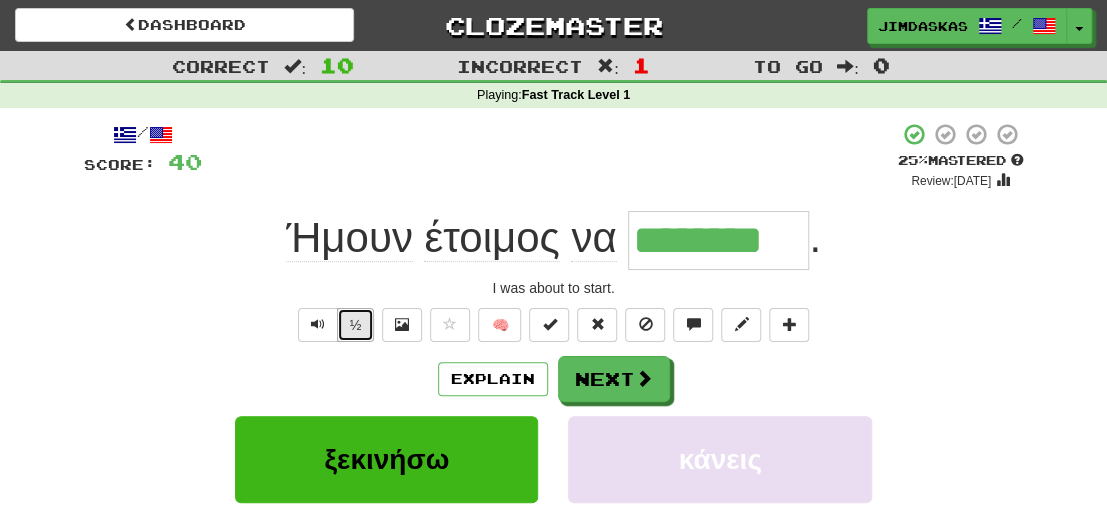 click on "½" at bounding box center (356, 325) 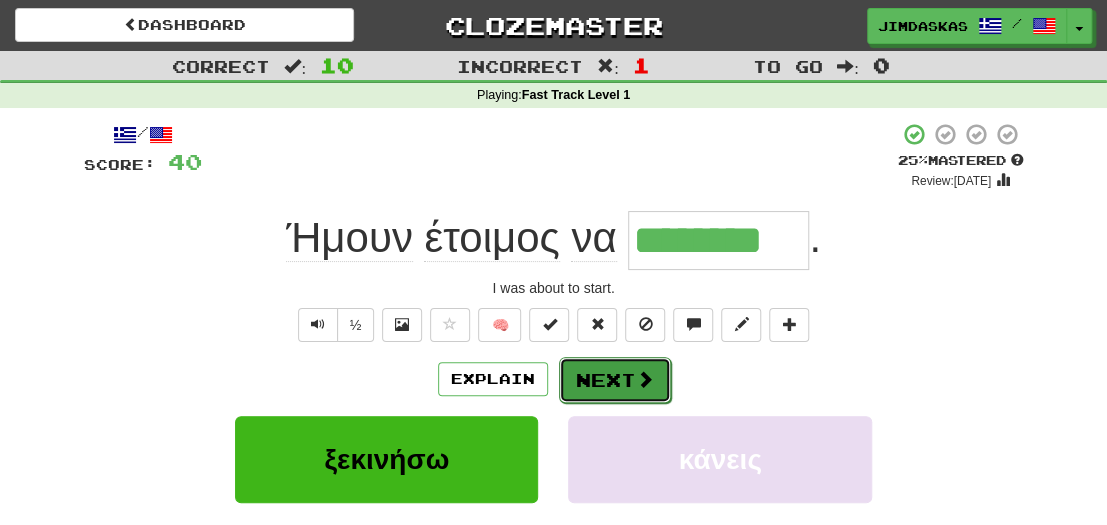 click on "Next" at bounding box center [615, 380] 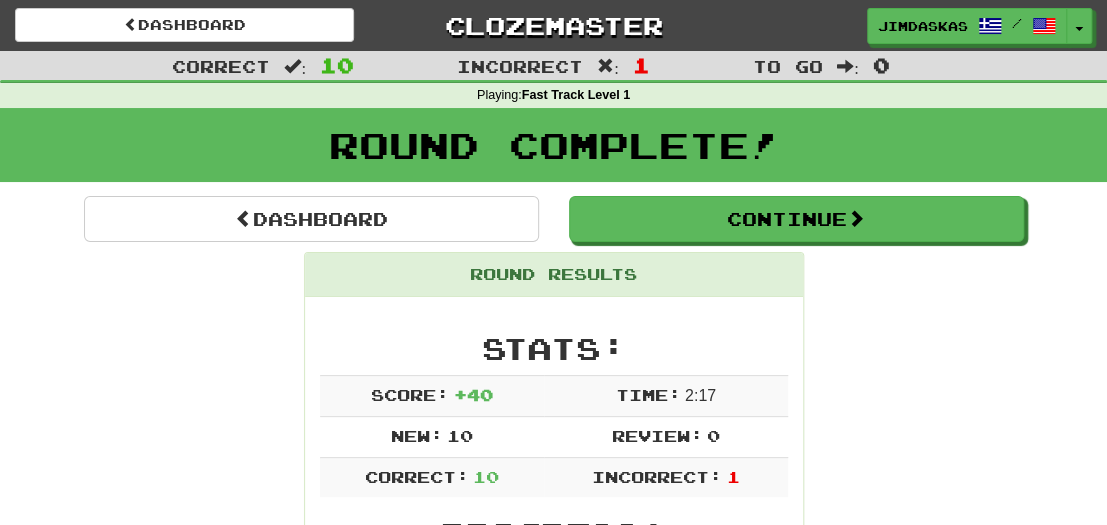 scroll, scrollTop: 458, scrollLeft: 0, axis: vertical 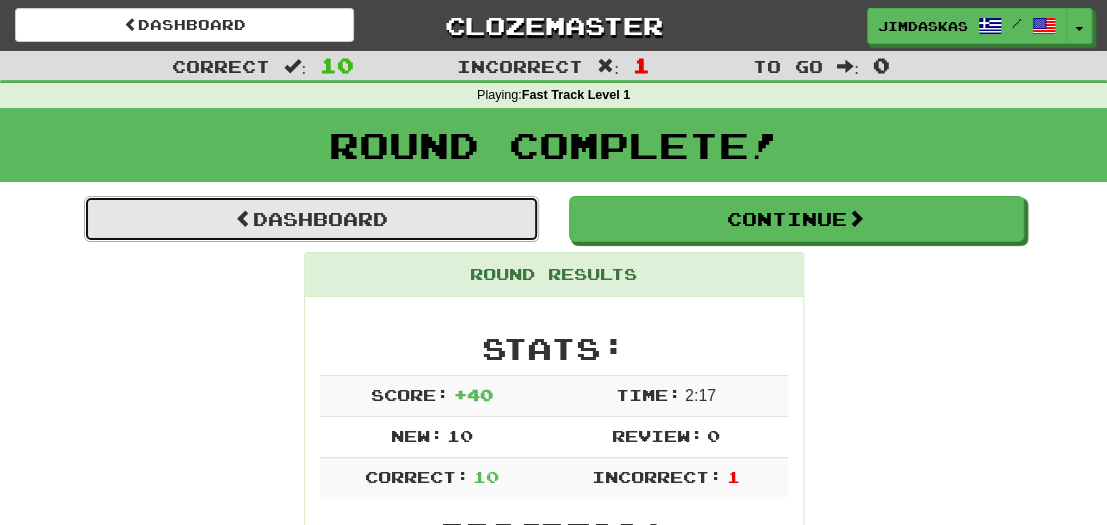 click on "Dashboard" at bounding box center (311, 219) 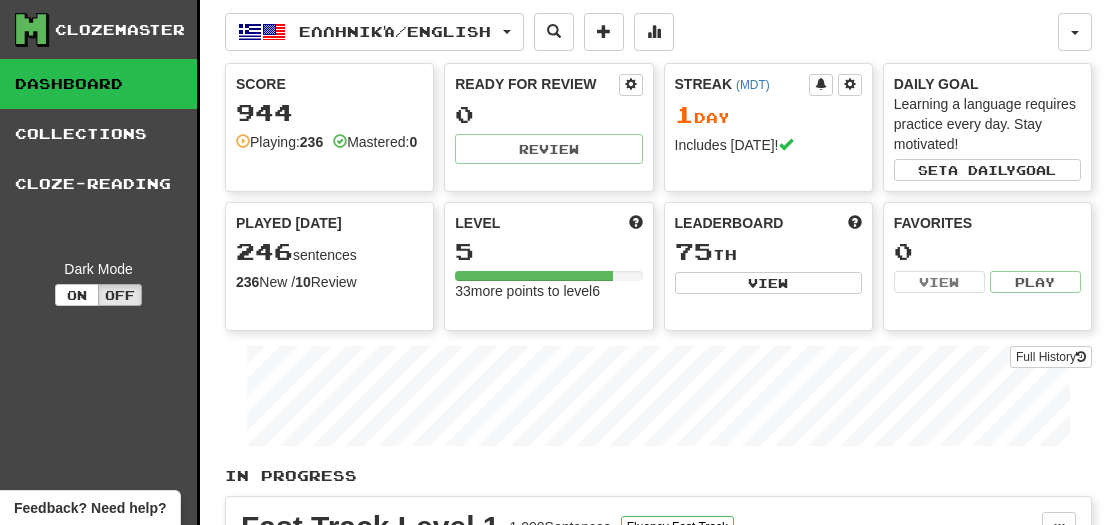 scroll, scrollTop: 0, scrollLeft: 0, axis: both 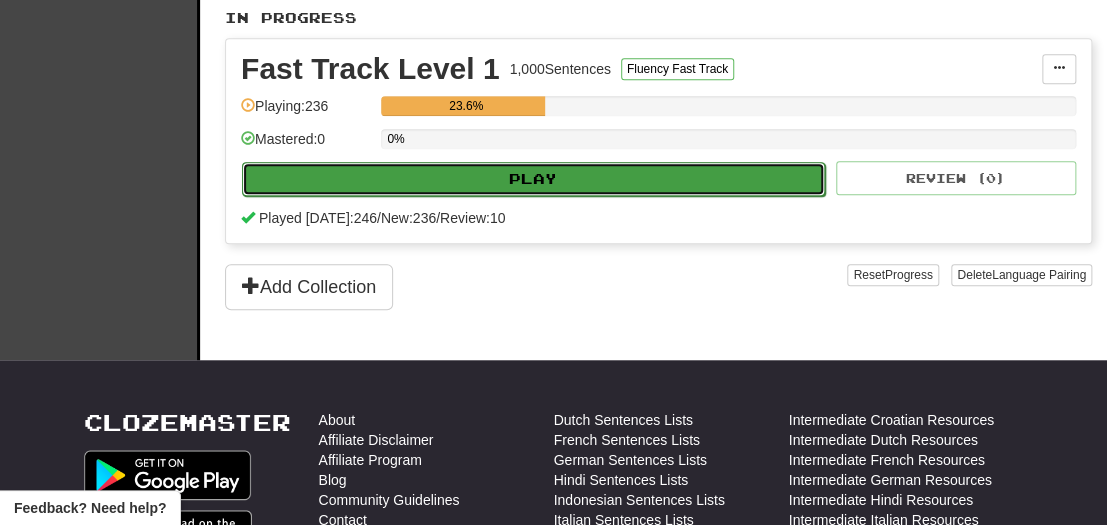 click on "Play" at bounding box center [533, 179] 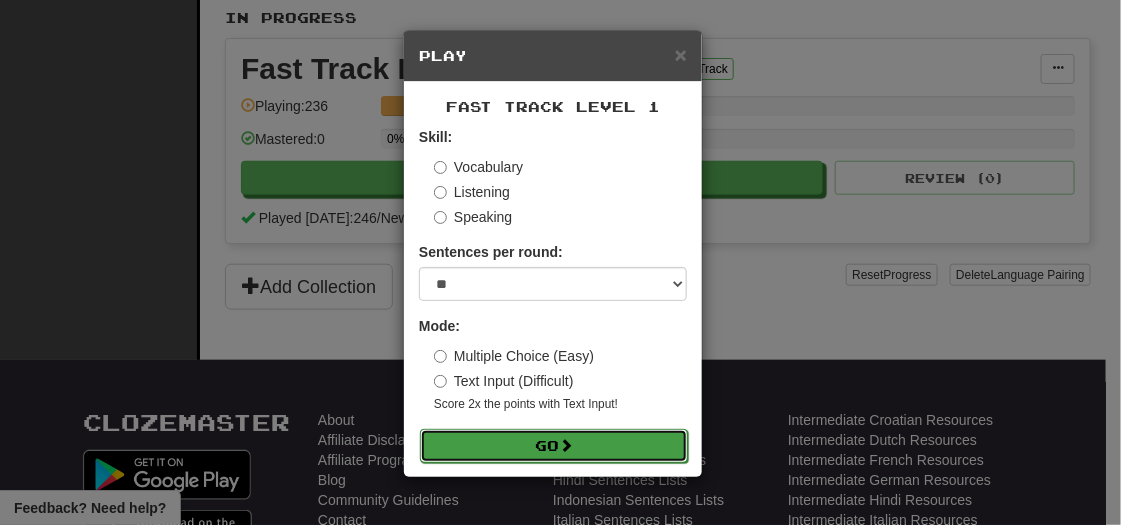 click at bounding box center (566, 445) 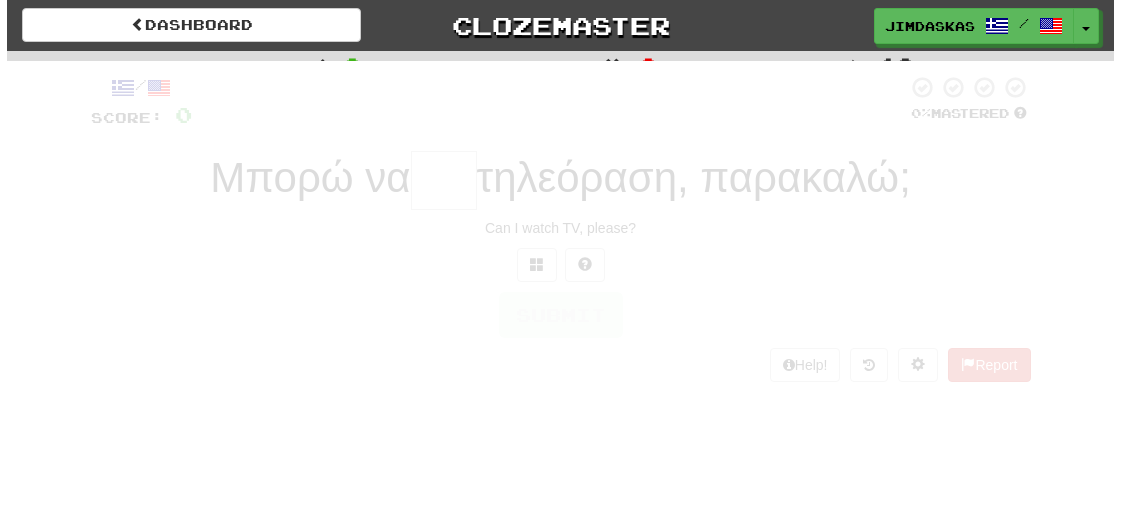 scroll, scrollTop: 0, scrollLeft: 0, axis: both 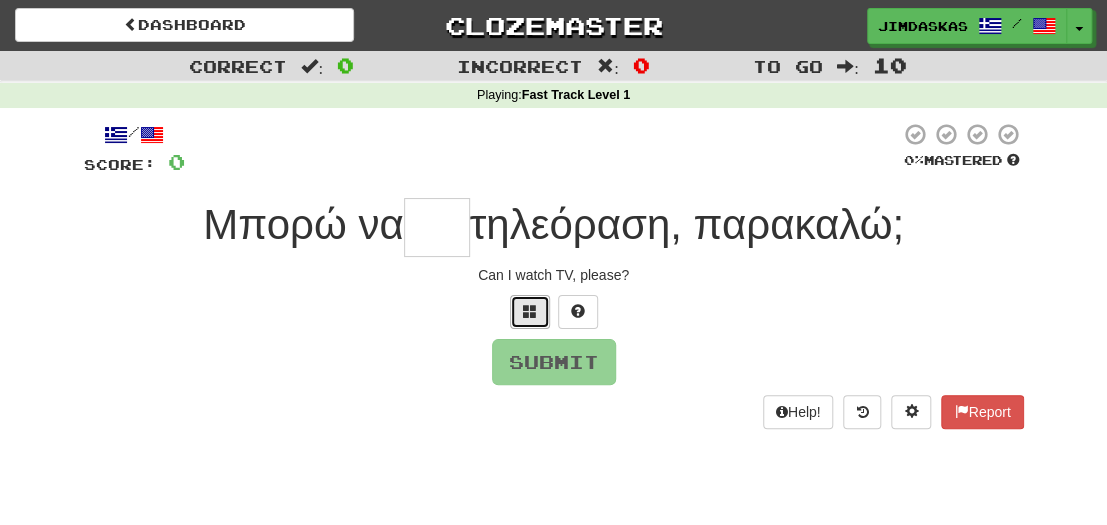 click at bounding box center [530, 311] 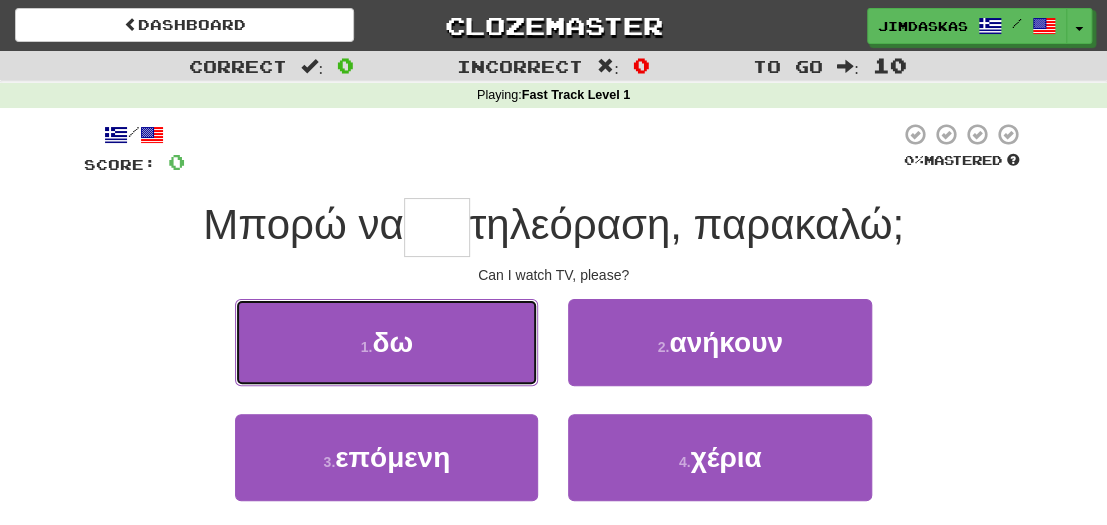 click on "1 .  δω" at bounding box center (386, 342) 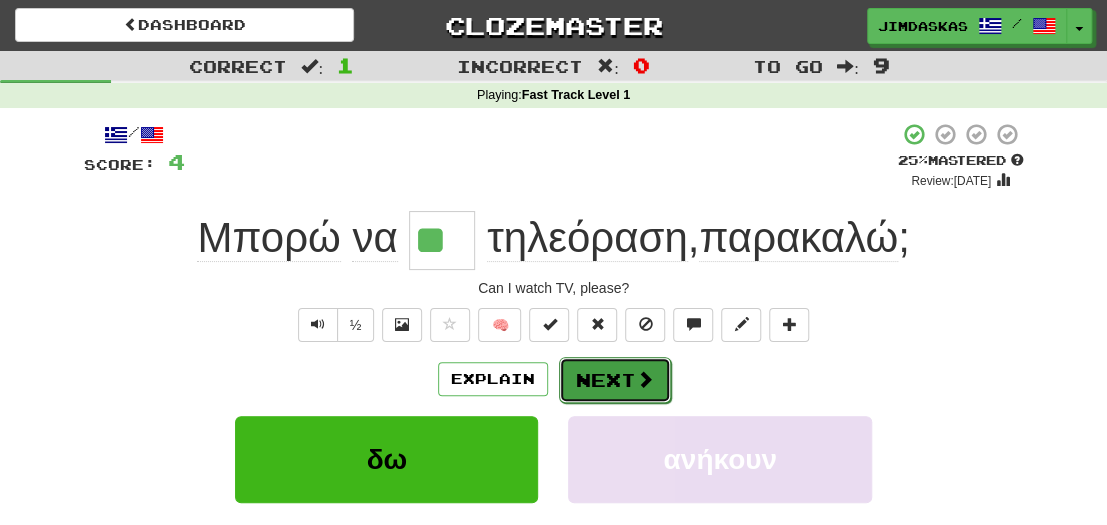 click on "Next" at bounding box center [615, 380] 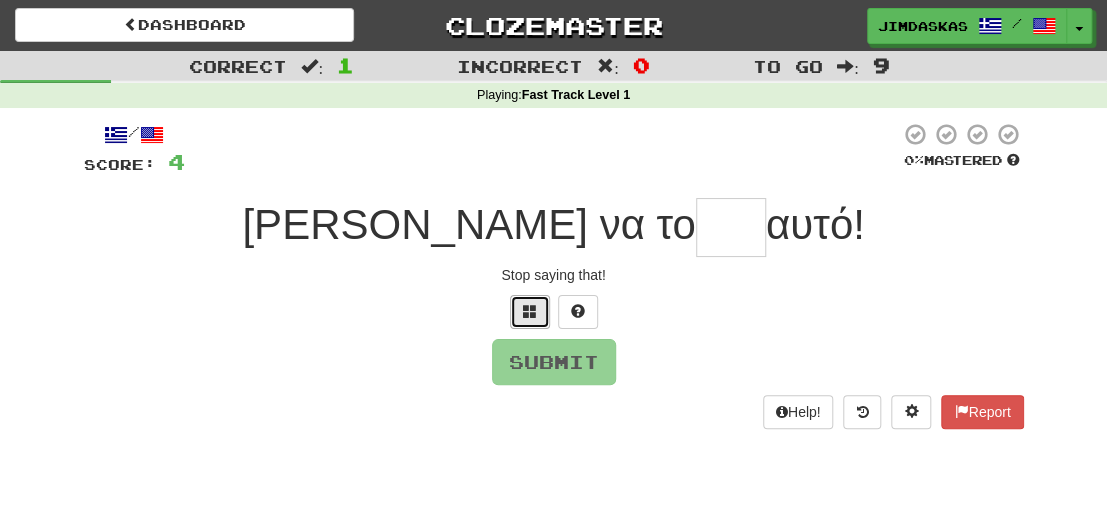 click at bounding box center [530, 311] 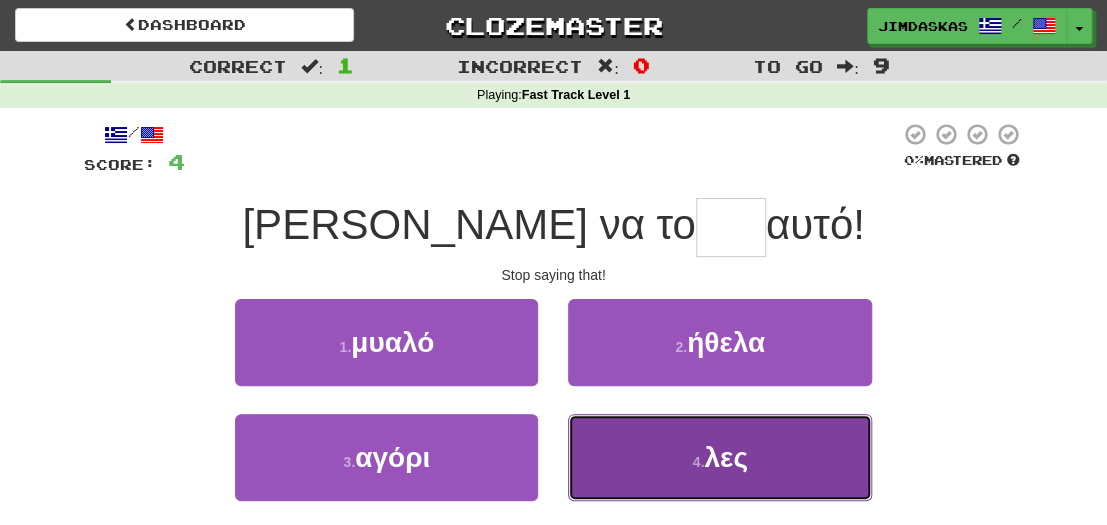 click on "λες" at bounding box center (725, 457) 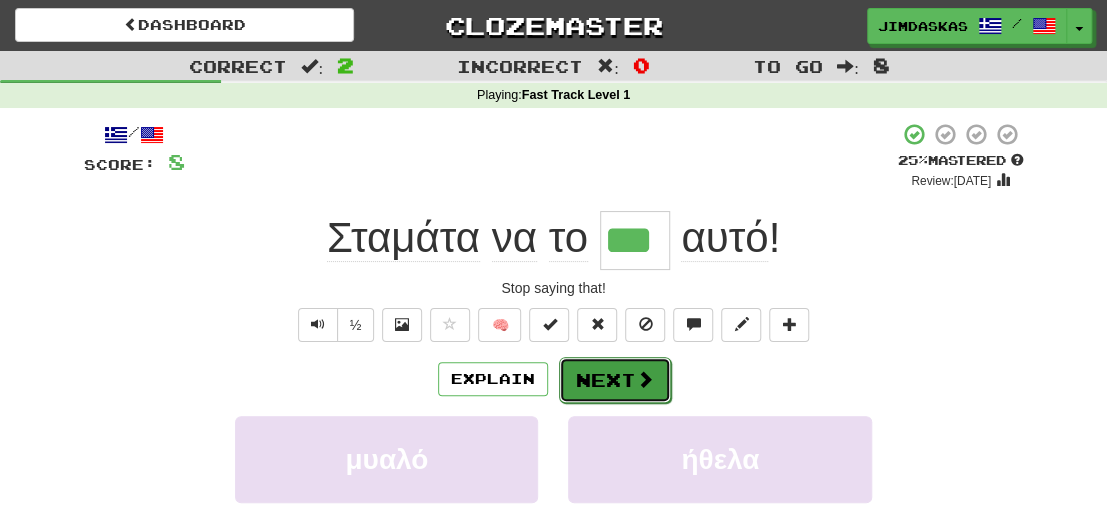 click on "Next" at bounding box center (615, 380) 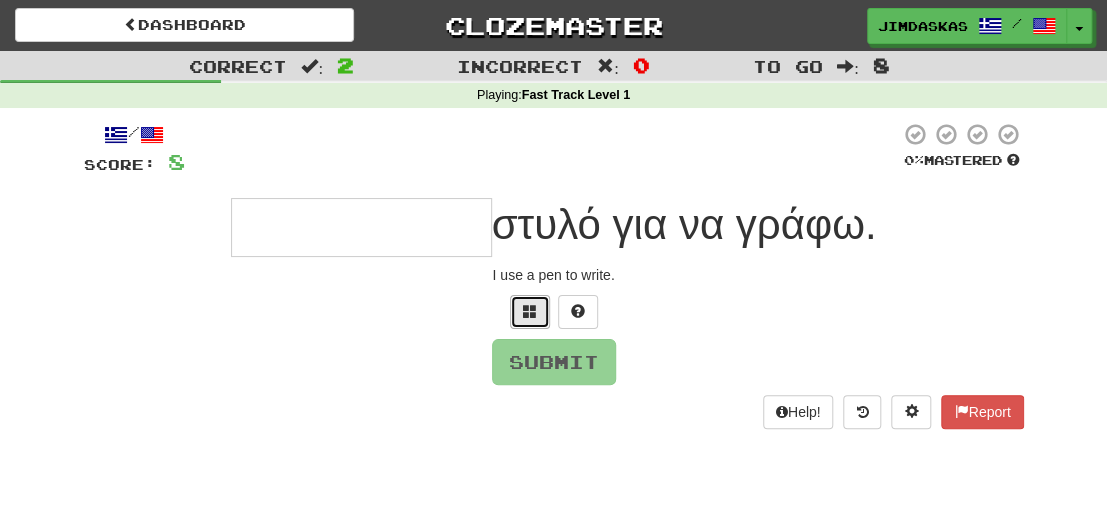click at bounding box center (530, 311) 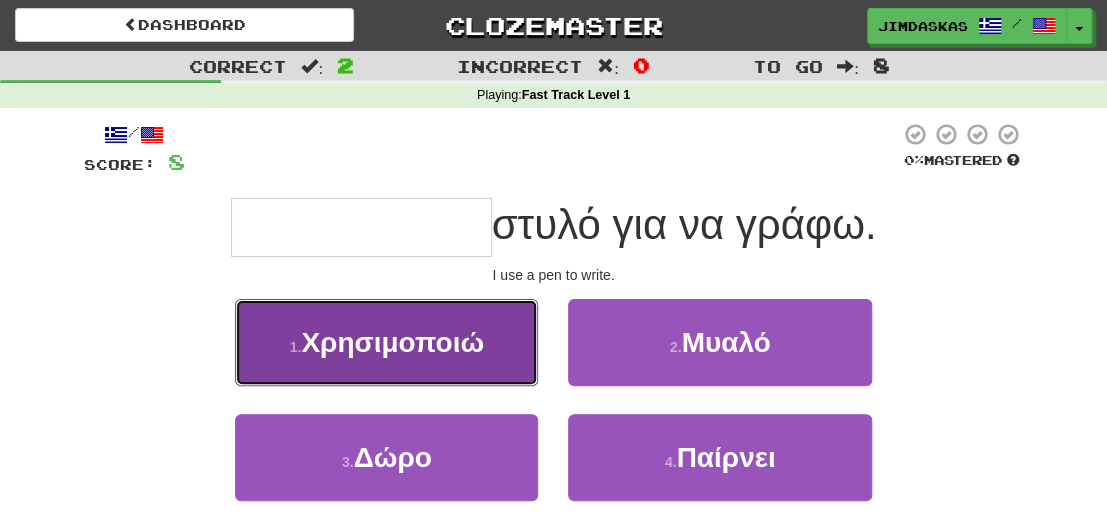 click on "Χρησιμοποιώ" at bounding box center (392, 342) 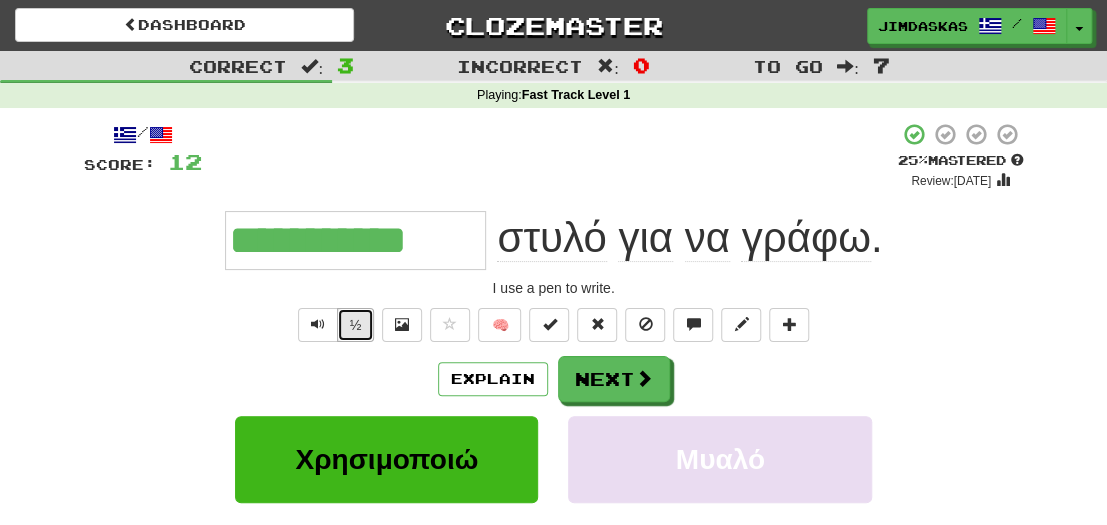 click on "½" at bounding box center [356, 325] 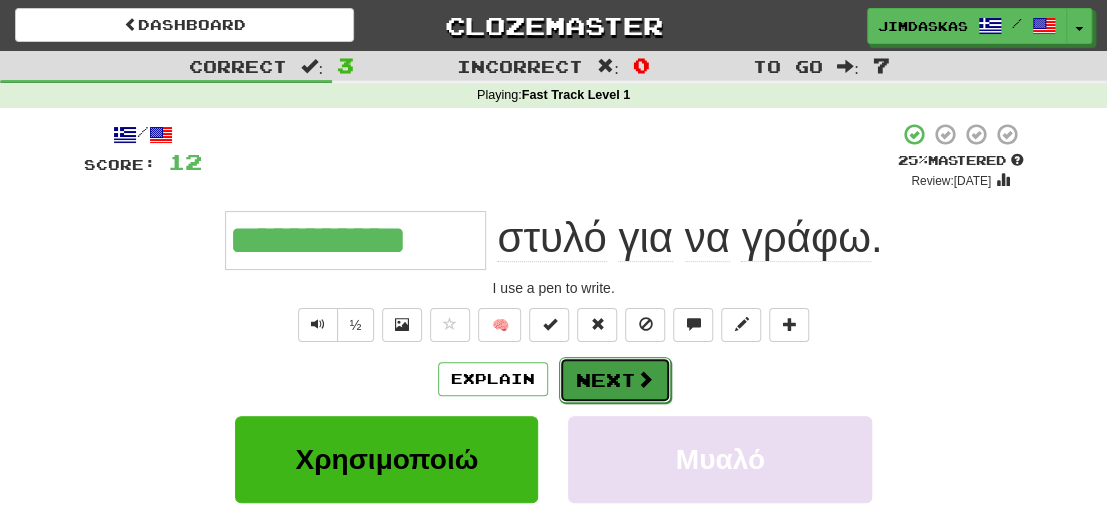 click on "Next" at bounding box center (615, 380) 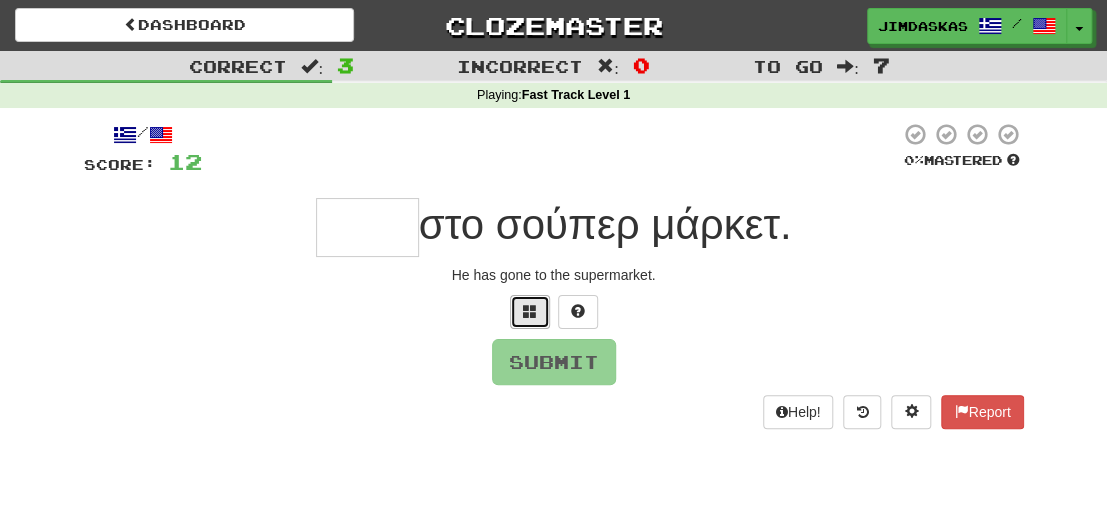 click at bounding box center [530, 312] 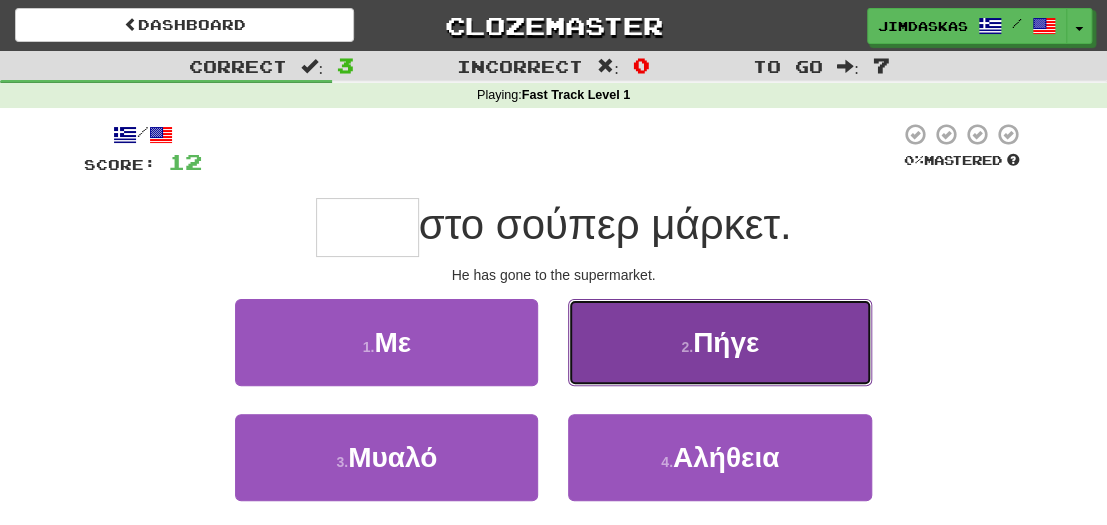 click on "Πήγε" at bounding box center (726, 342) 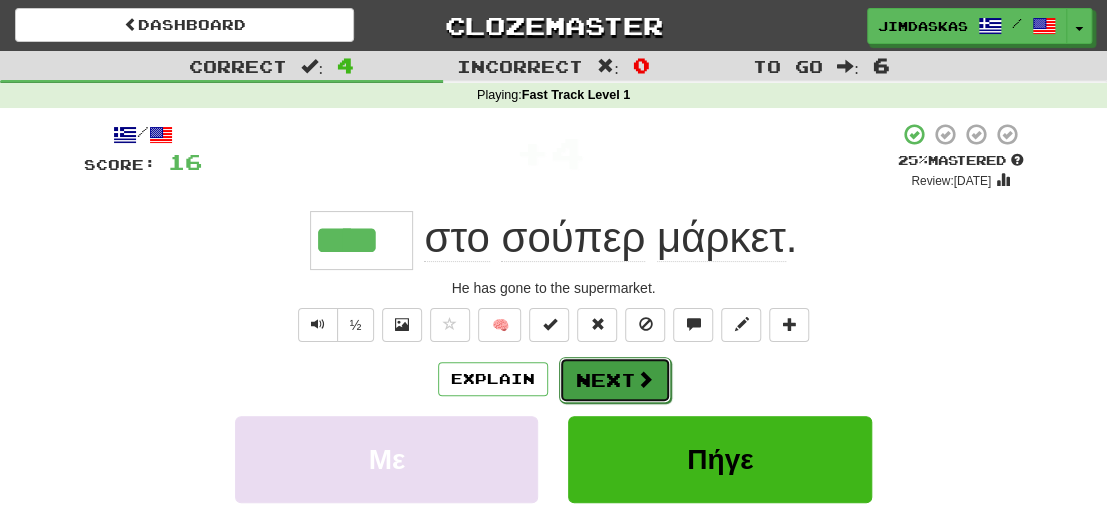 click on "Next" at bounding box center (615, 380) 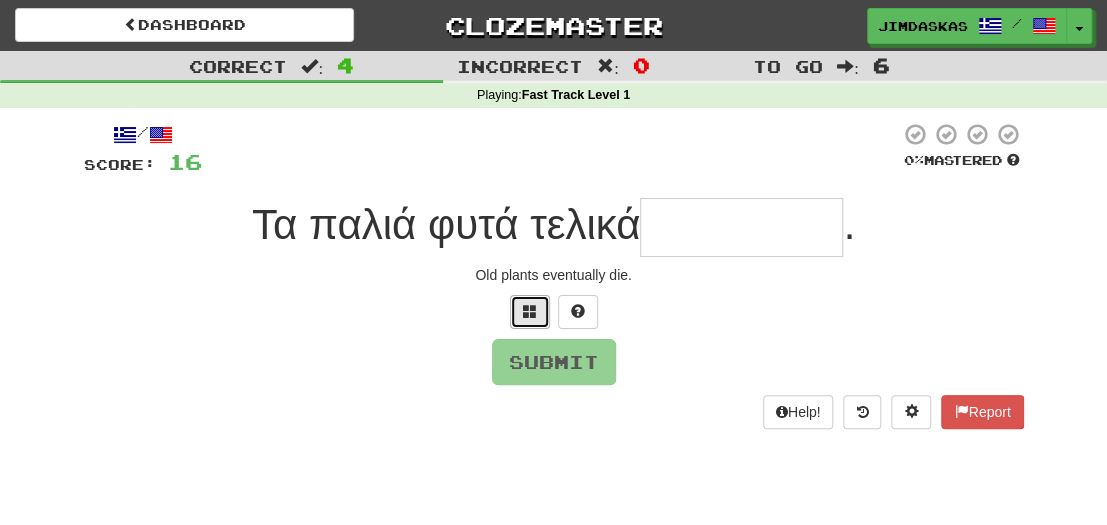 click at bounding box center (530, 312) 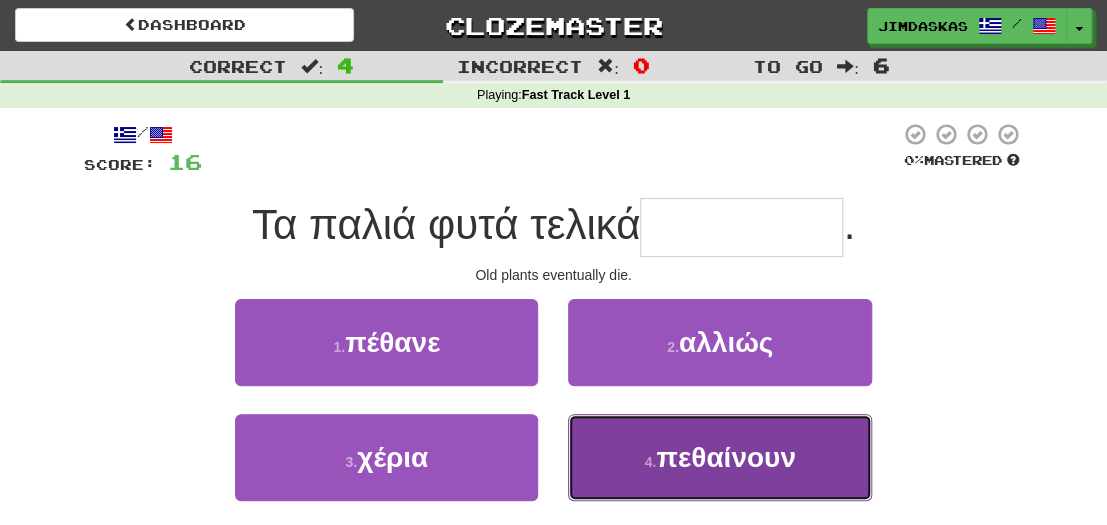 click on "πεθαίνουν" at bounding box center (725, 457) 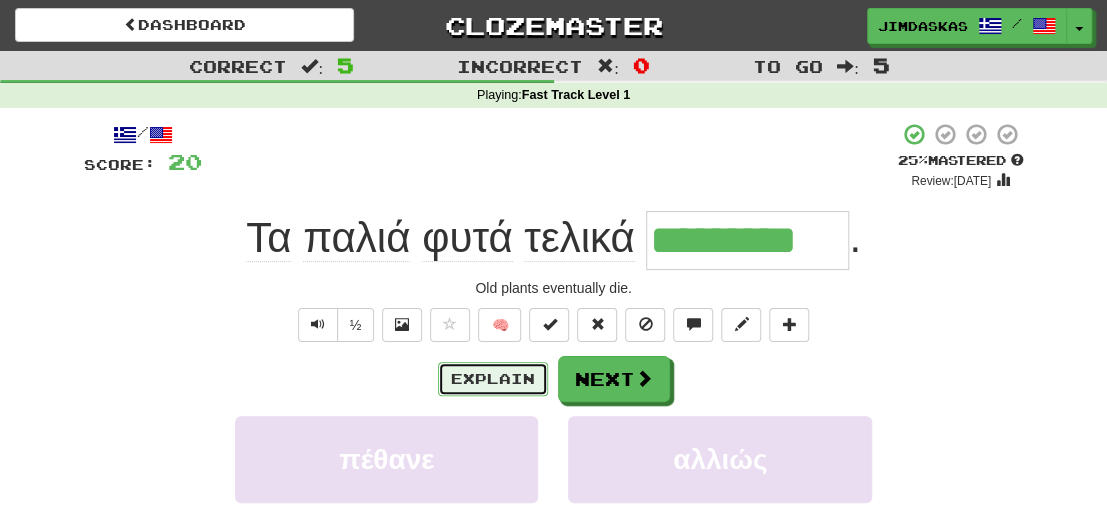 click on "Explain" at bounding box center (493, 379) 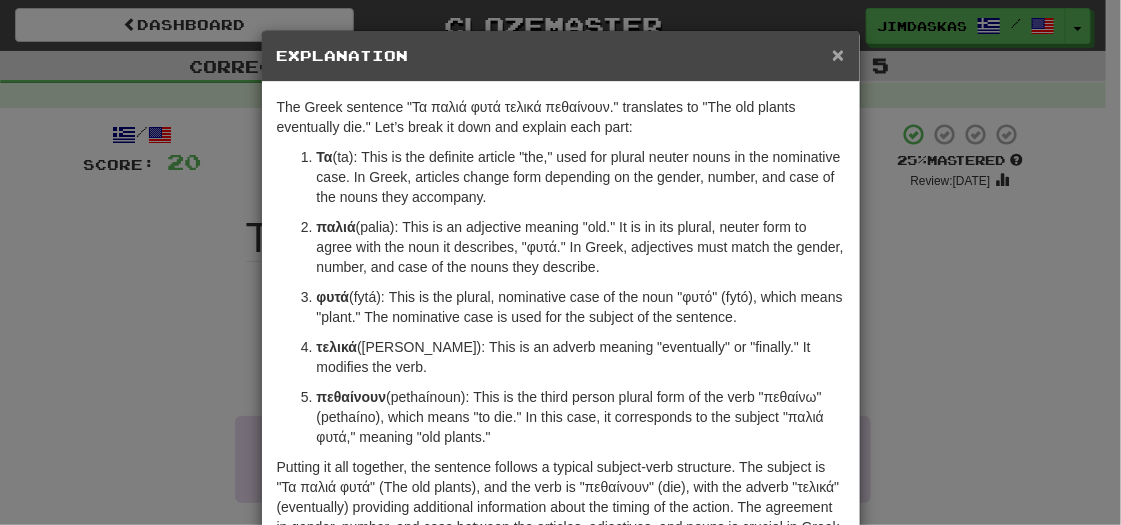 click on "×" at bounding box center (838, 54) 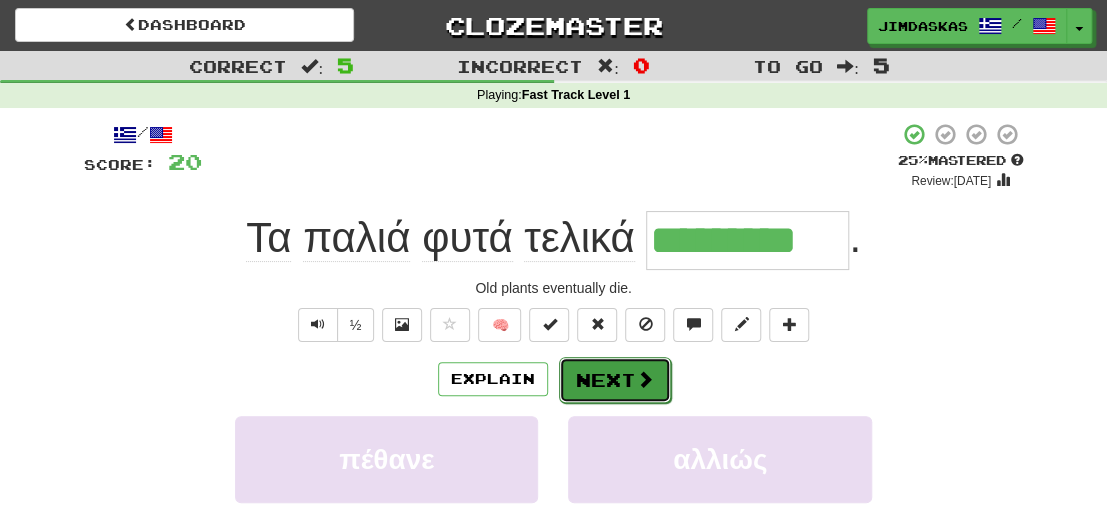 click on "Next" at bounding box center (615, 380) 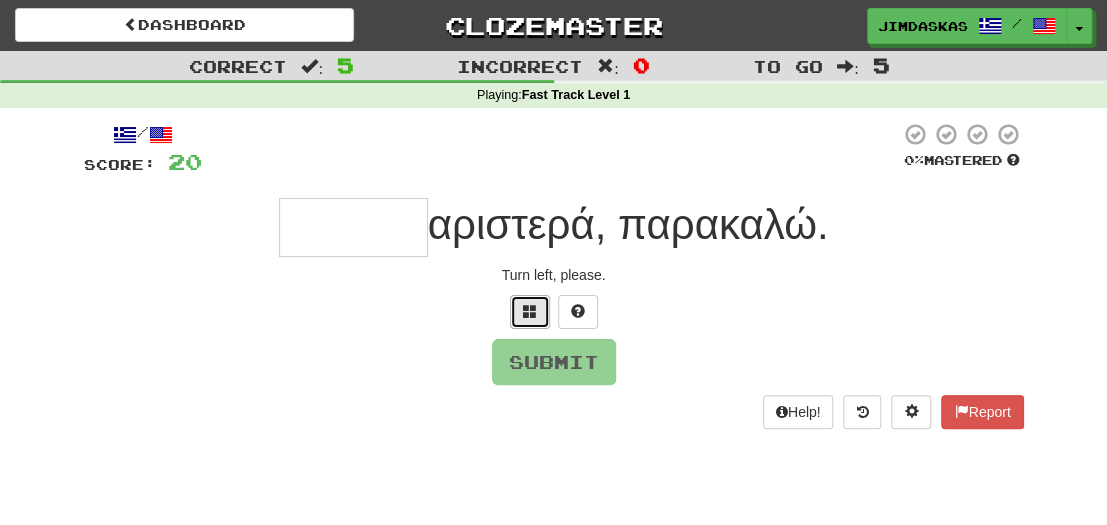 click at bounding box center [530, 311] 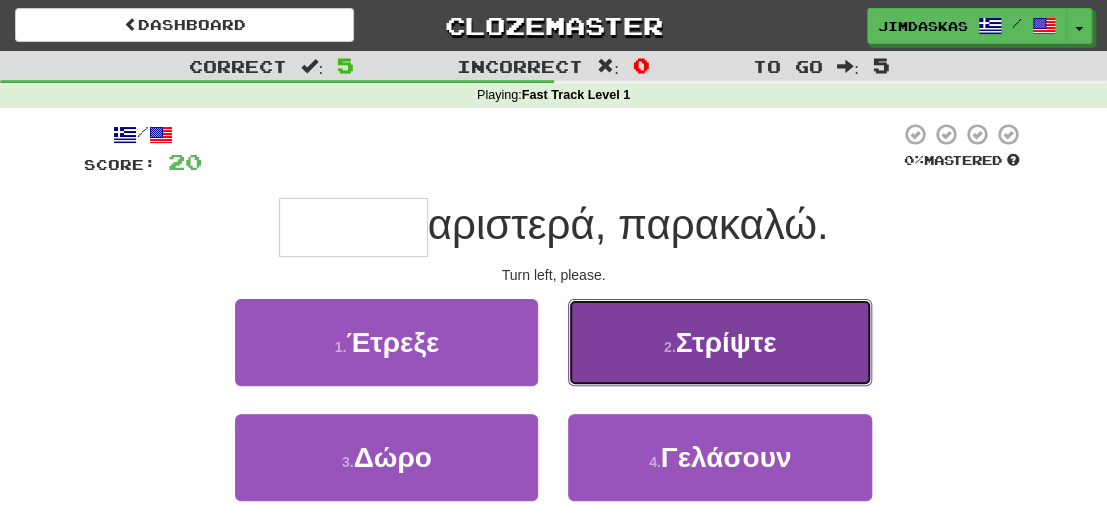 click on "Στρίψτε" at bounding box center (726, 342) 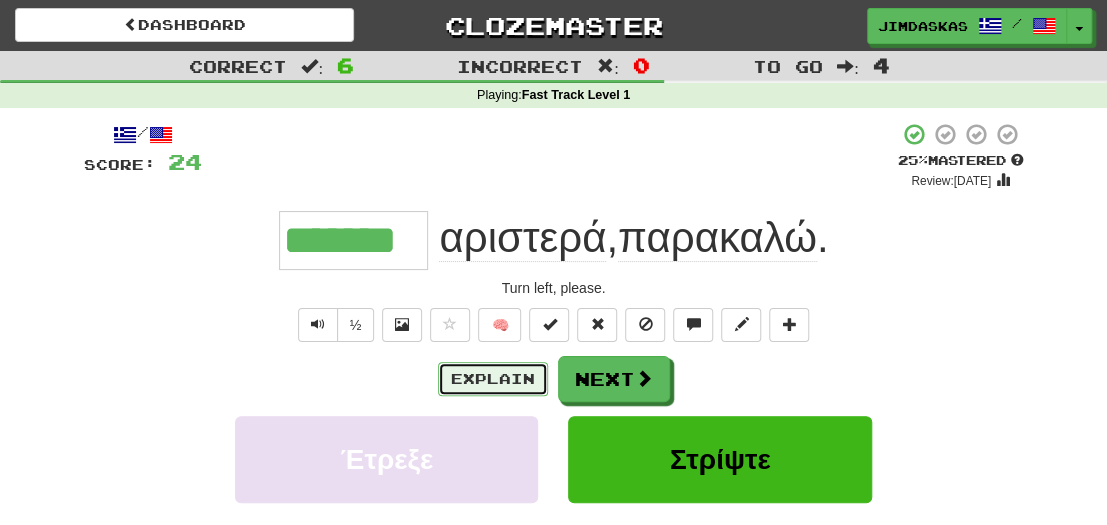 click on "Explain" at bounding box center [493, 379] 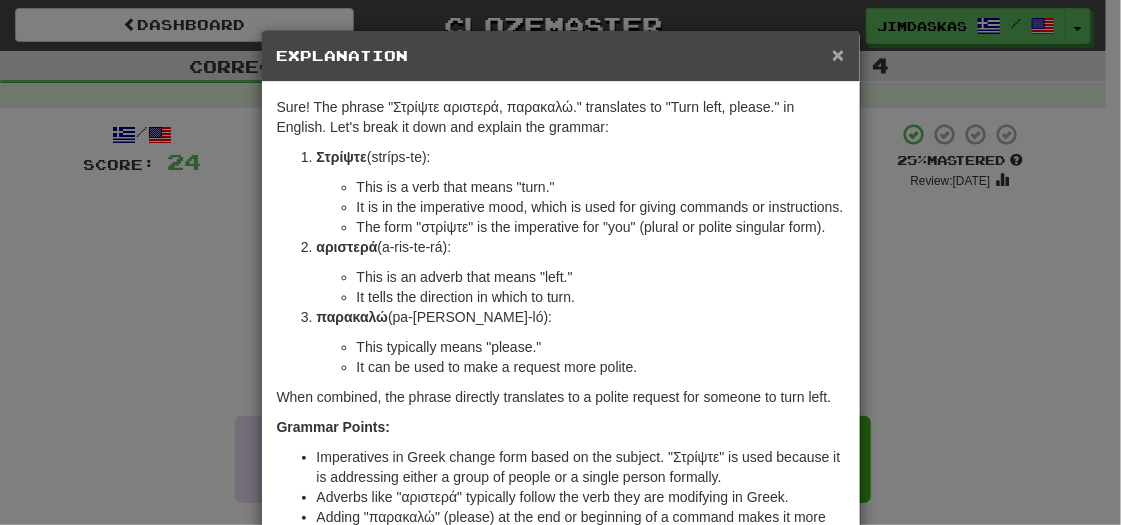 click on "×" at bounding box center [838, 54] 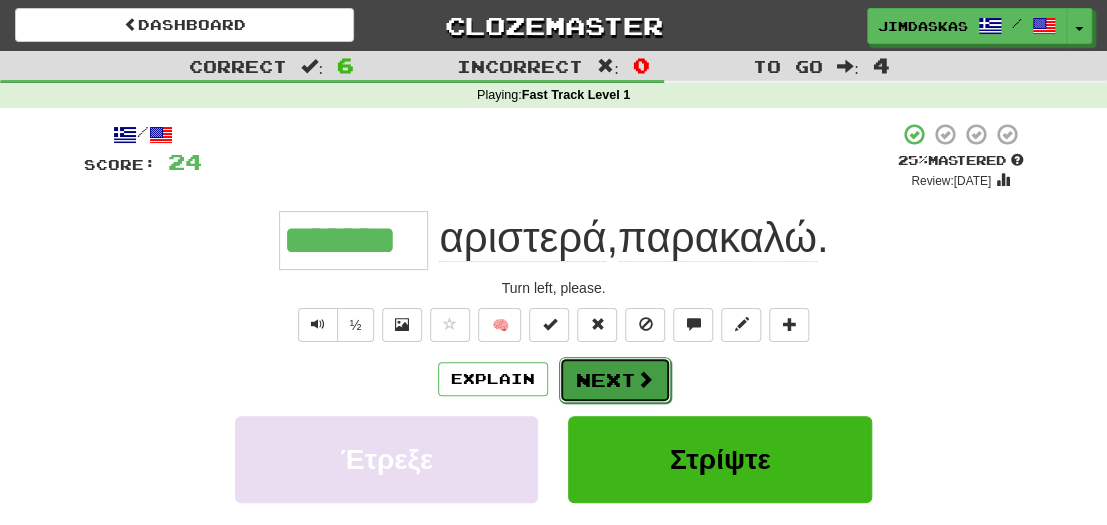 click on "Next" at bounding box center (615, 380) 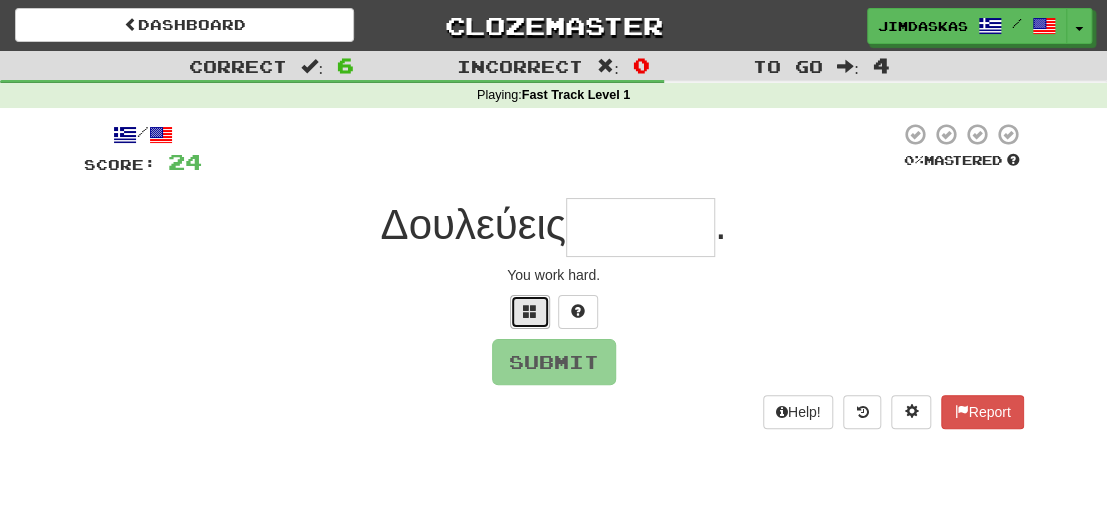 click at bounding box center [530, 311] 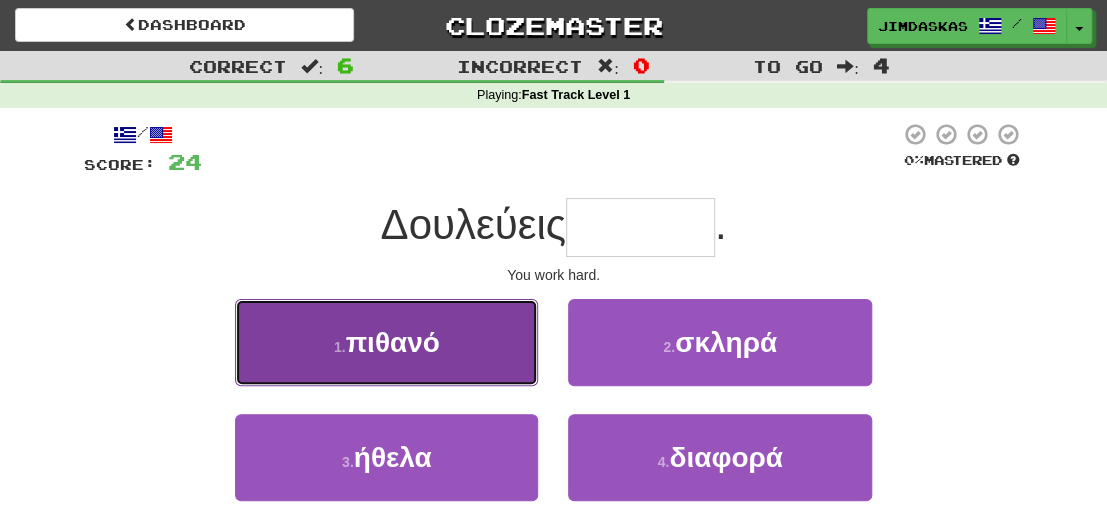 click on "1 .  πιθανό" at bounding box center [386, 342] 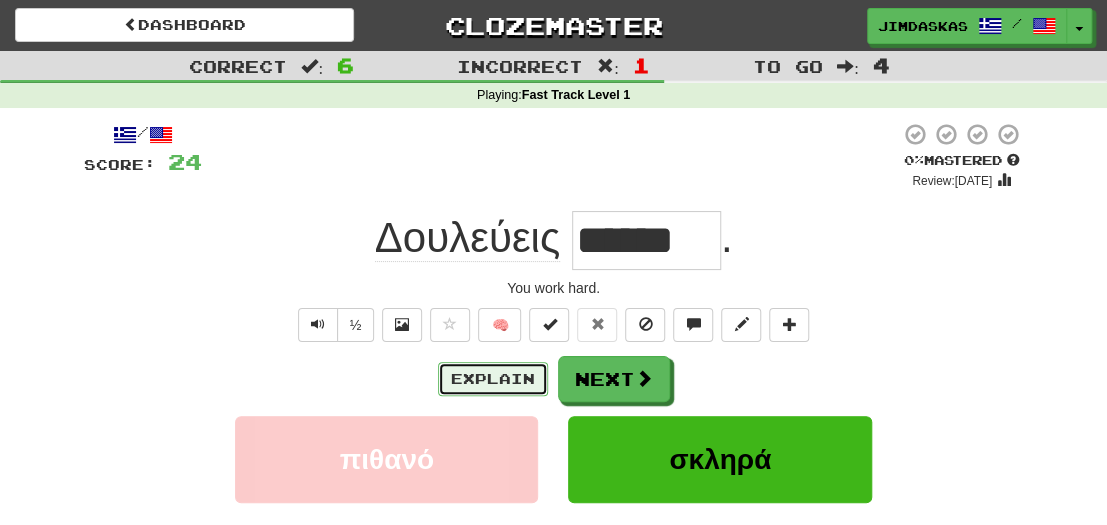 click on "Explain" at bounding box center (493, 379) 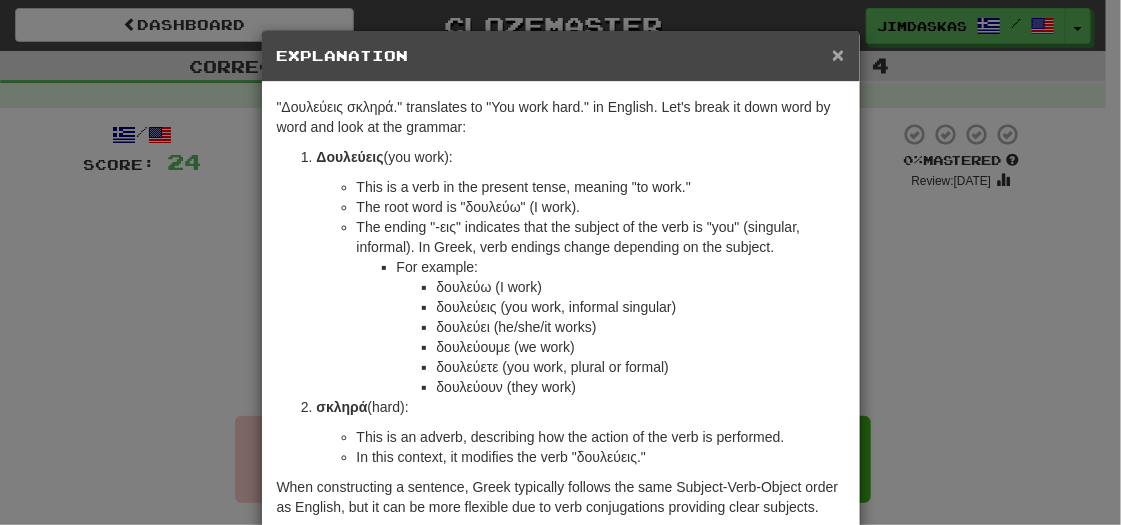 click on "×" at bounding box center (838, 54) 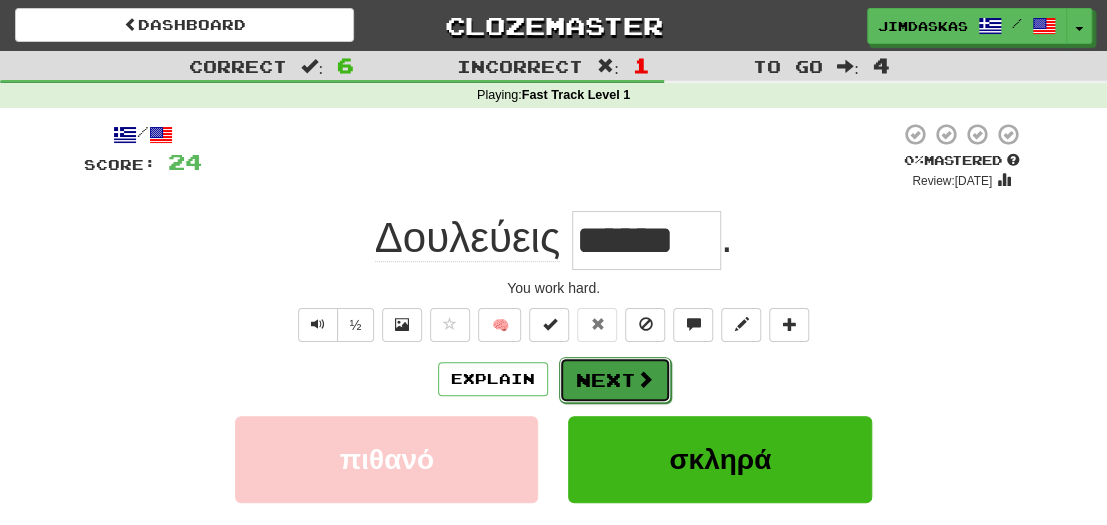 click on "Next" at bounding box center (615, 380) 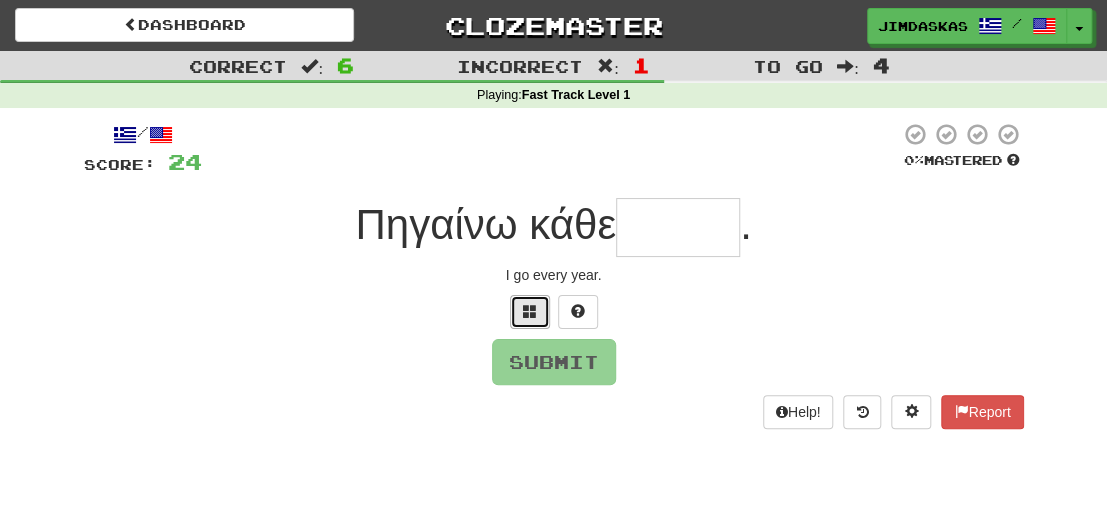 click at bounding box center (530, 311) 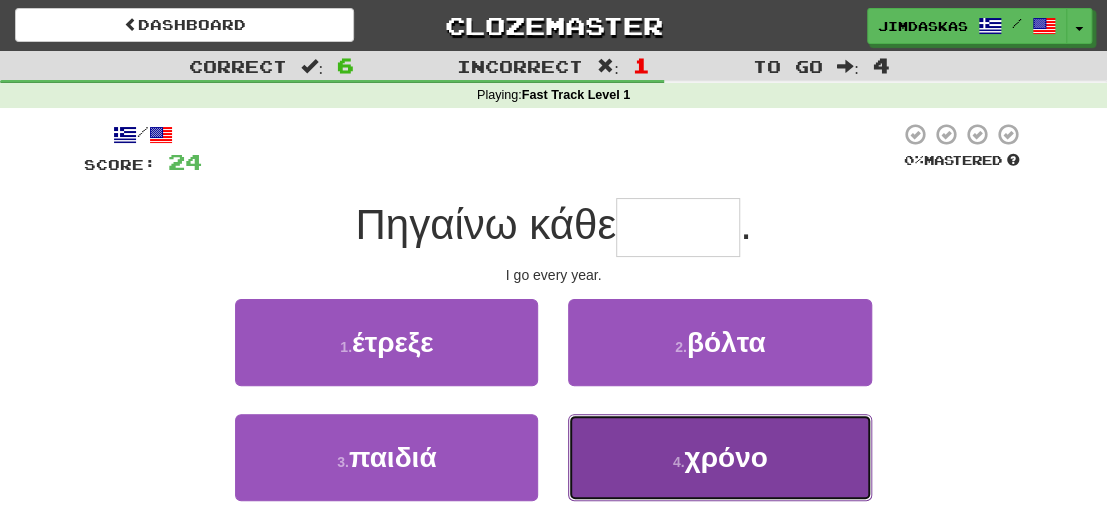 click on "χρόνο" at bounding box center [725, 457] 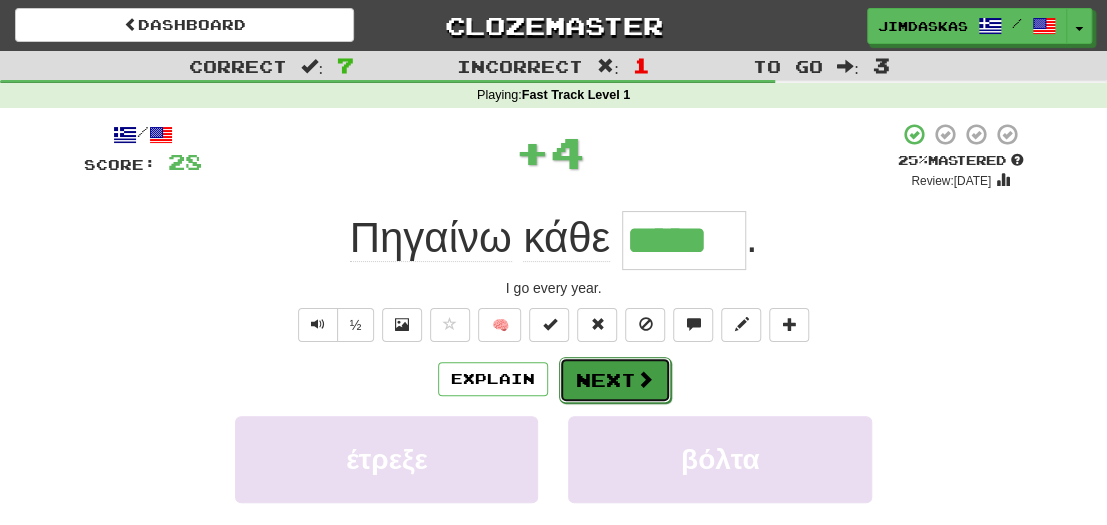 click on "Next" at bounding box center (615, 380) 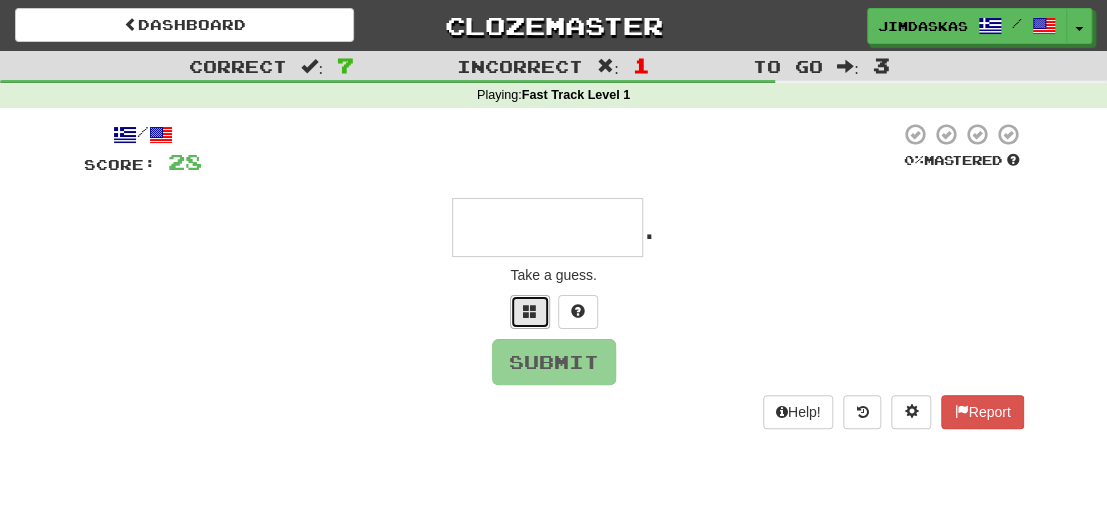 click at bounding box center (530, 311) 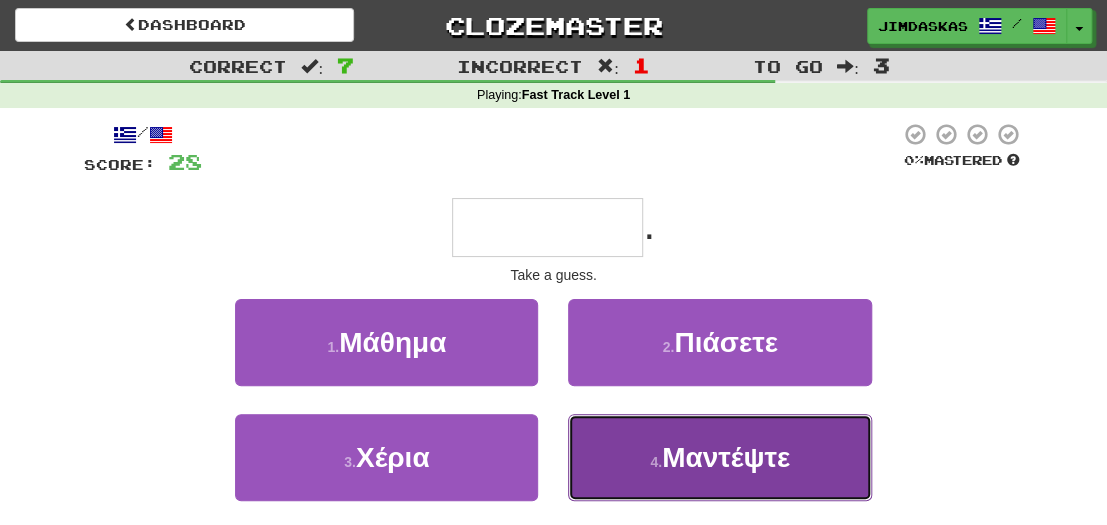 click on "Μαντέψτε" at bounding box center (726, 457) 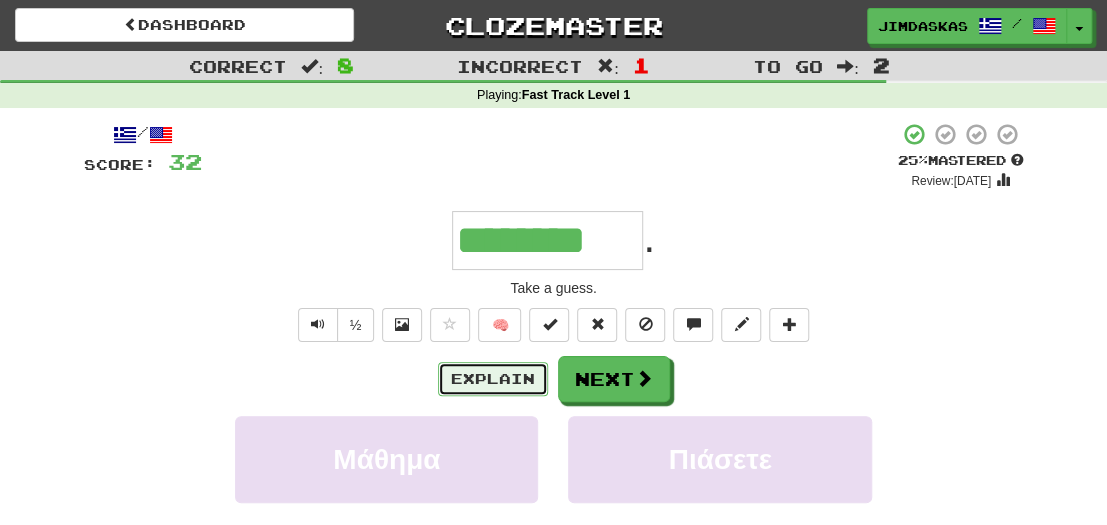 click on "Explain" at bounding box center (493, 379) 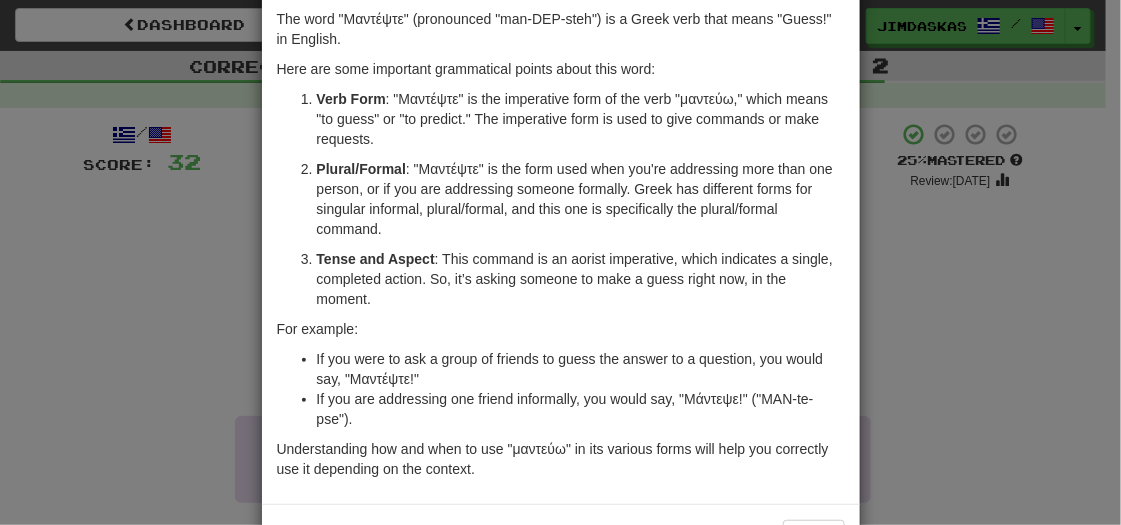 scroll, scrollTop: 119, scrollLeft: 0, axis: vertical 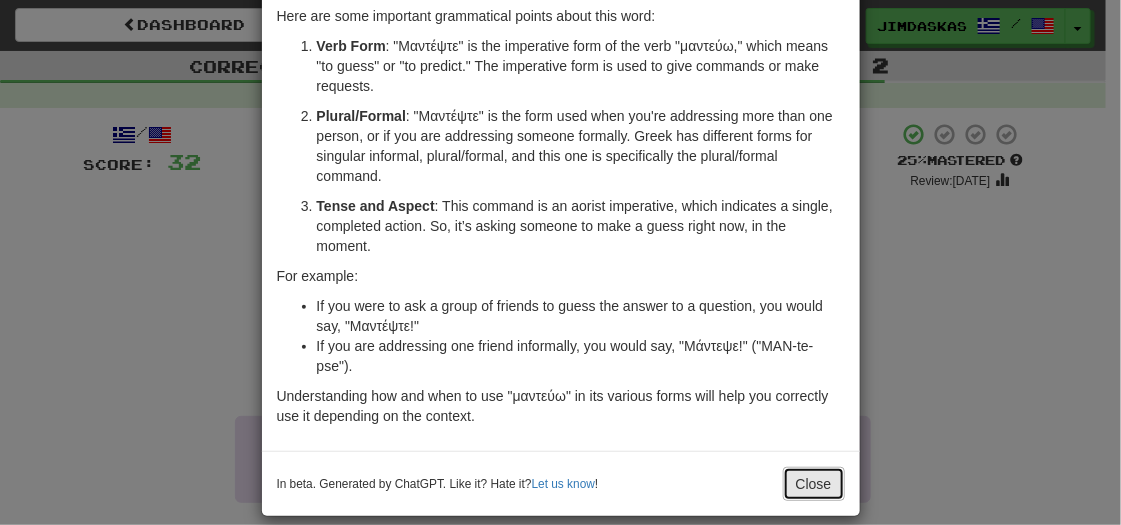click on "Close" at bounding box center (814, 484) 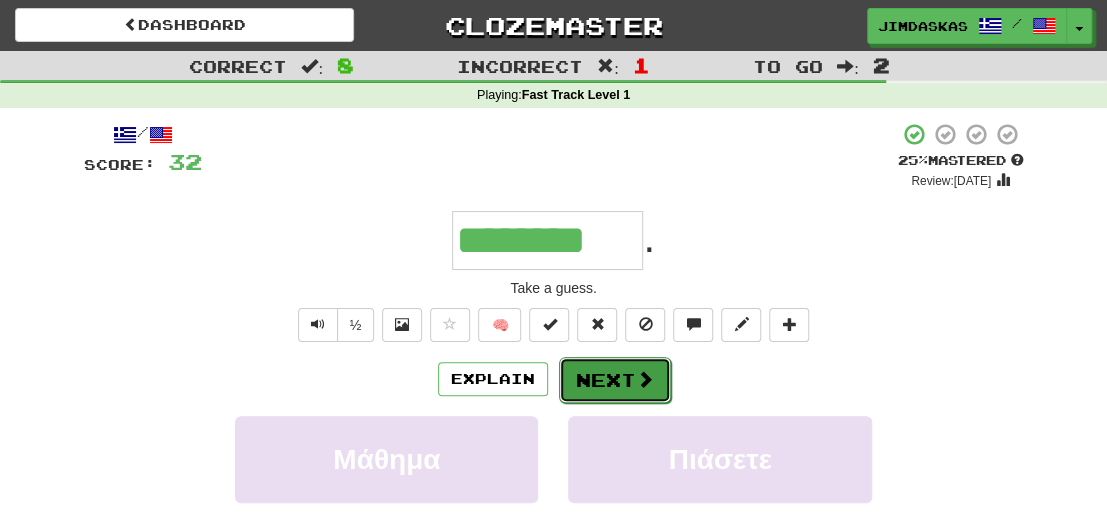click on "Next" at bounding box center (615, 380) 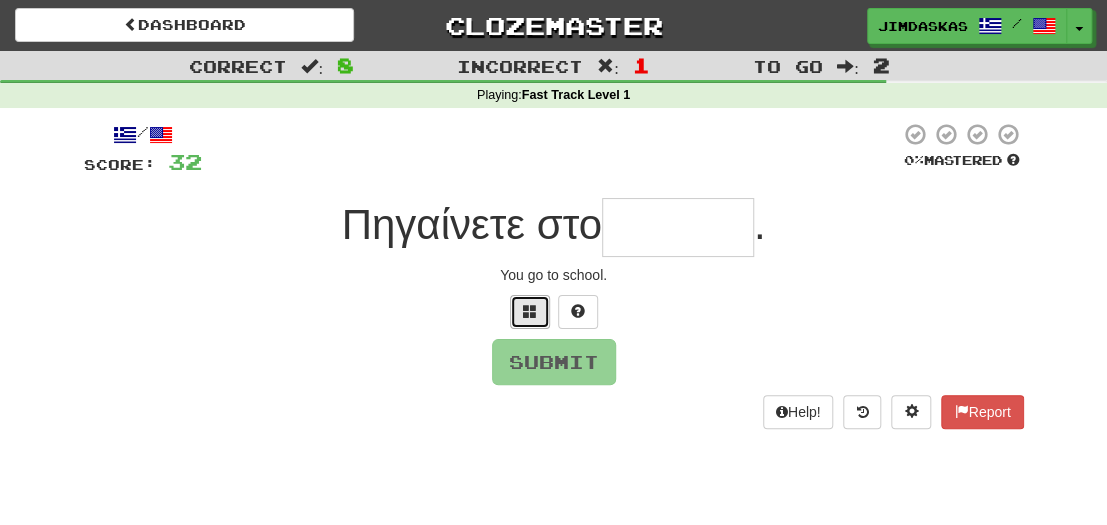 click at bounding box center [530, 312] 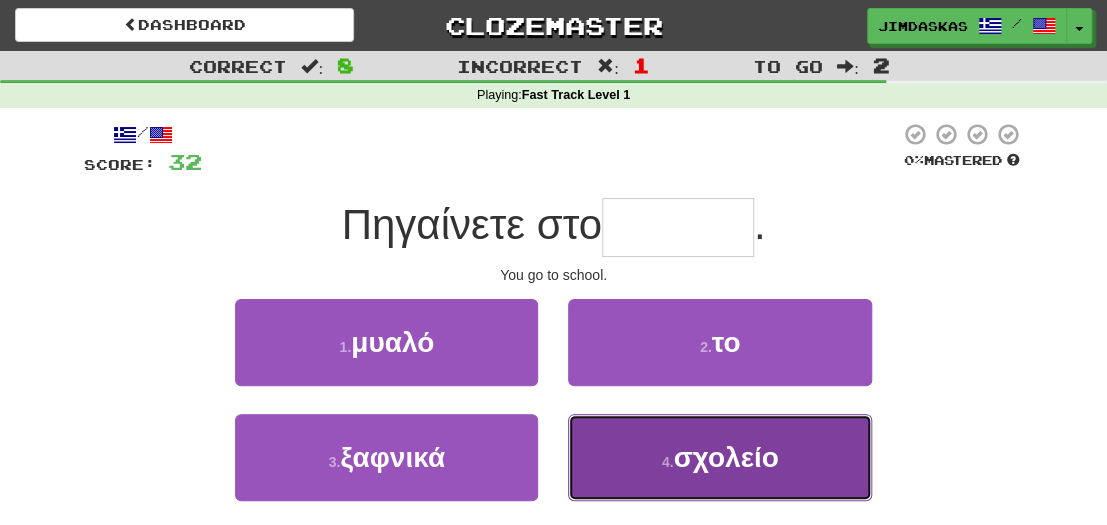 click on "4 .  σχολείο" at bounding box center [719, 457] 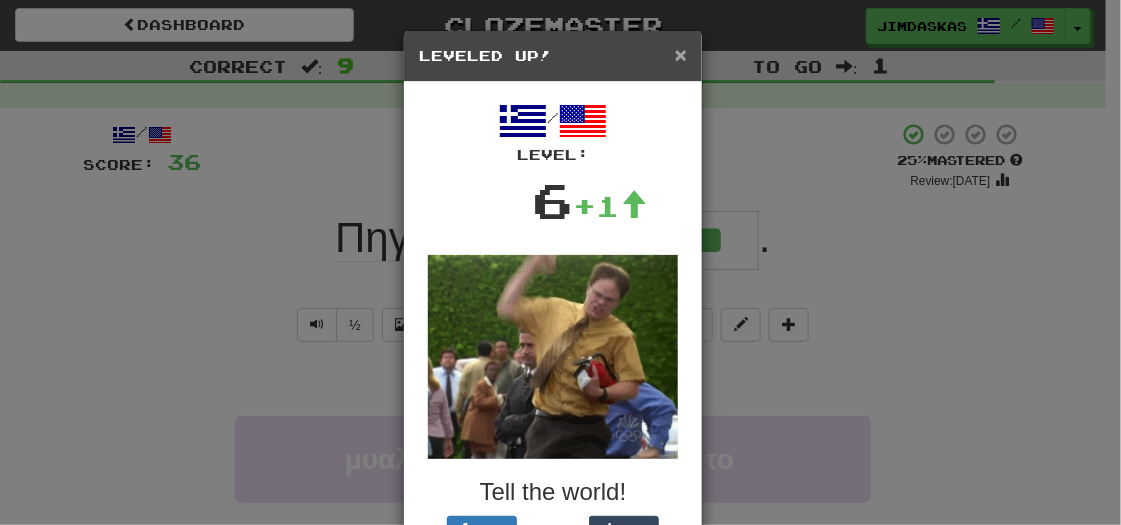 click on "×" at bounding box center (681, 54) 